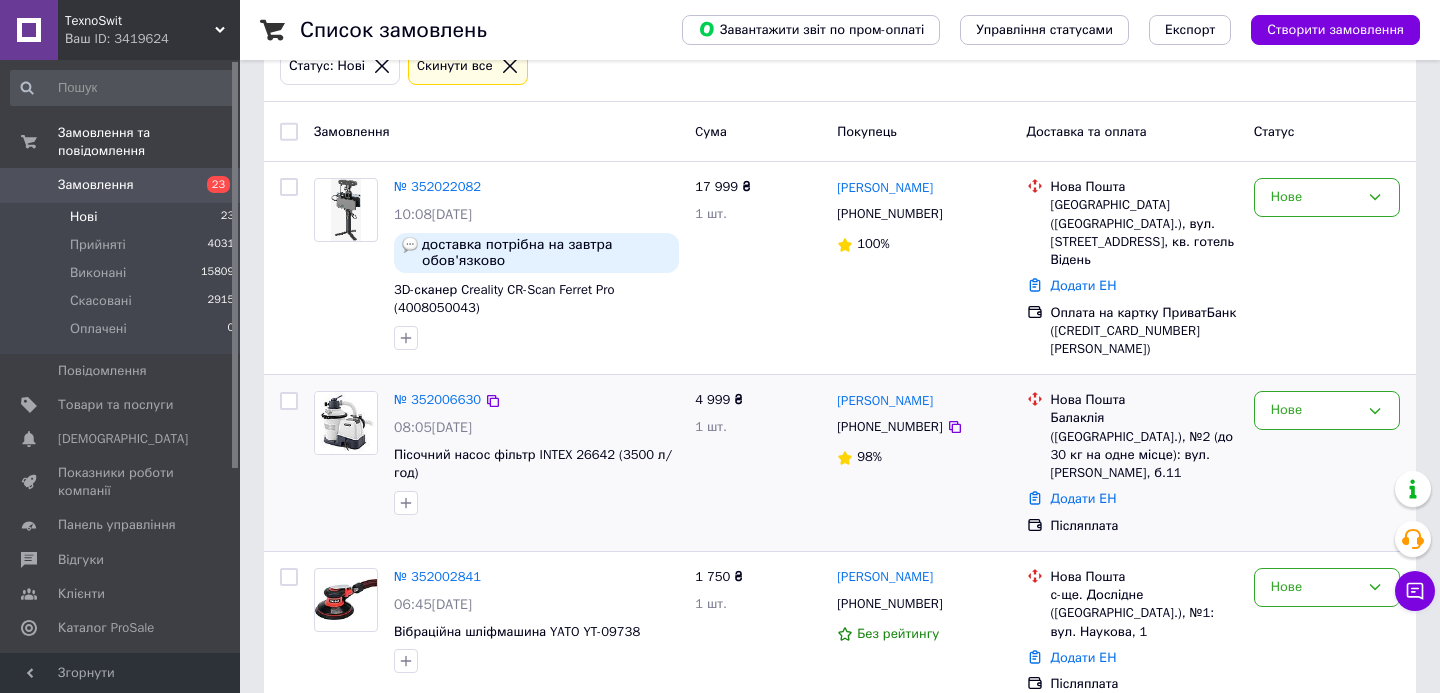 scroll, scrollTop: 109, scrollLeft: 0, axis: vertical 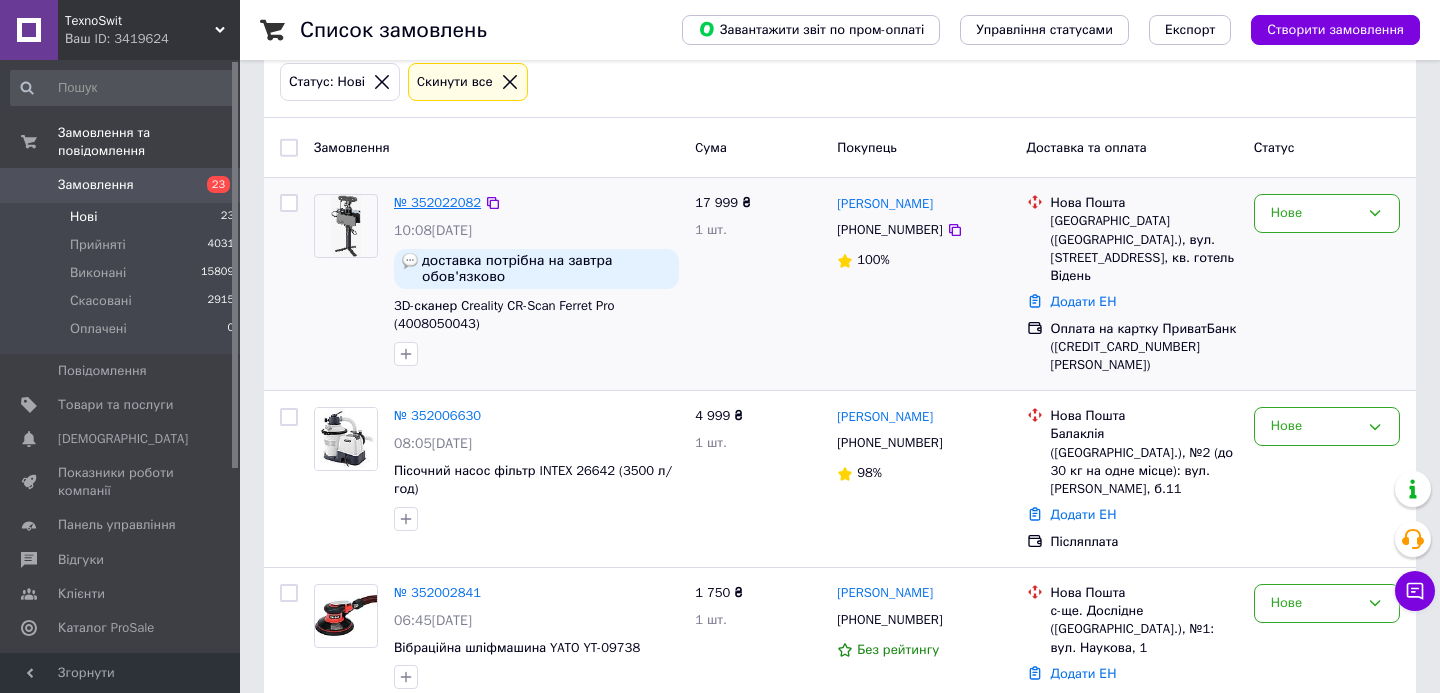click on "№ 352022082" at bounding box center (437, 202) 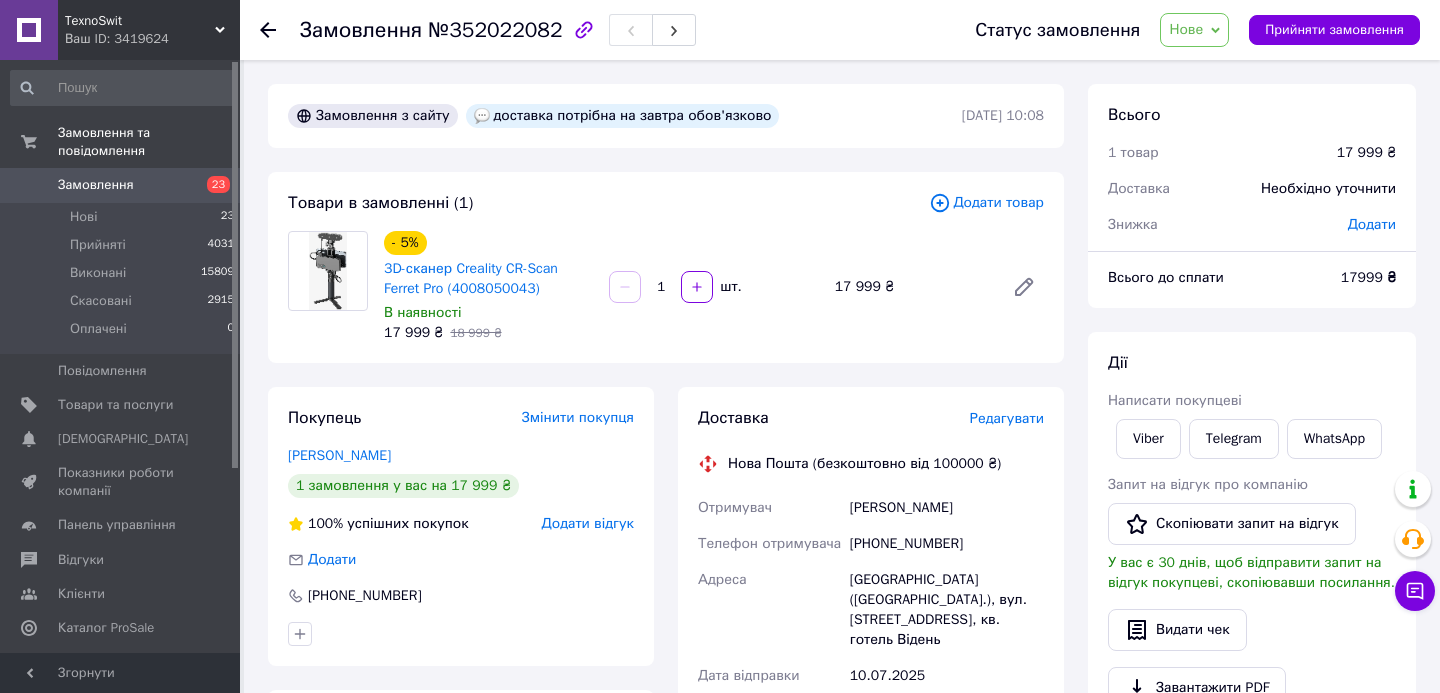 click on "Редагувати" at bounding box center (1007, 418) 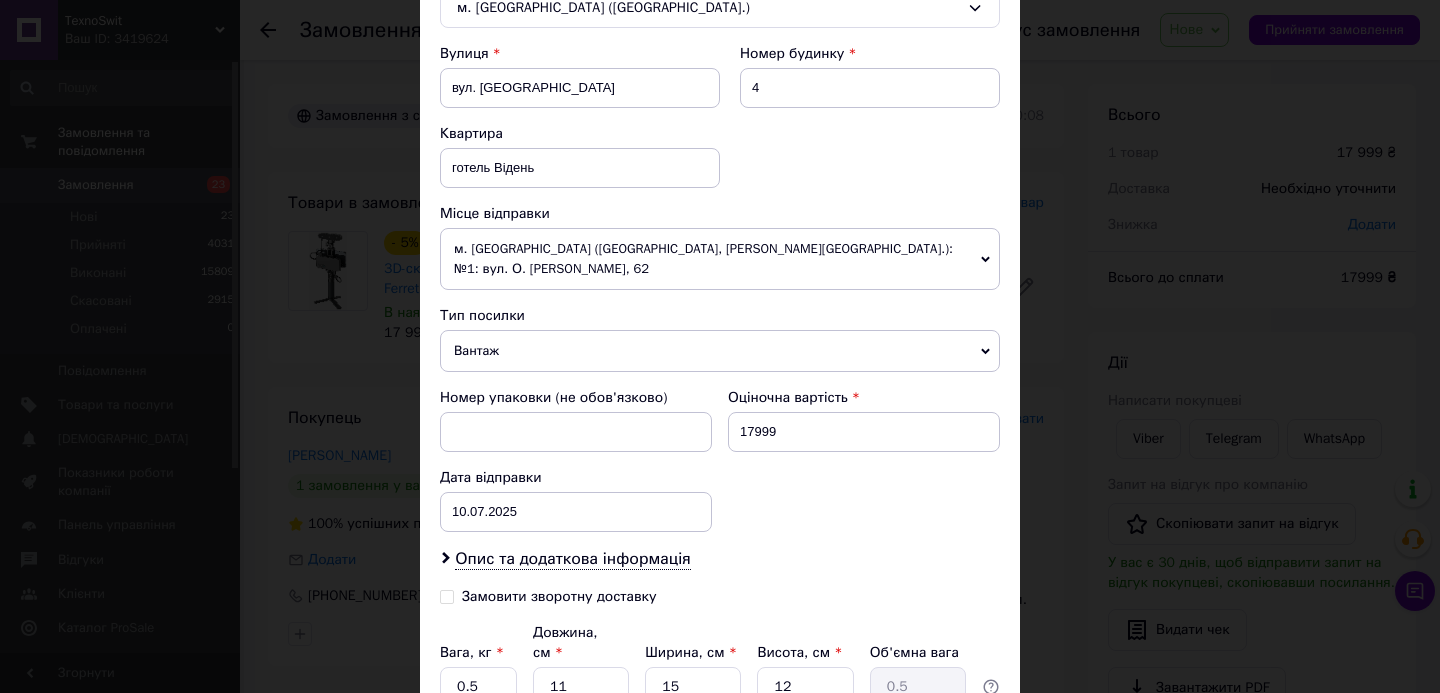 scroll, scrollTop: 599, scrollLeft: 0, axis: vertical 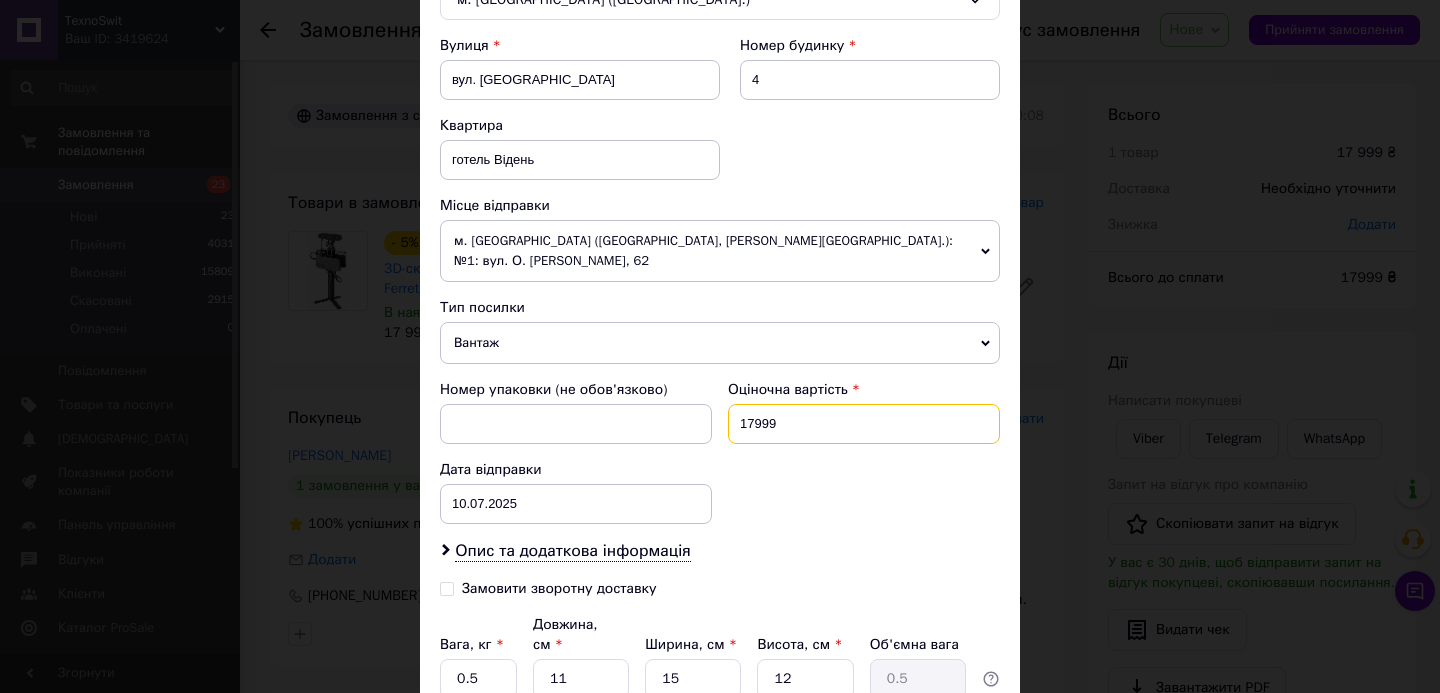 click on "17999" at bounding box center (864, 424) 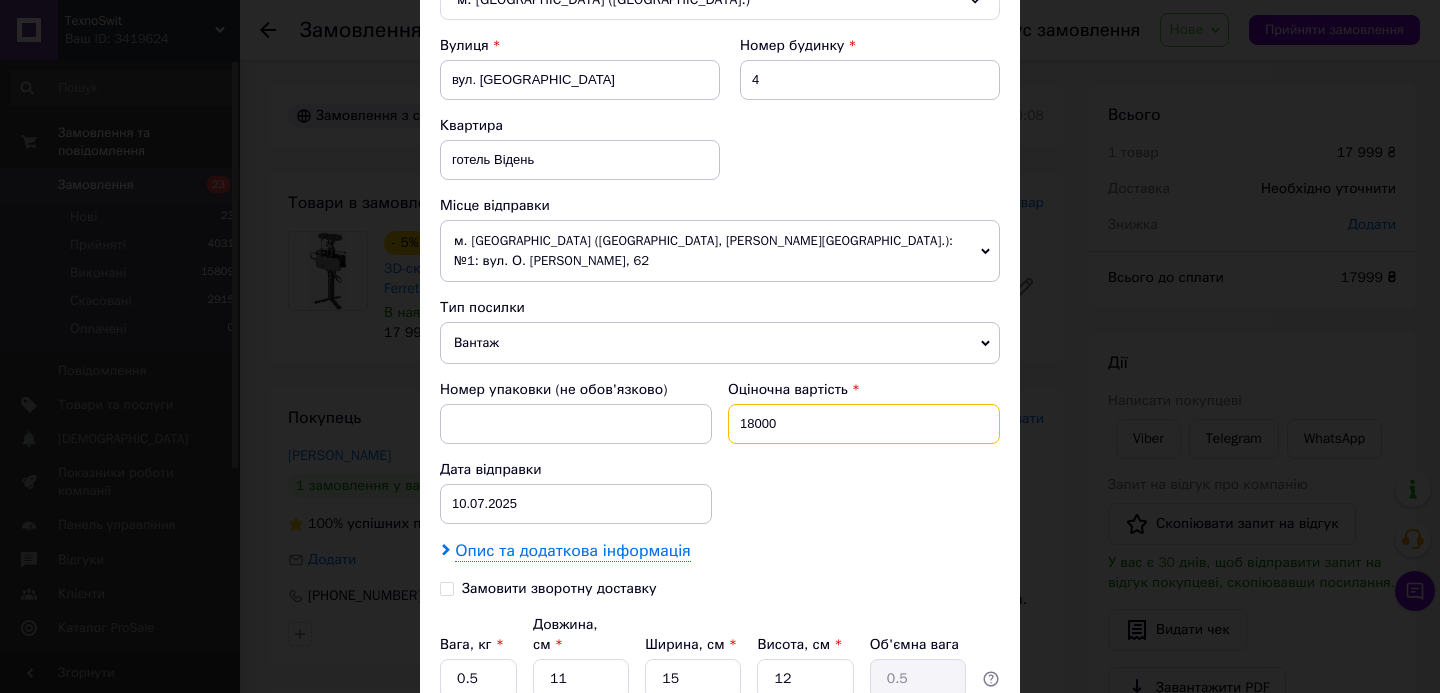 type on "18000" 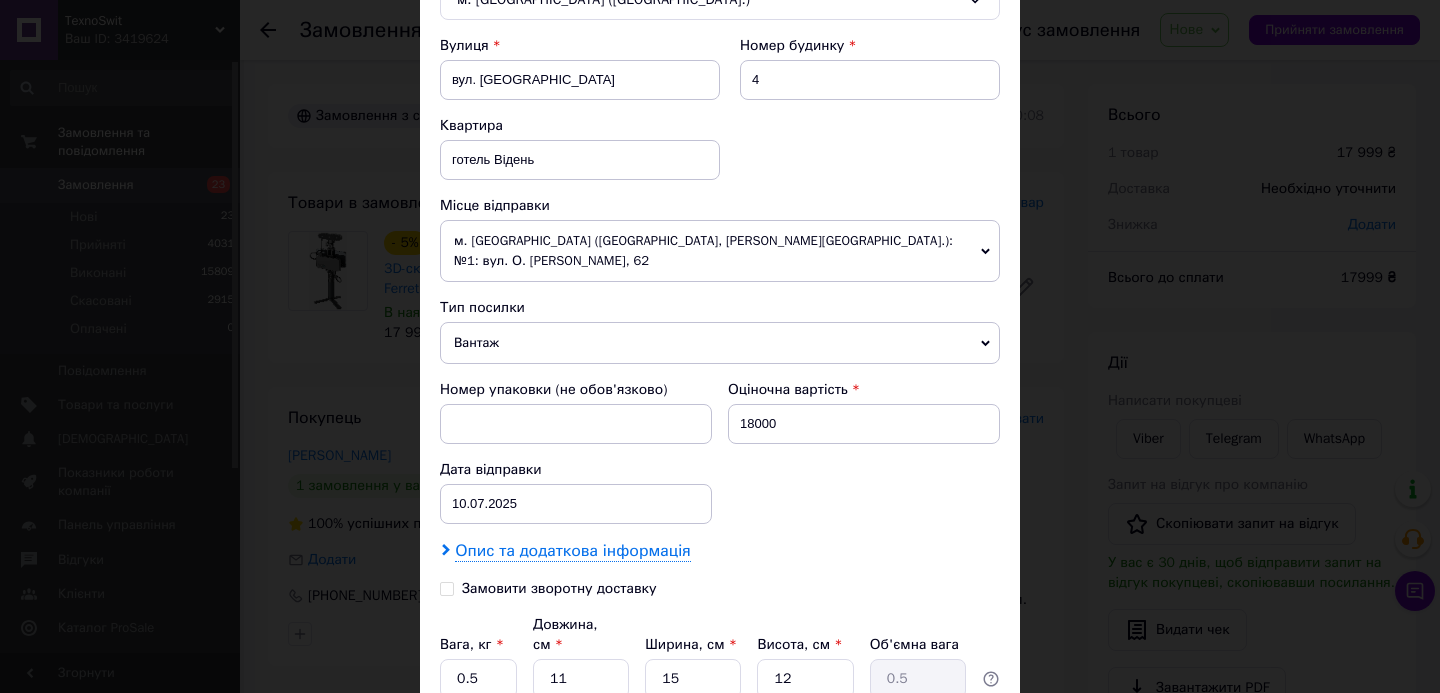 click on "Опис та додаткова інформація" at bounding box center [572, 551] 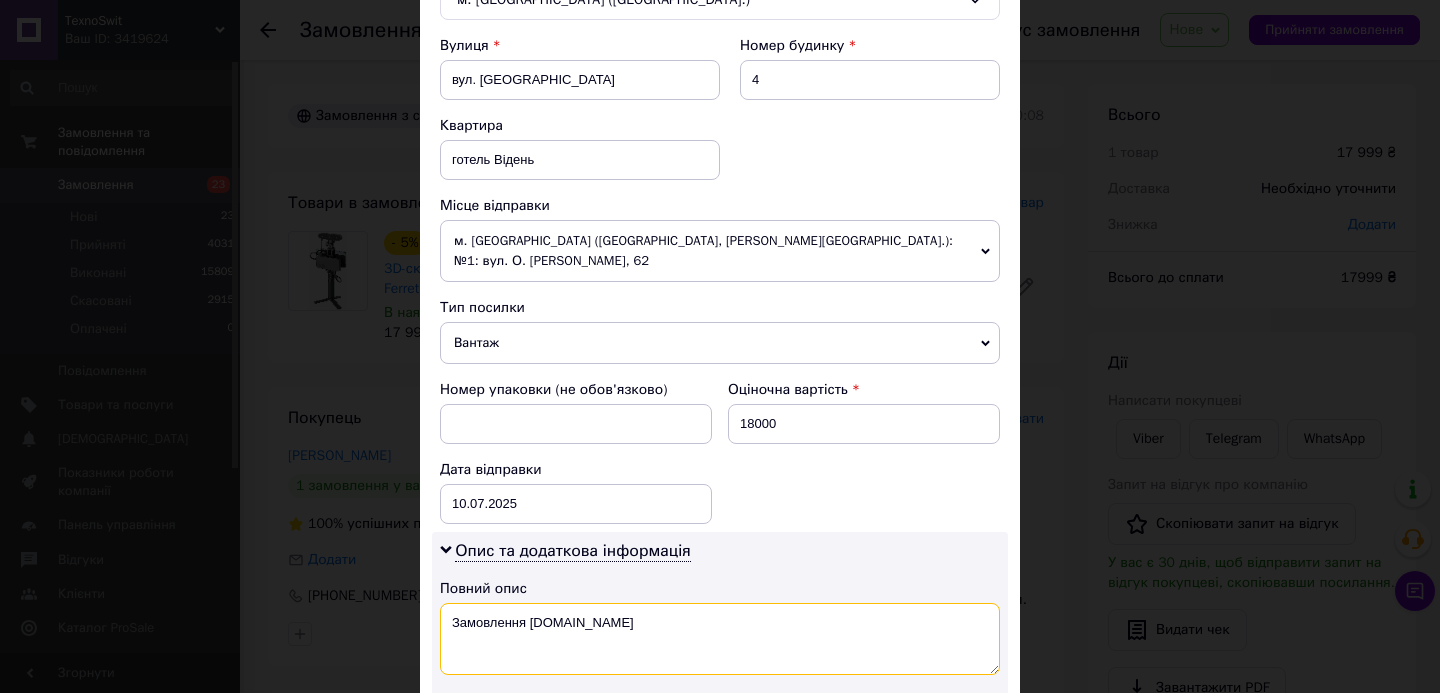 click on "Замовлення [DOMAIN_NAME]" at bounding box center (720, 639) 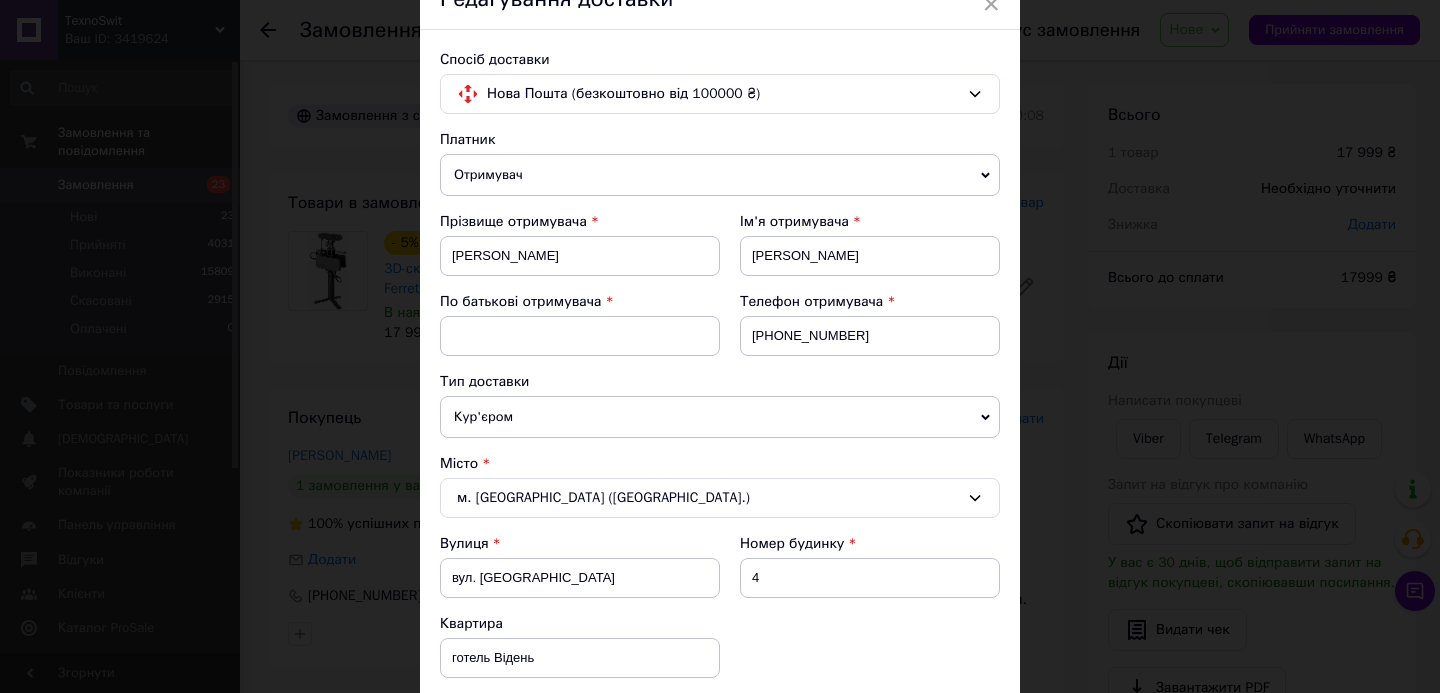 scroll, scrollTop: 106, scrollLeft: 0, axis: vertical 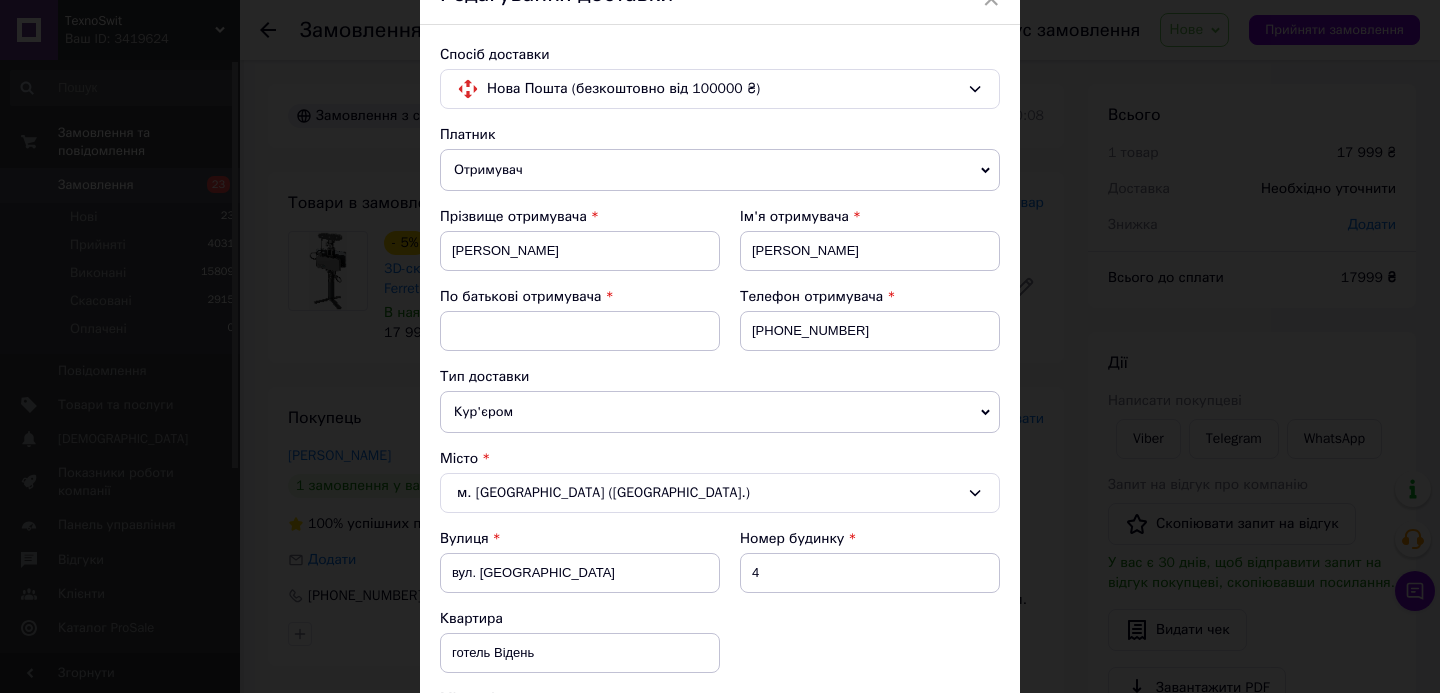 type on "господарські товари" 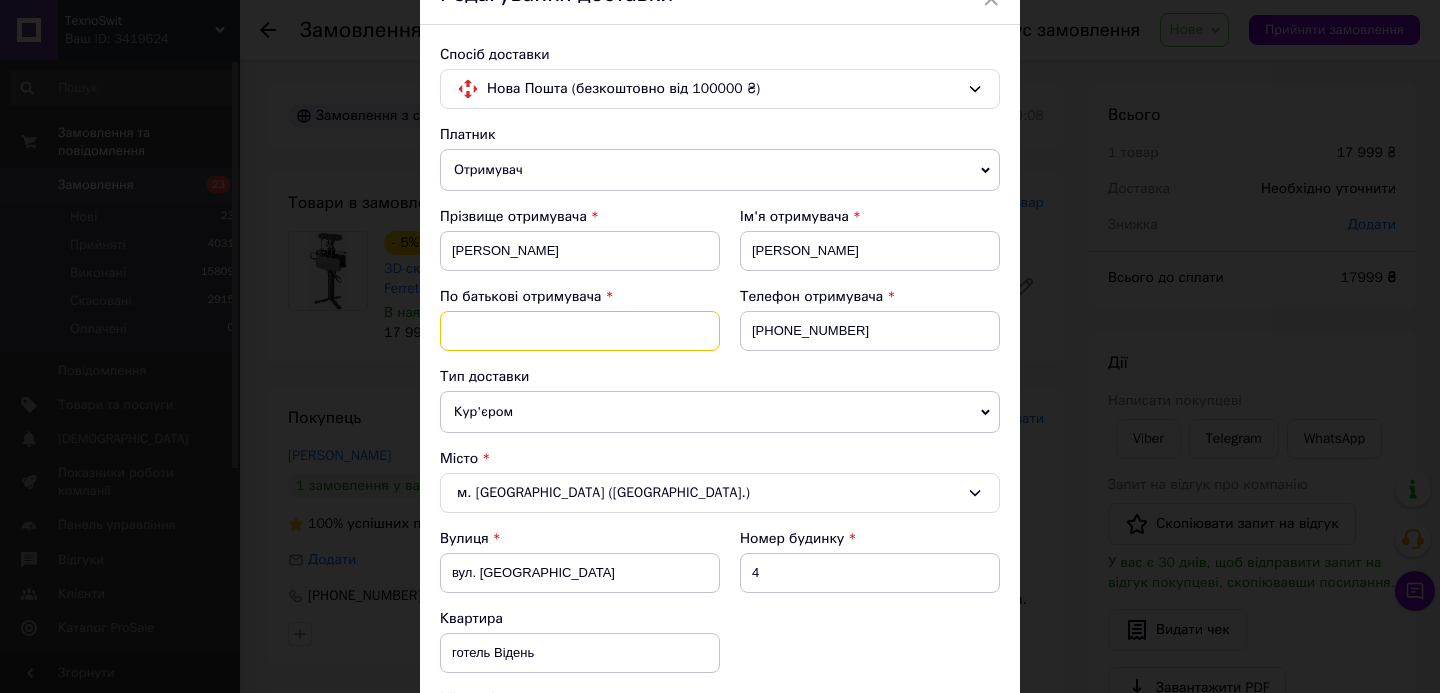 click at bounding box center (580, 331) 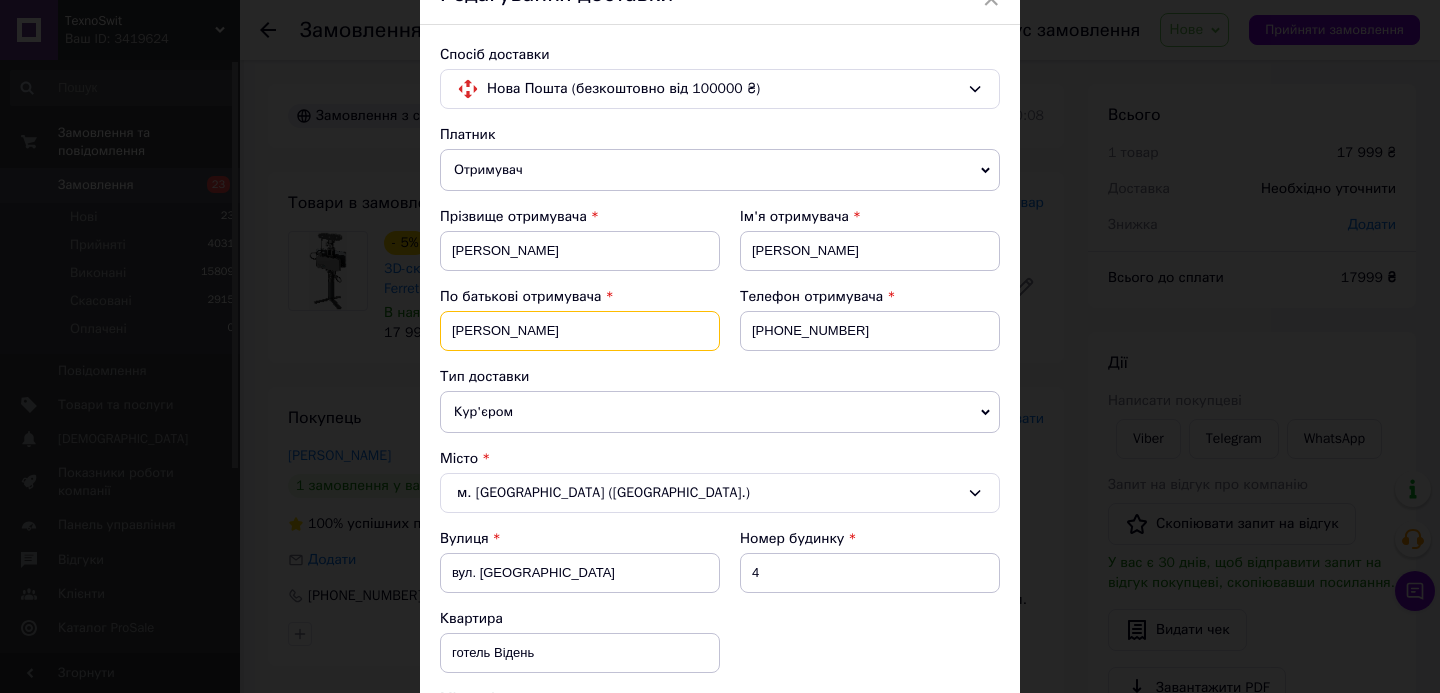 type on "[PERSON_NAME]" 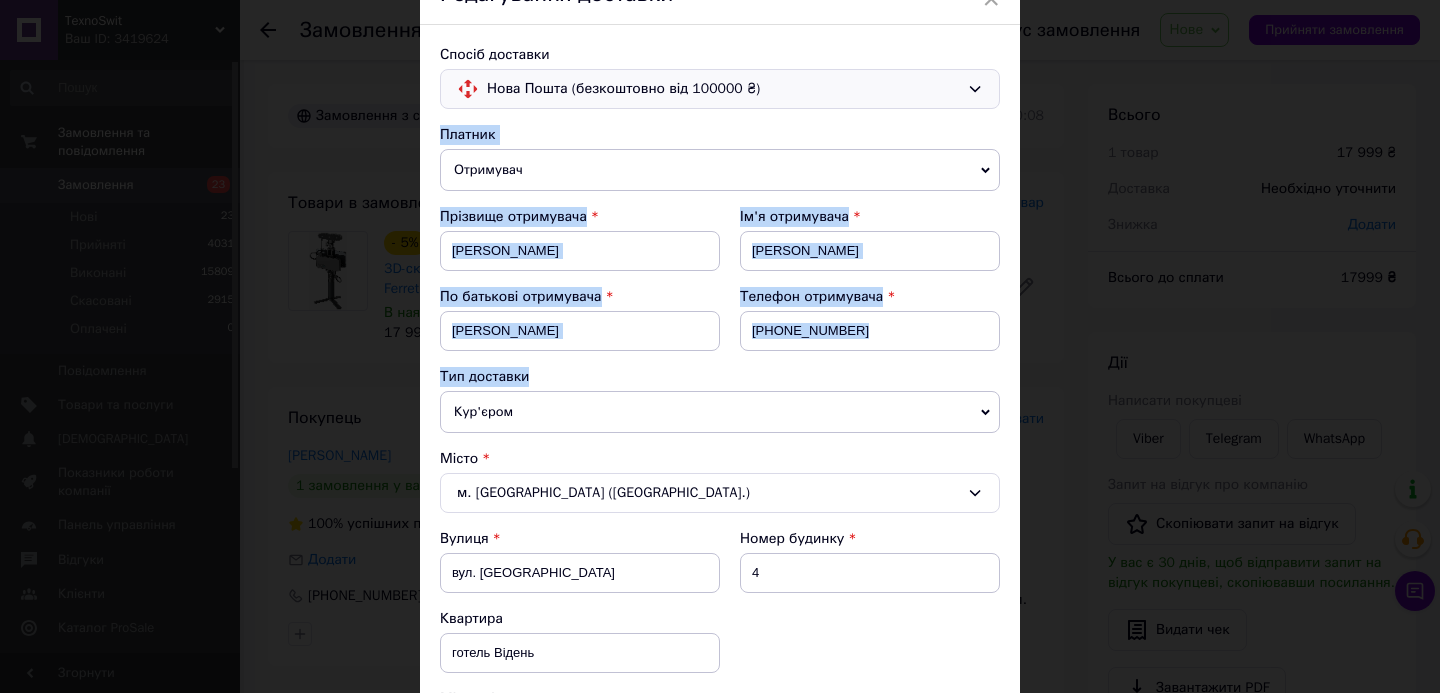drag, startPoint x: 890, startPoint y: 376, endPoint x: 951, endPoint y: 107, distance: 275.82965 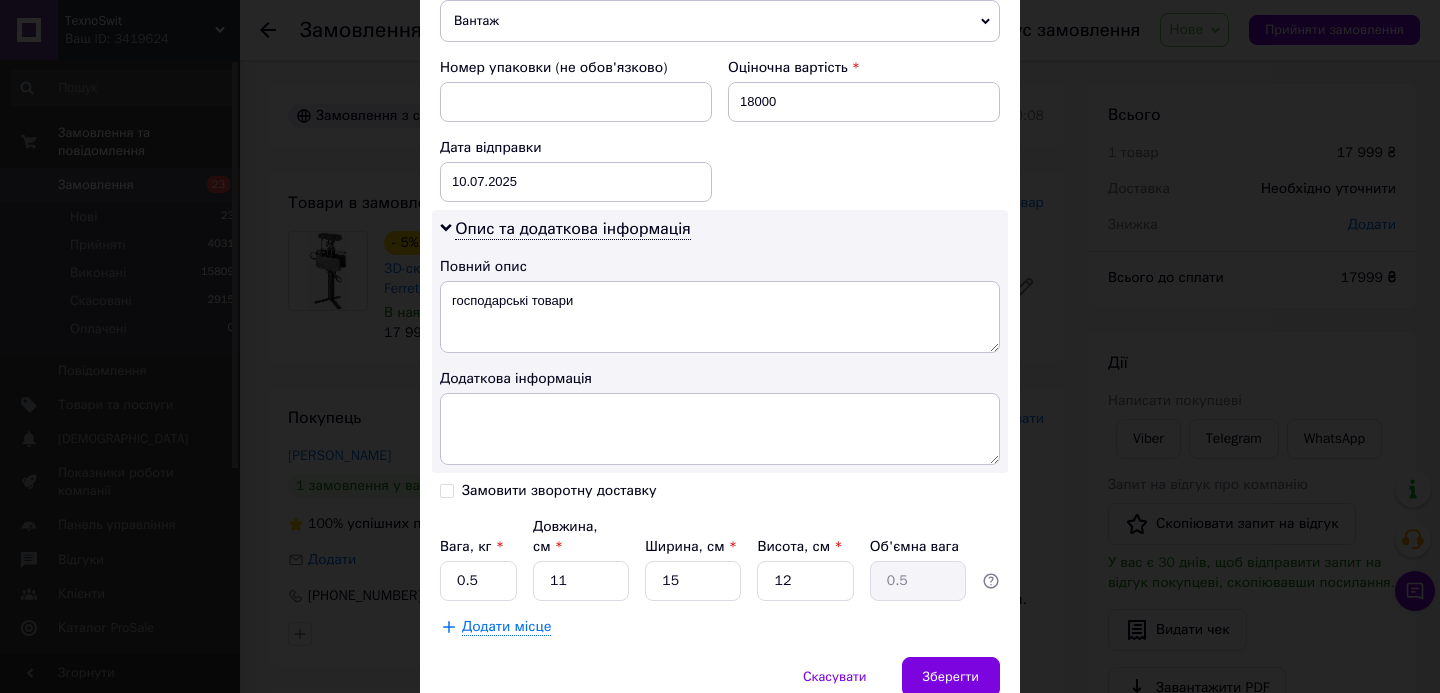 scroll, scrollTop: 995, scrollLeft: 0, axis: vertical 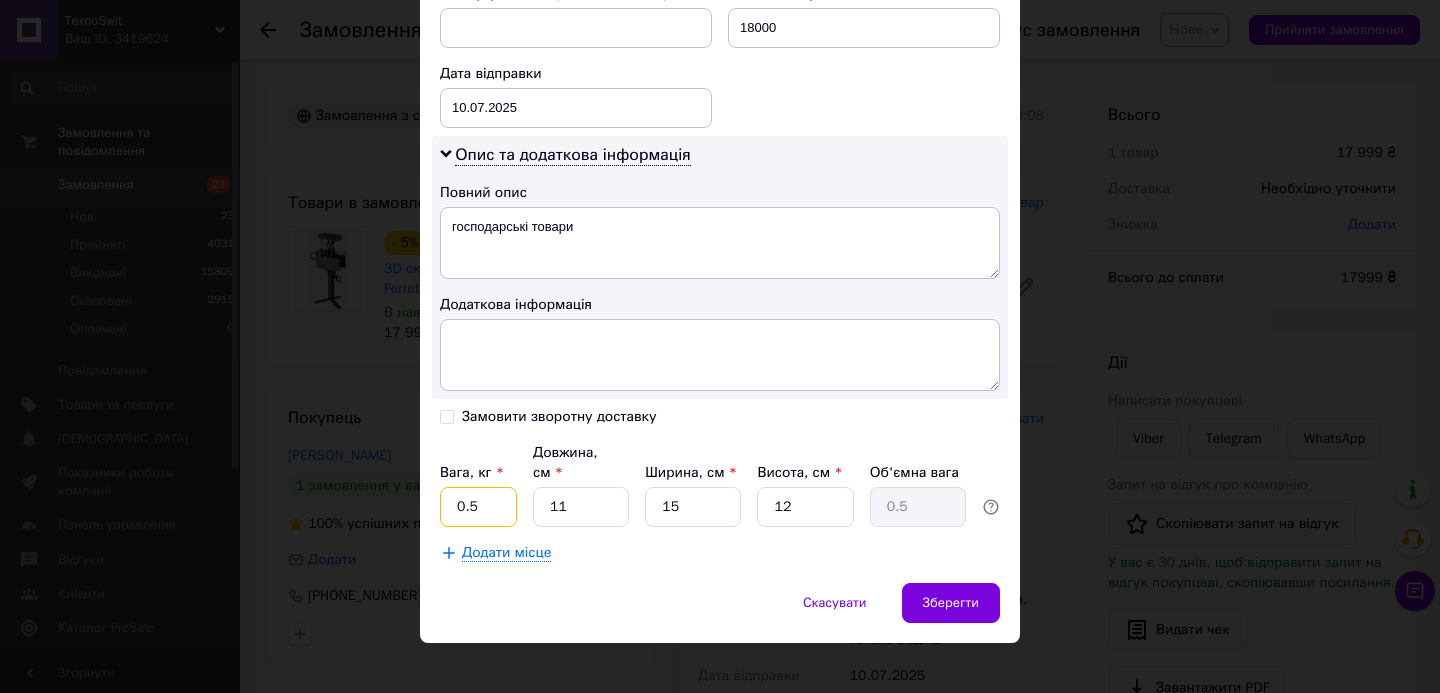 click on "0.5" at bounding box center [478, 507] 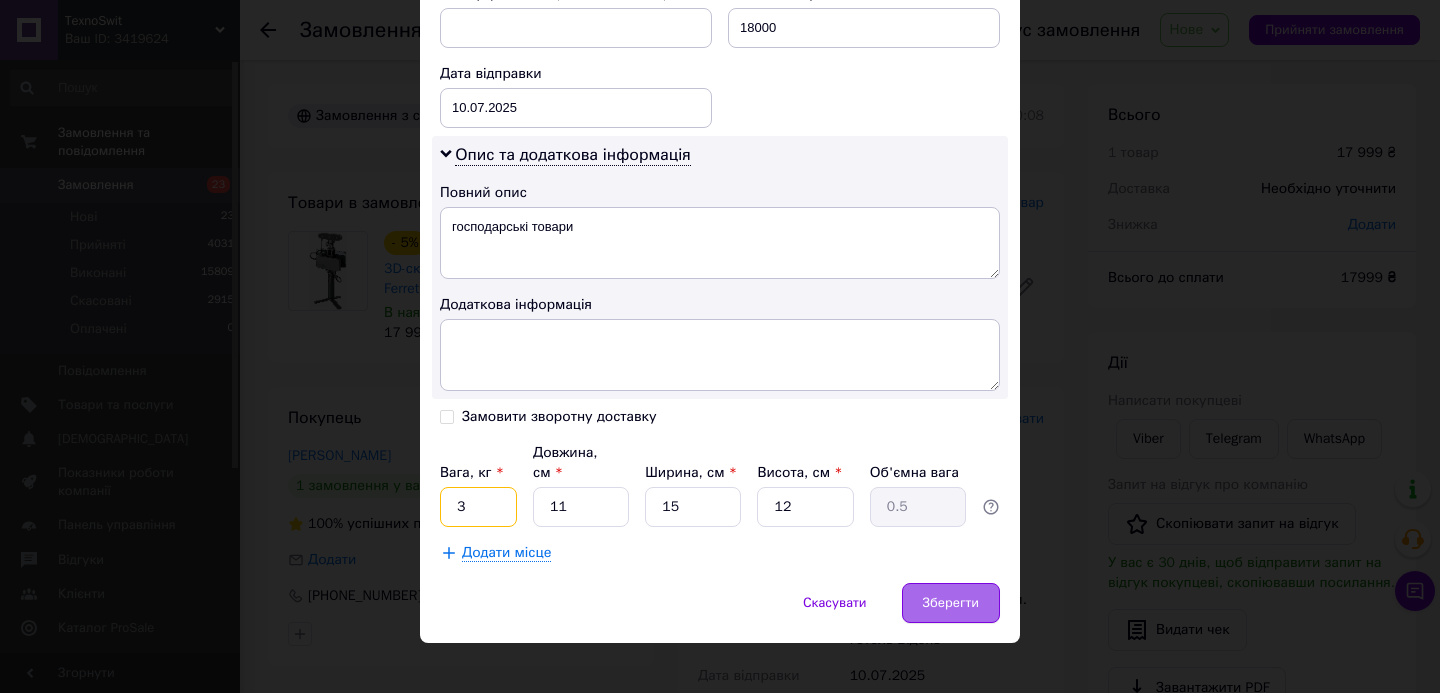 type on "3" 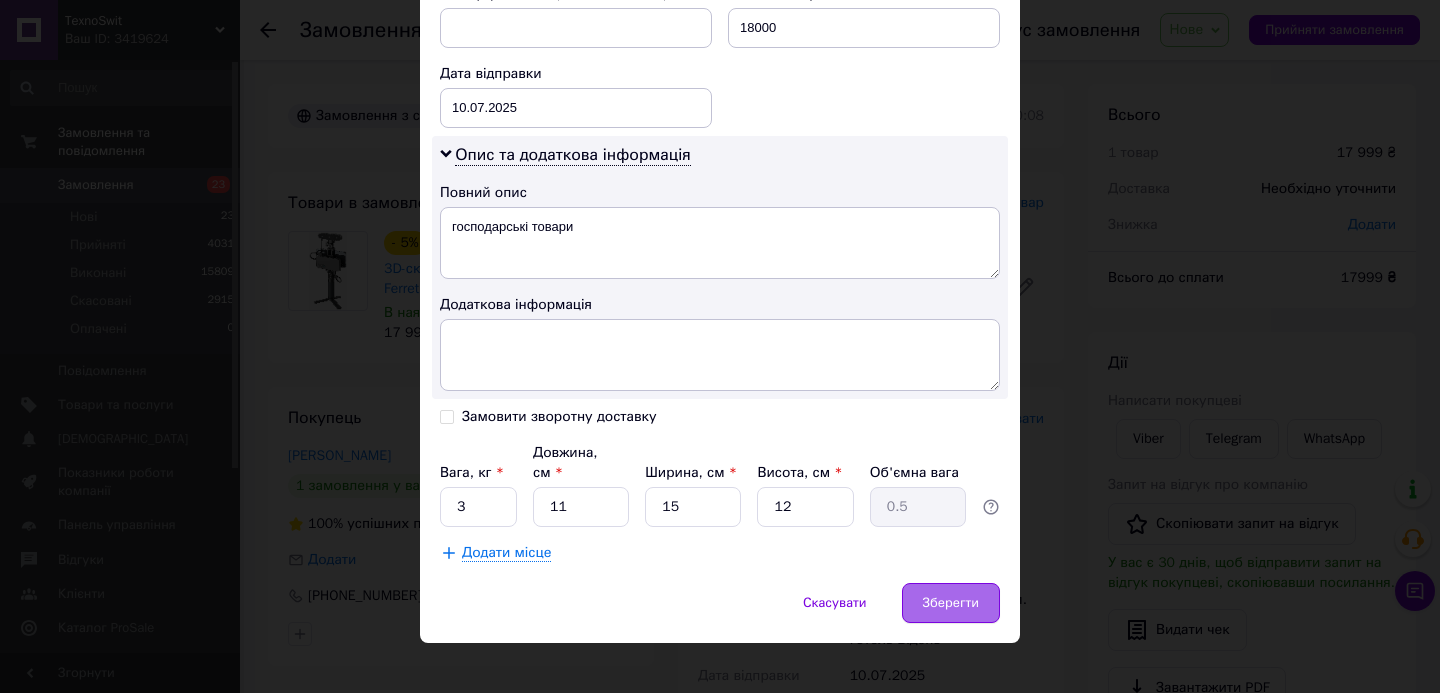 click on "Зберегти" at bounding box center (951, 603) 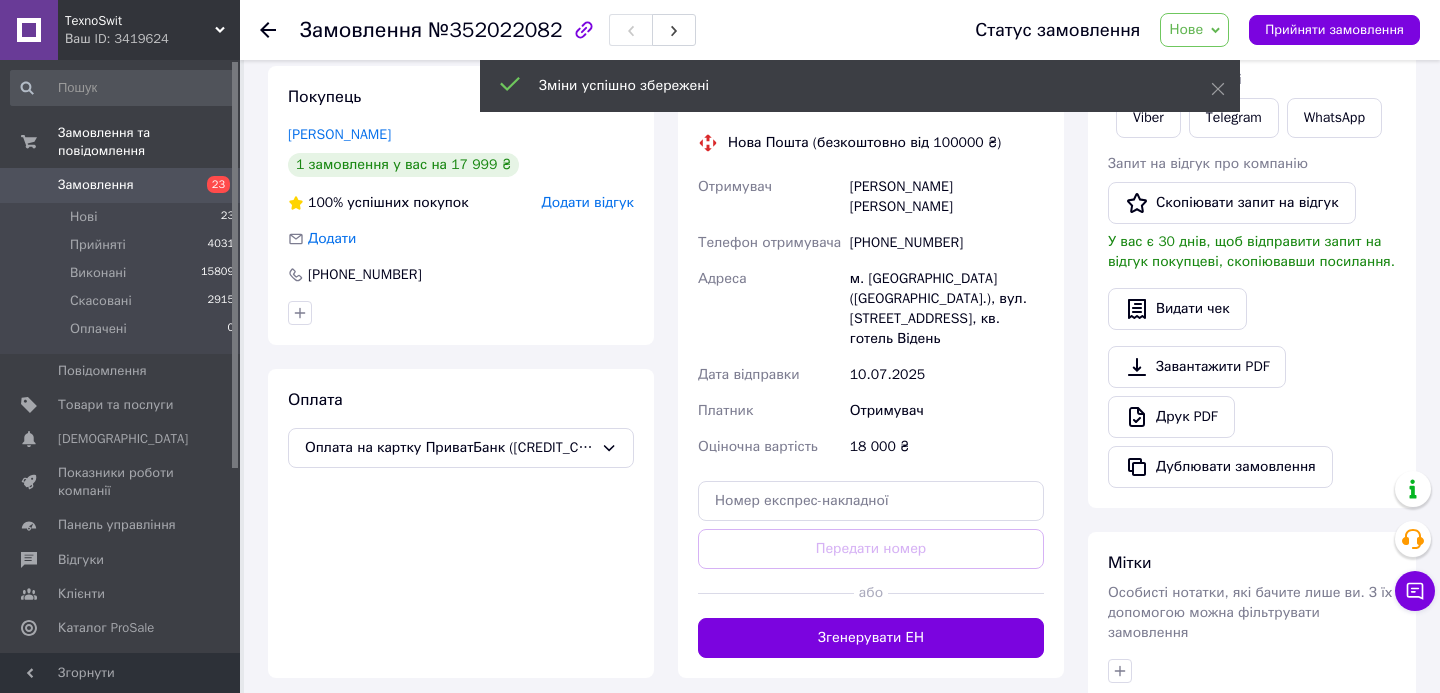scroll, scrollTop: 341, scrollLeft: 0, axis: vertical 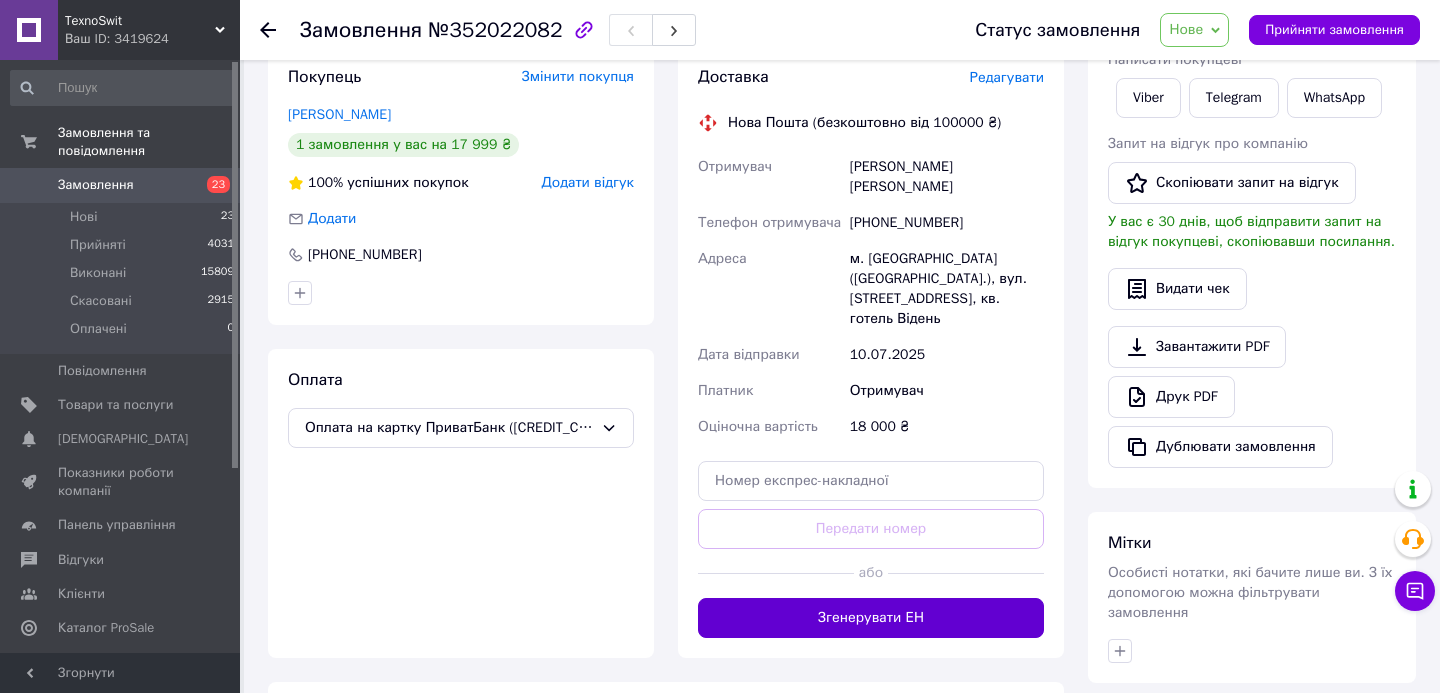 click on "Згенерувати ЕН" at bounding box center (871, 618) 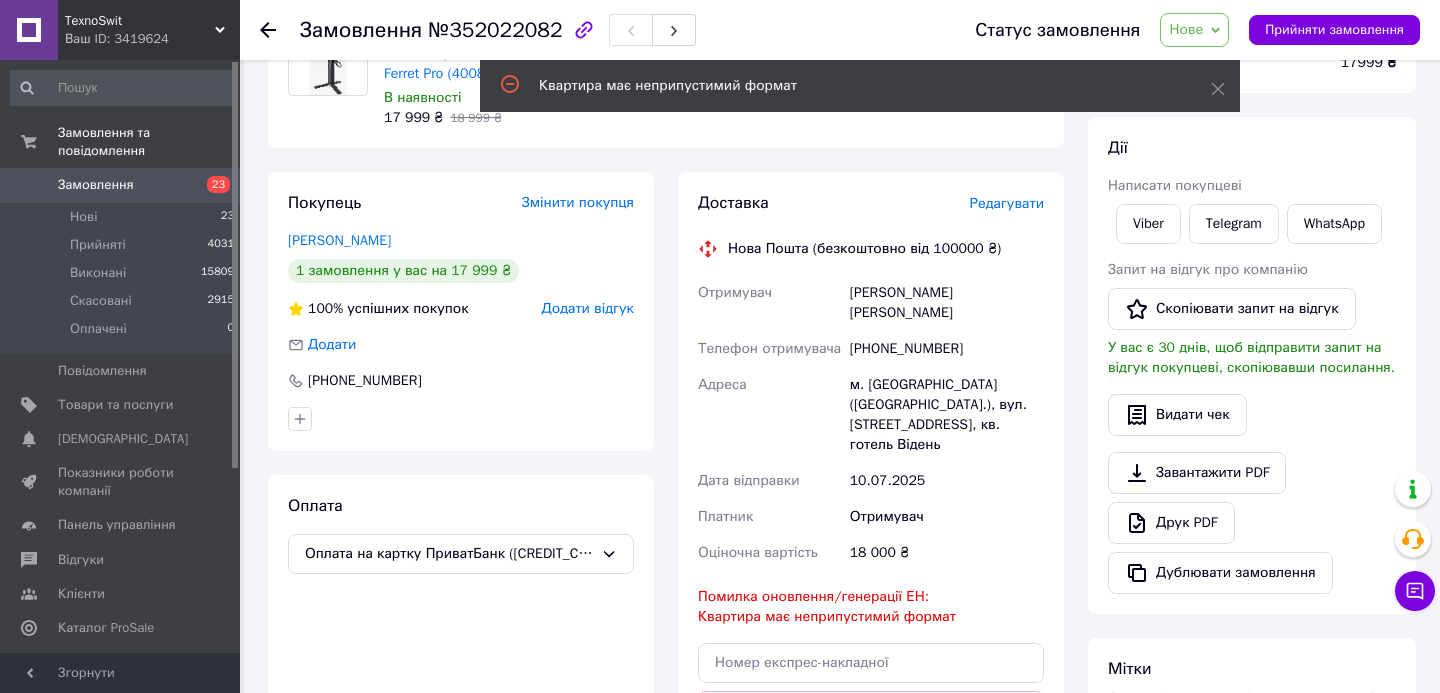 scroll, scrollTop: 205, scrollLeft: 0, axis: vertical 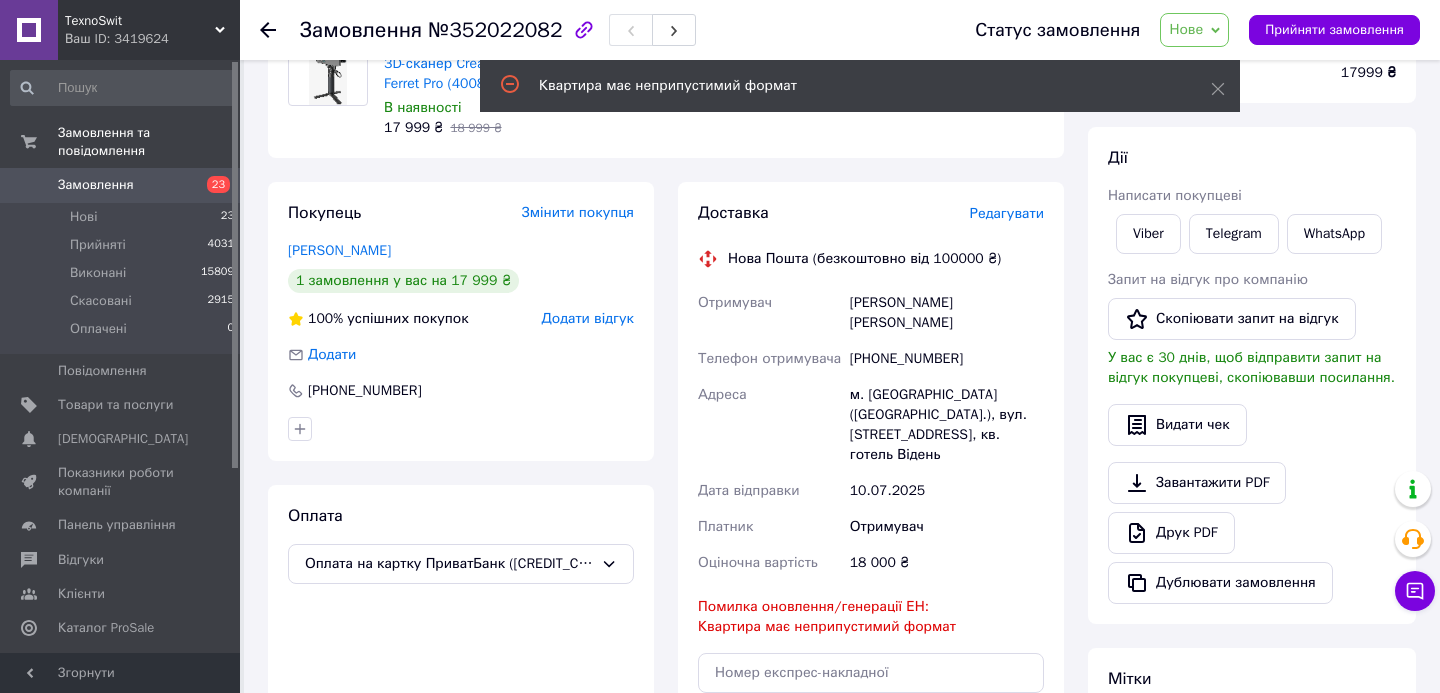 click on "Доставка Редагувати" at bounding box center [871, 213] 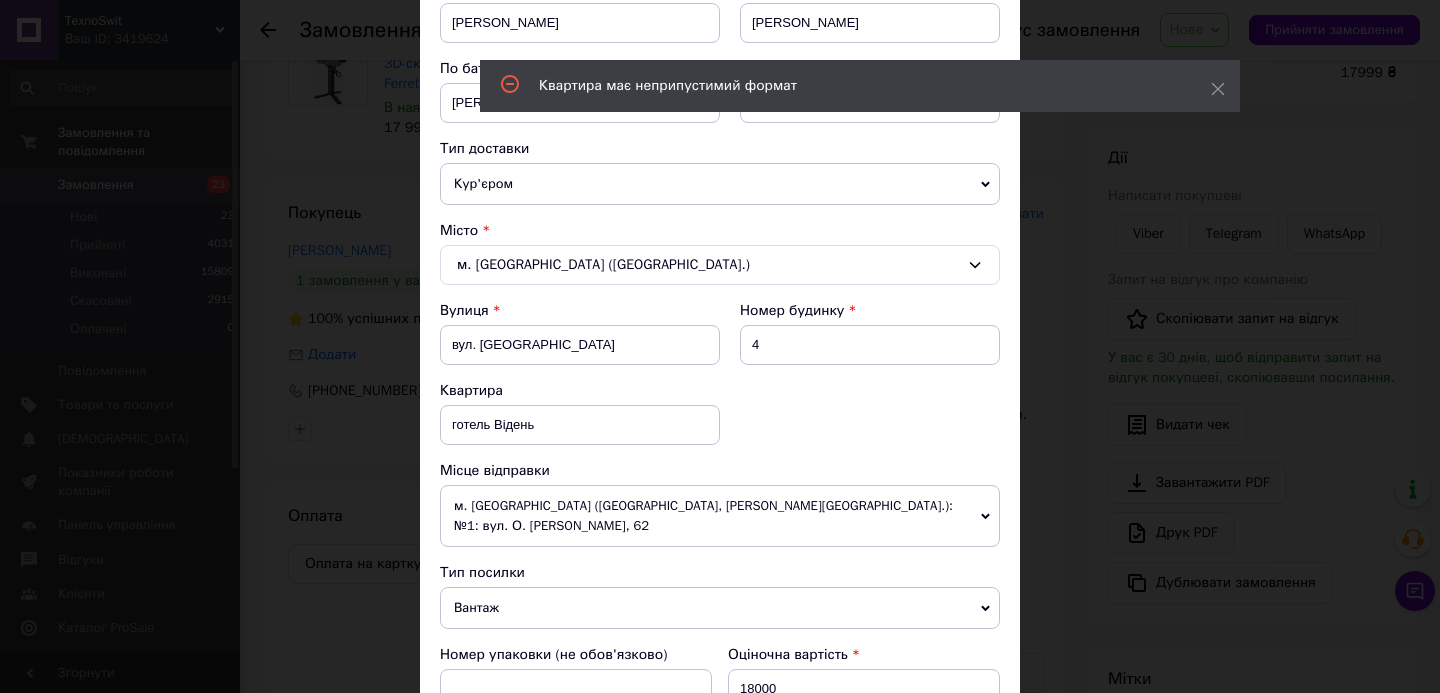 scroll, scrollTop: 376, scrollLeft: 0, axis: vertical 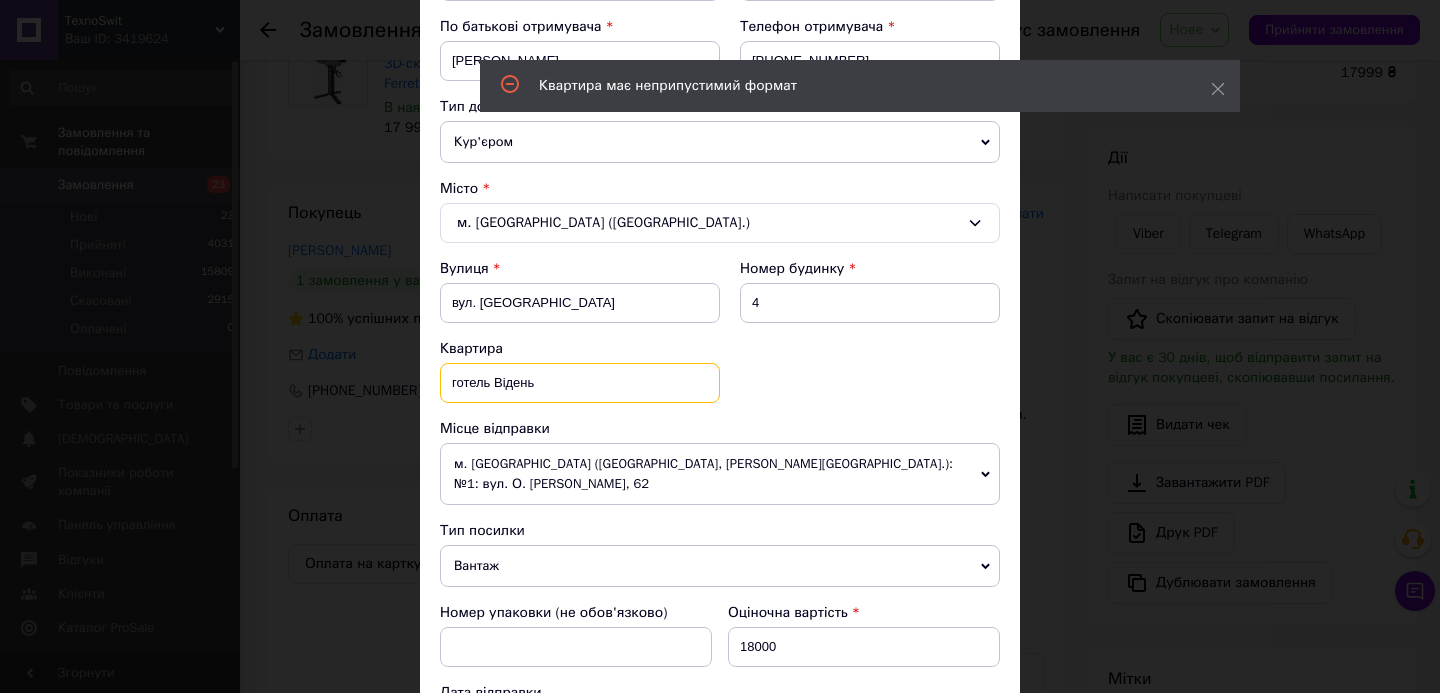 click on "готель Відень" at bounding box center [580, 383] 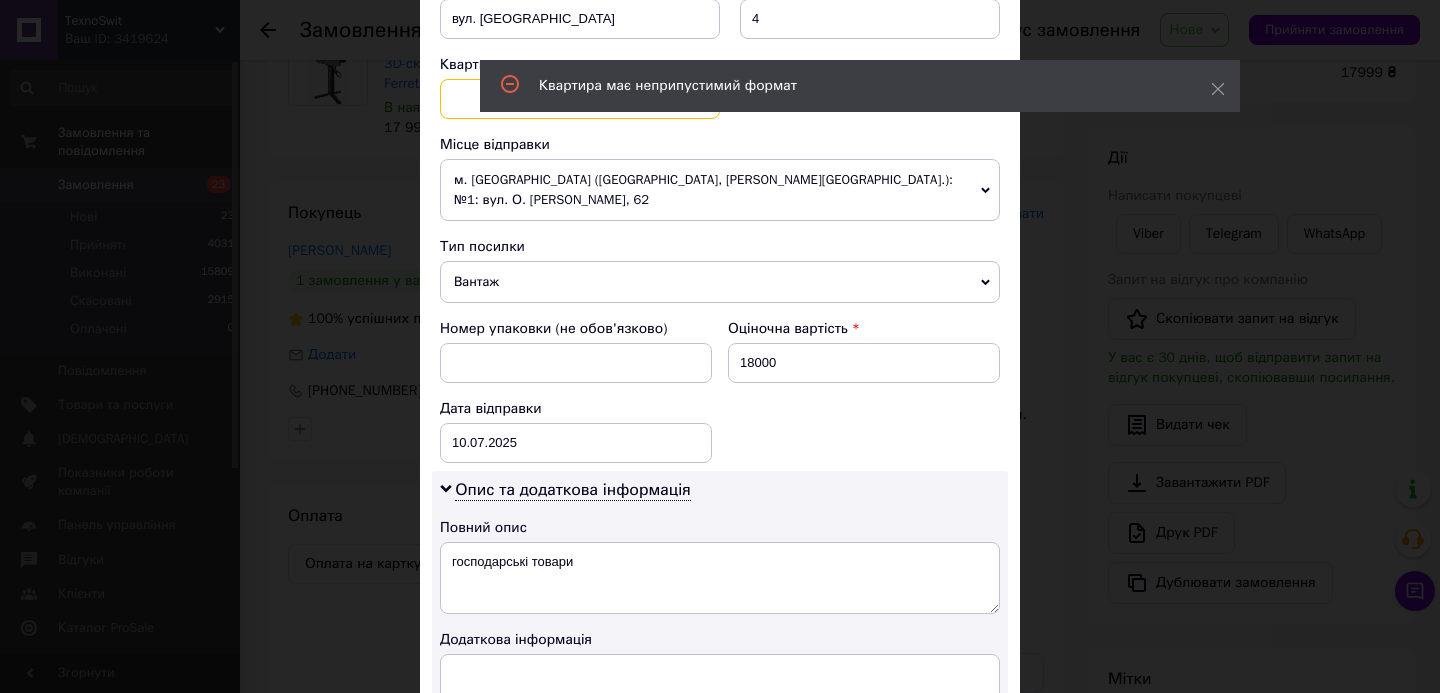 scroll, scrollTop: 679, scrollLeft: 0, axis: vertical 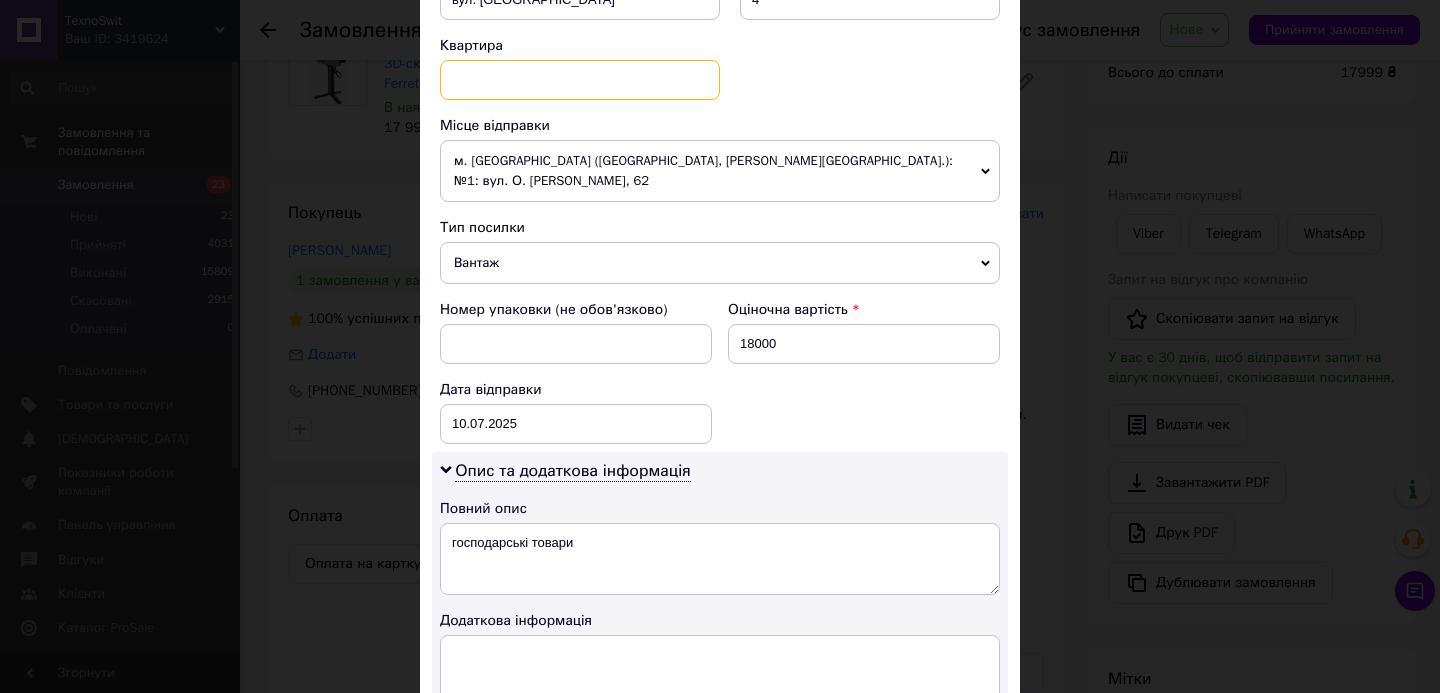 type 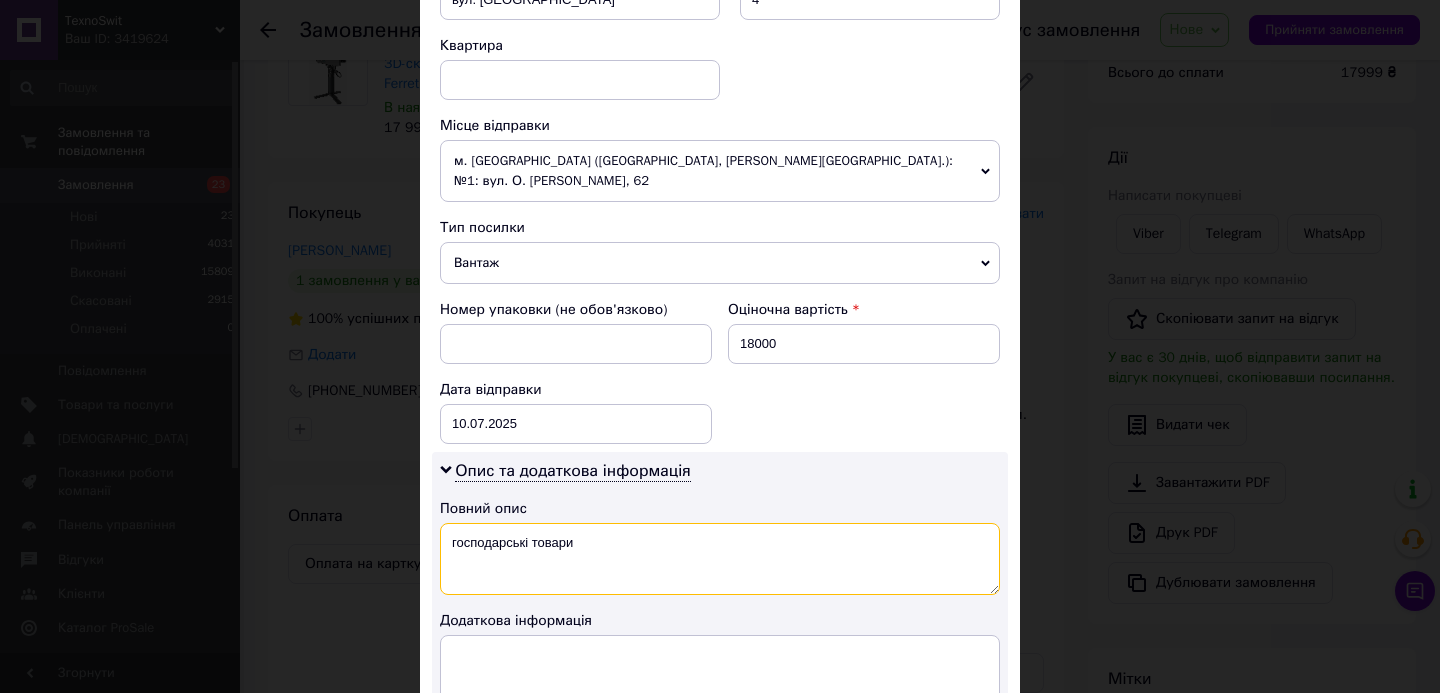 click on "господарські товари" at bounding box center (720, 559) 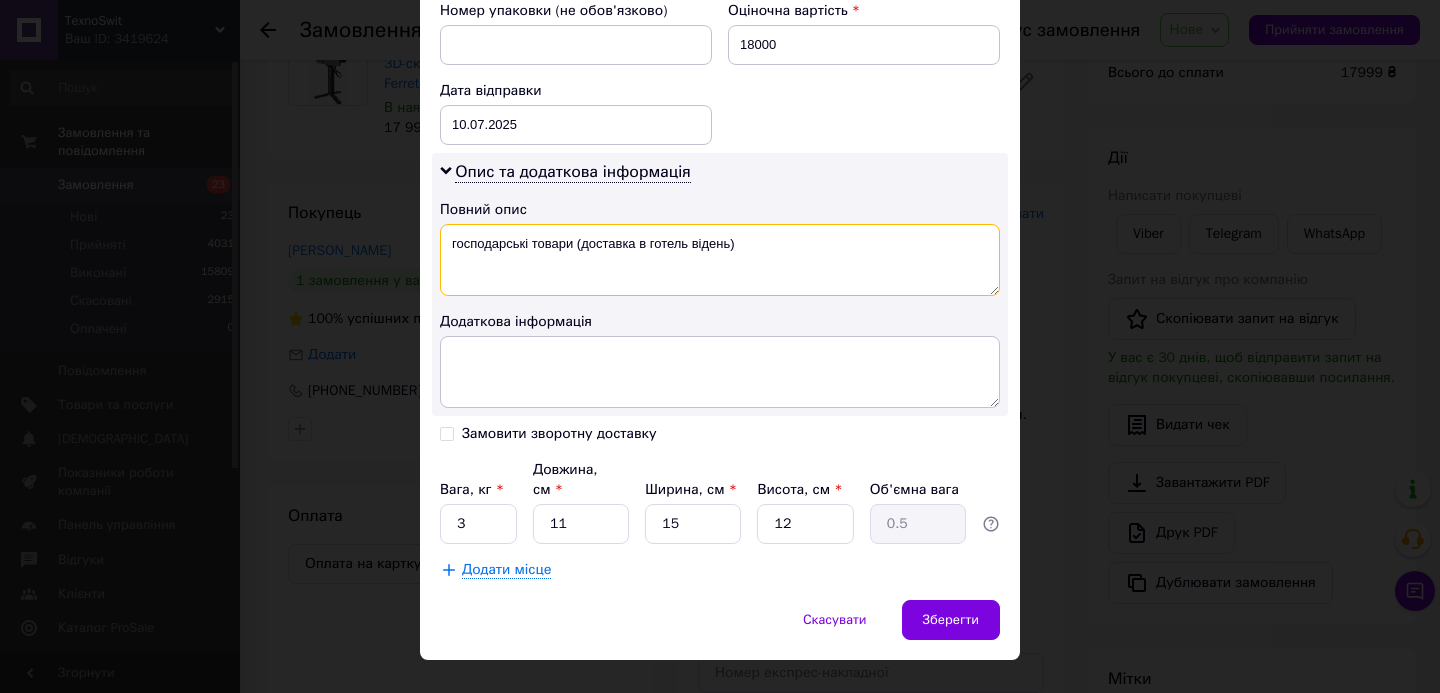 scroll, scrollTop: 995, scrollLeft: 0, axis: vertical 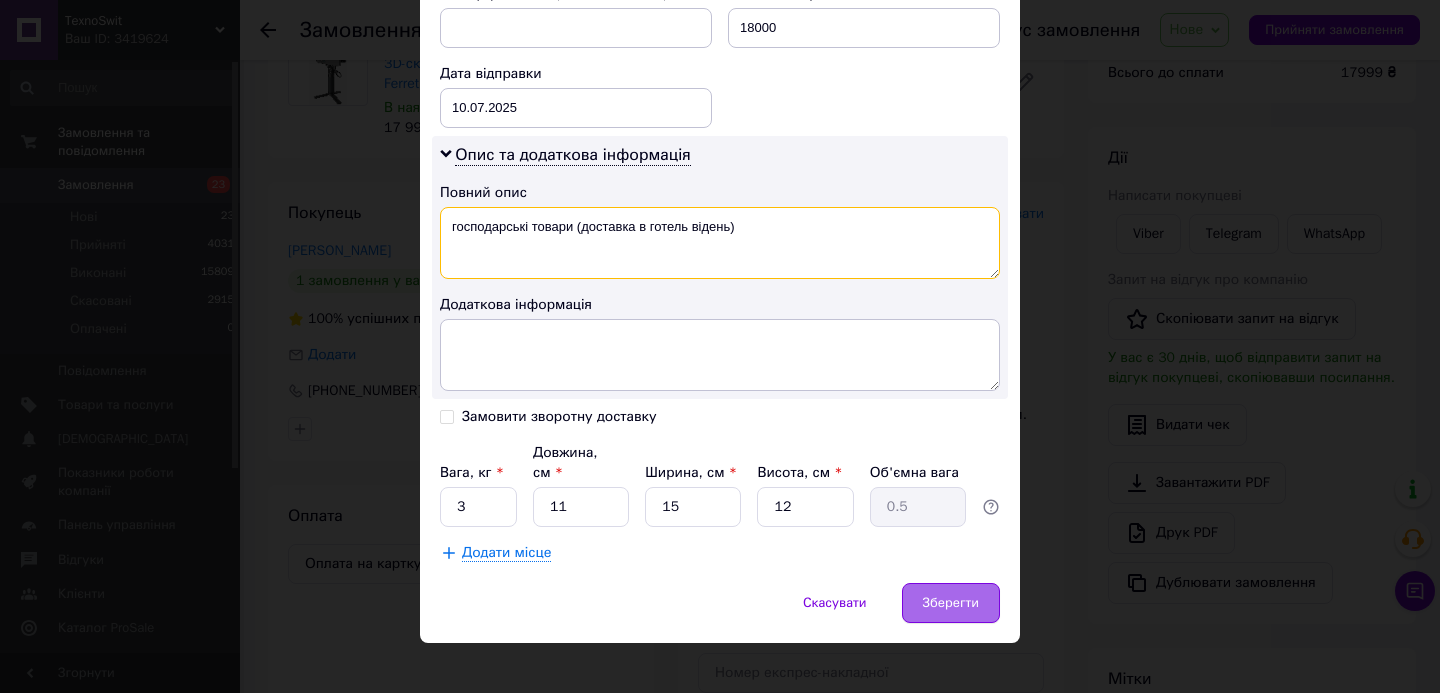 type on "господарські товари (доставка в готель відень)" 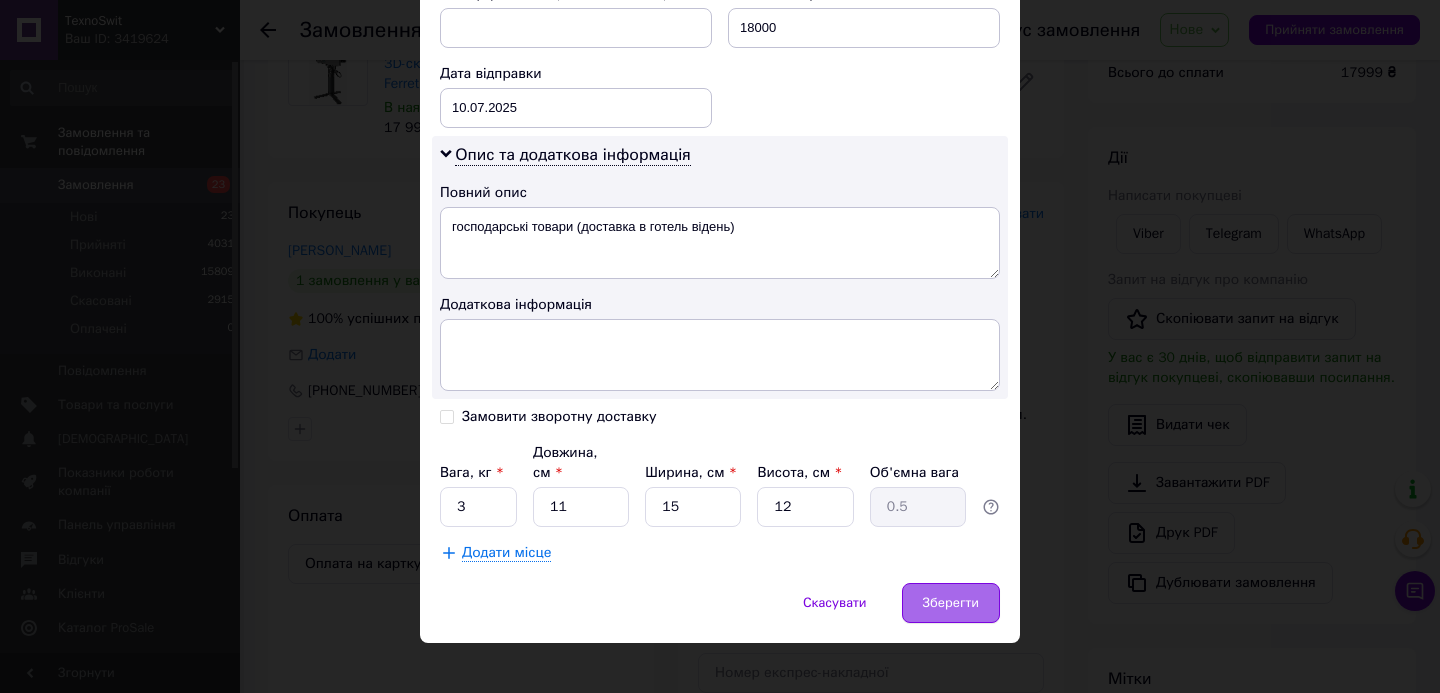 click on "Зберегти" at bounding box center [951, 603] 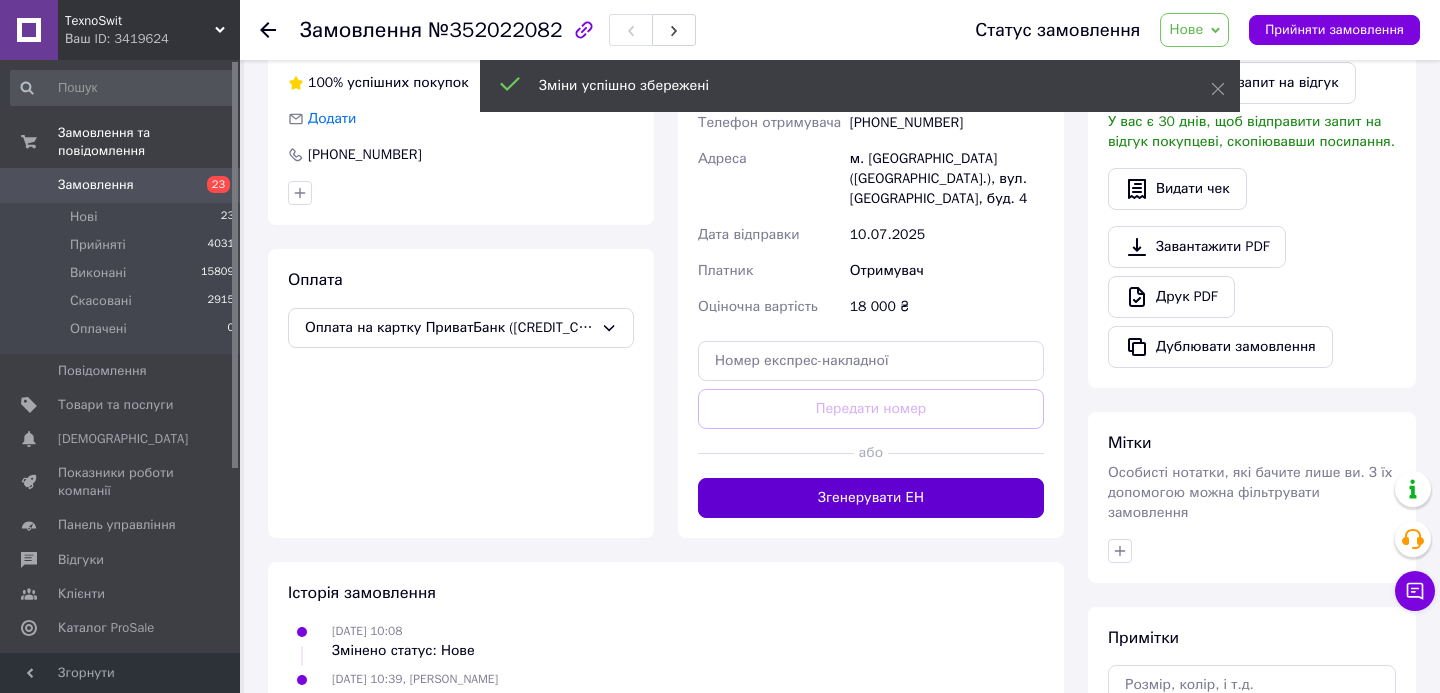 click on "Згенерувати ЕН" at bounding box center (871, 498) 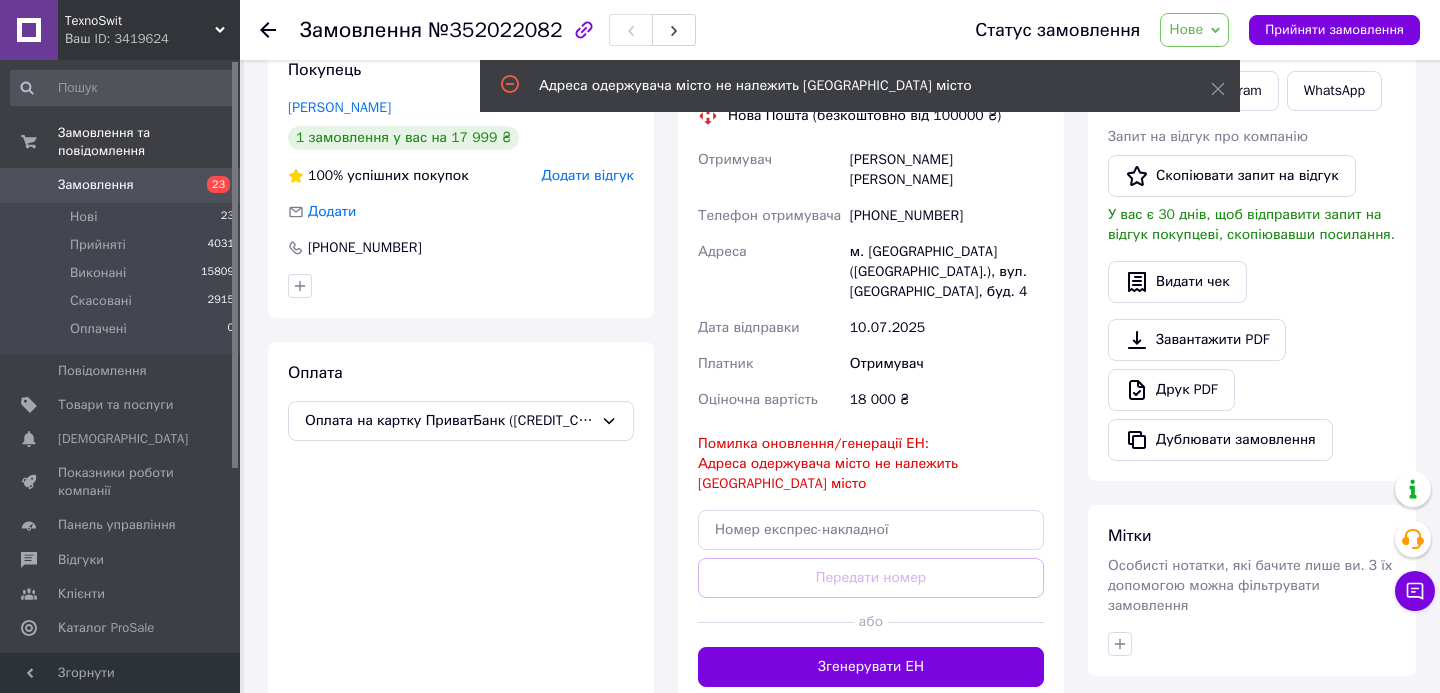 scroll, scrollTop: 292, scrollLeft: 0, axis: vertical 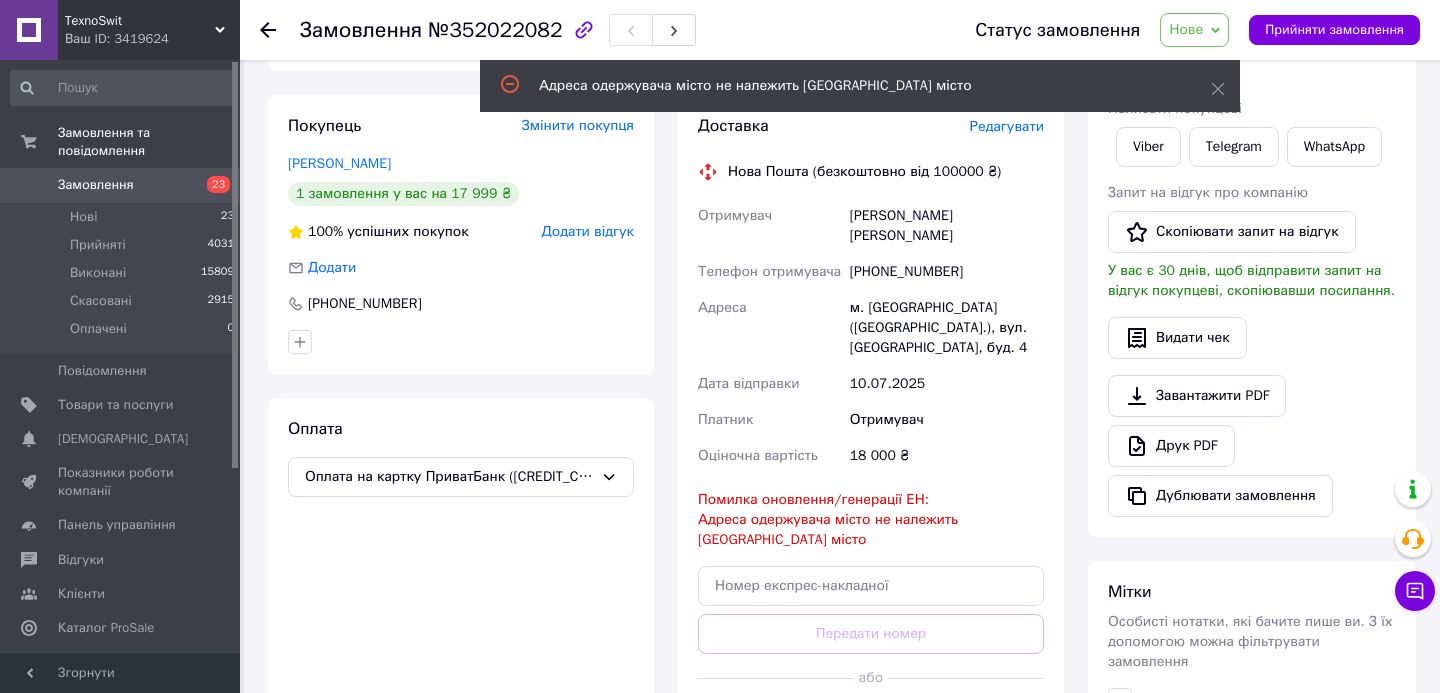 click on "Редагувати" at bounding box center (1007, 126) 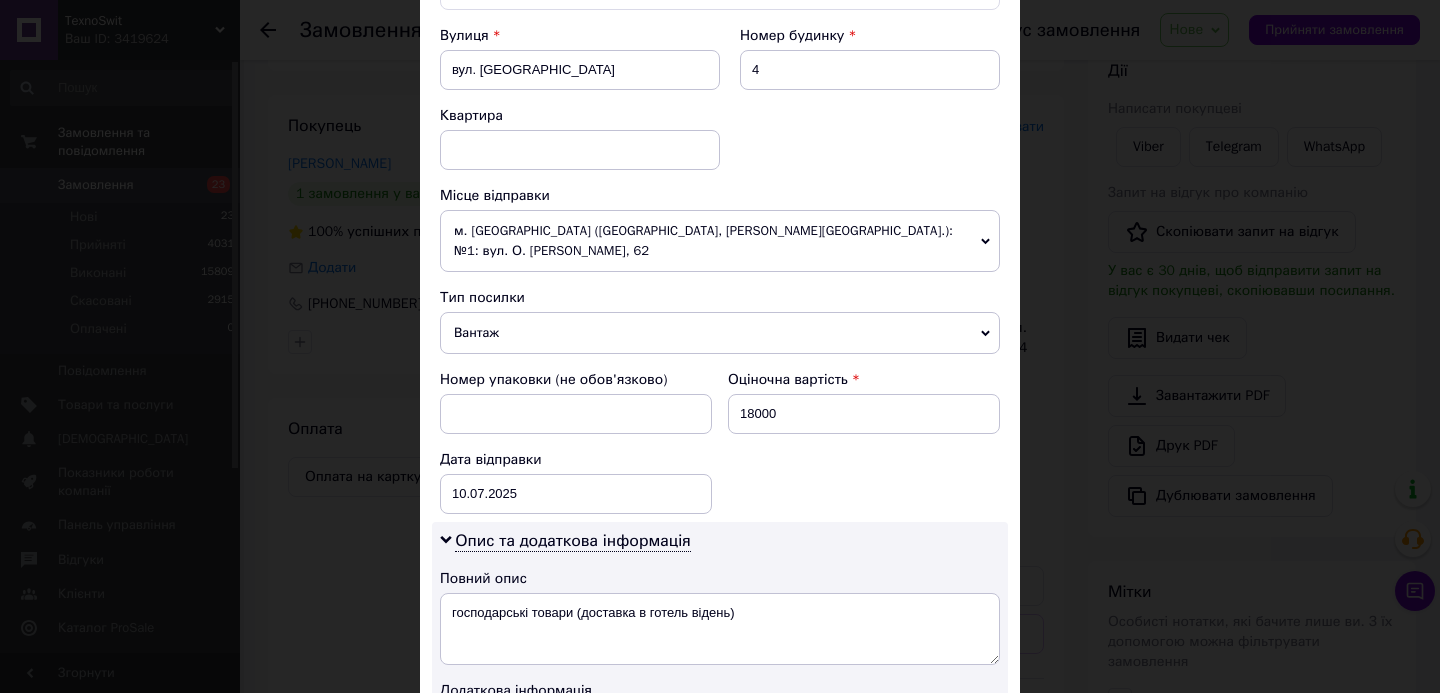 scroll, scrollTop: 611, scrollLeft: 0, axis: vertical 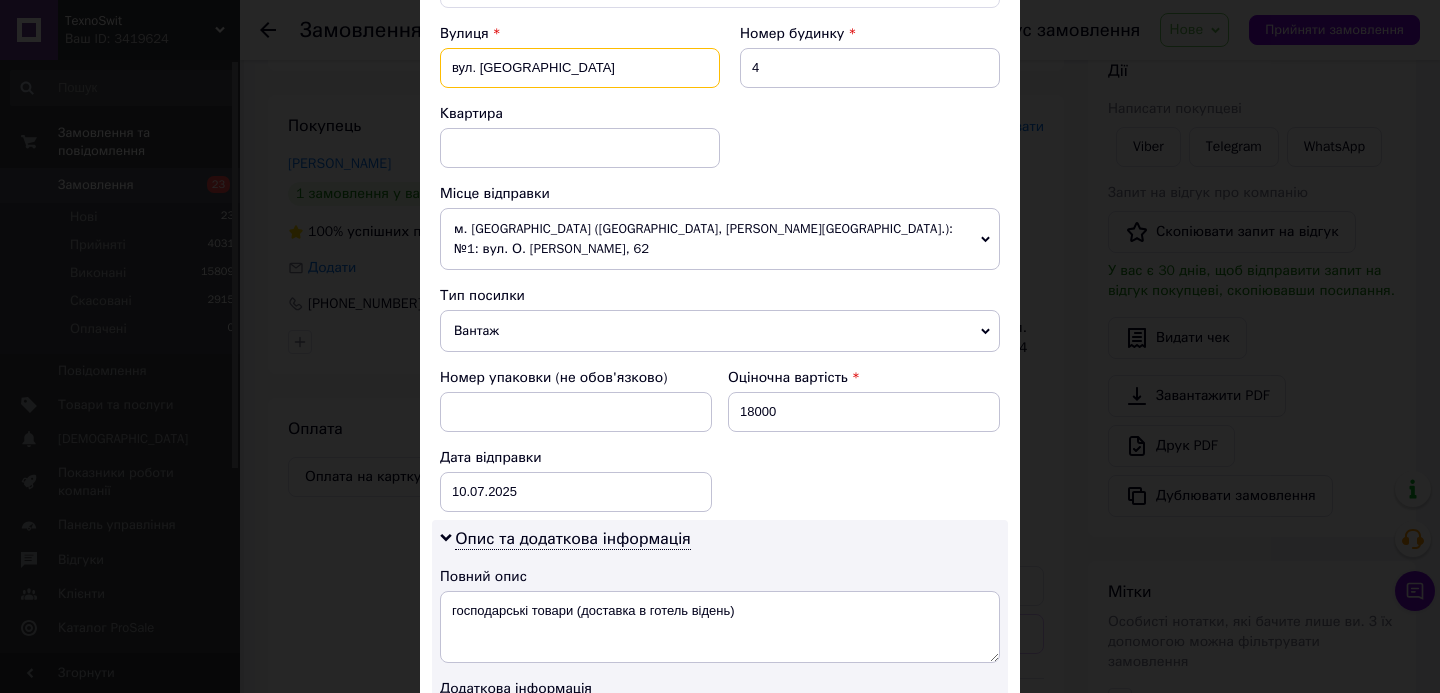 click on "вул. [GEOGRAPHIC_DATA]" at bounding box center (580, 68) 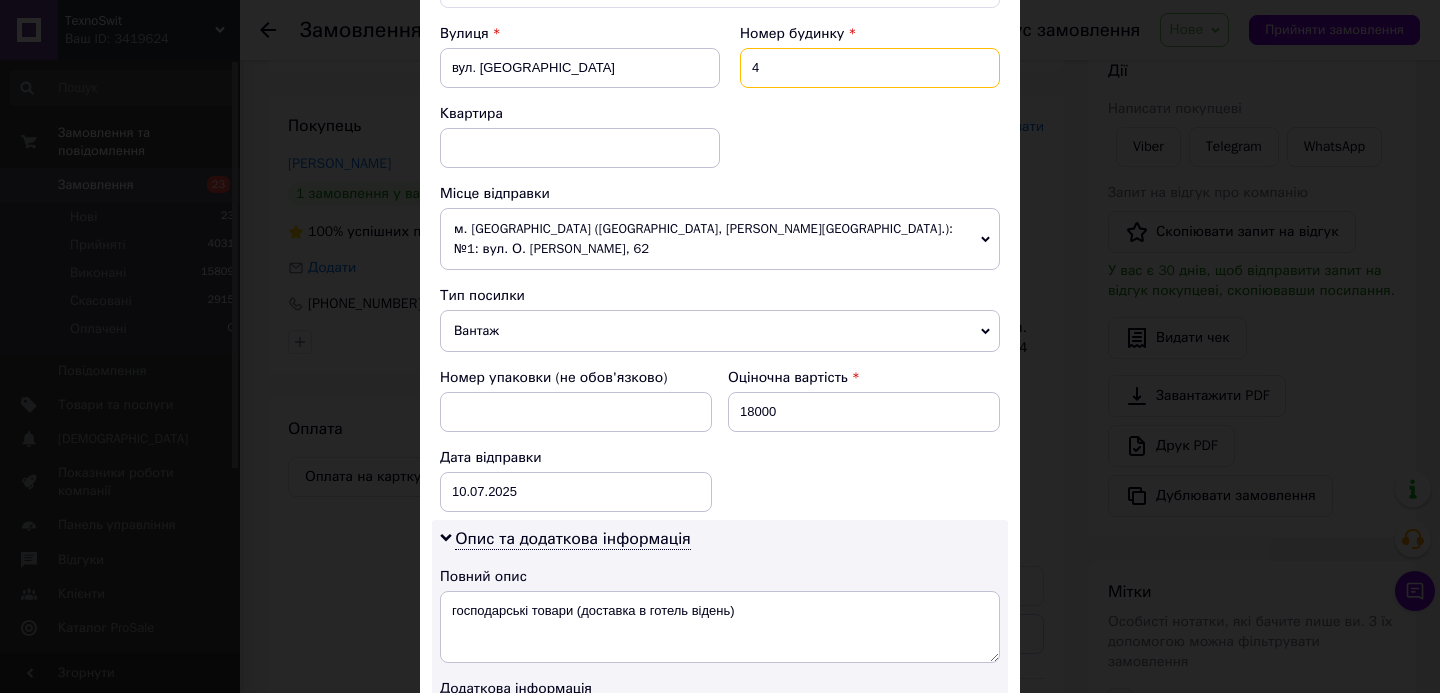 click on "4" at bounding box center [870, 68] 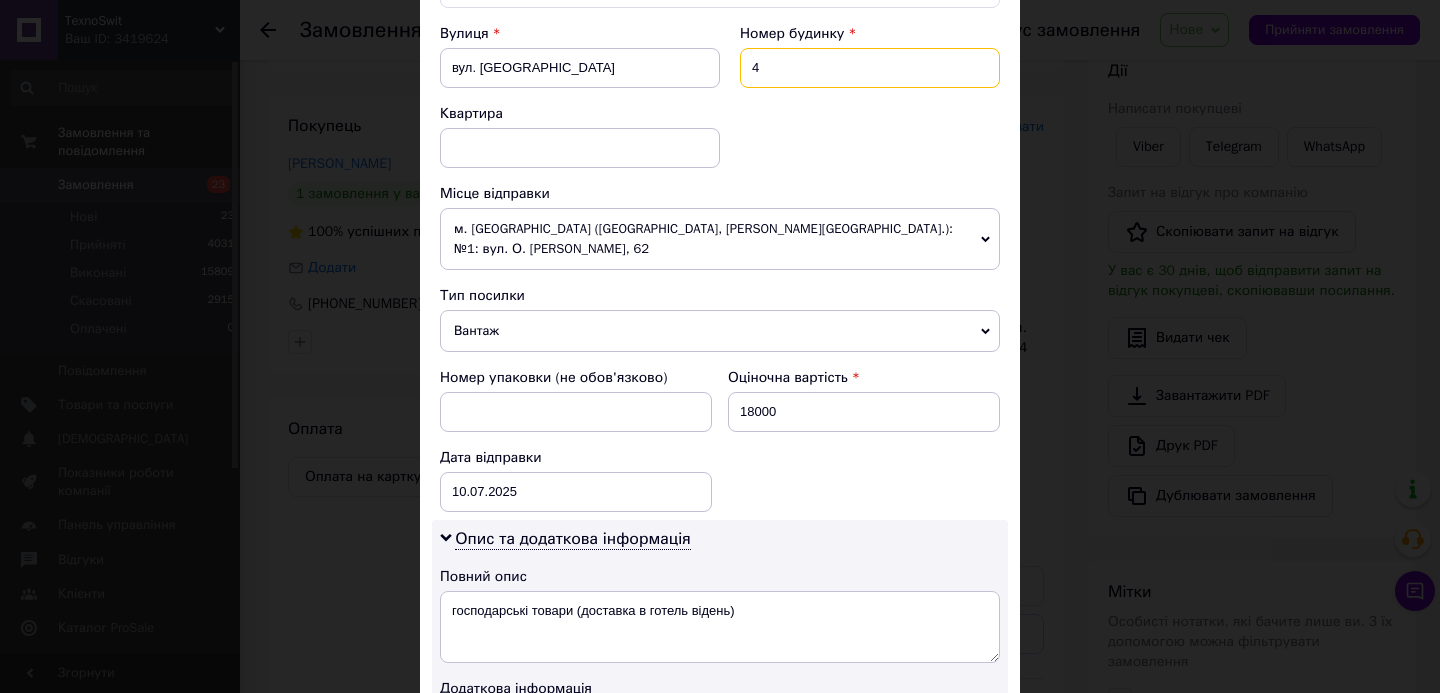 click on "4" at bounding box center [870, 68] 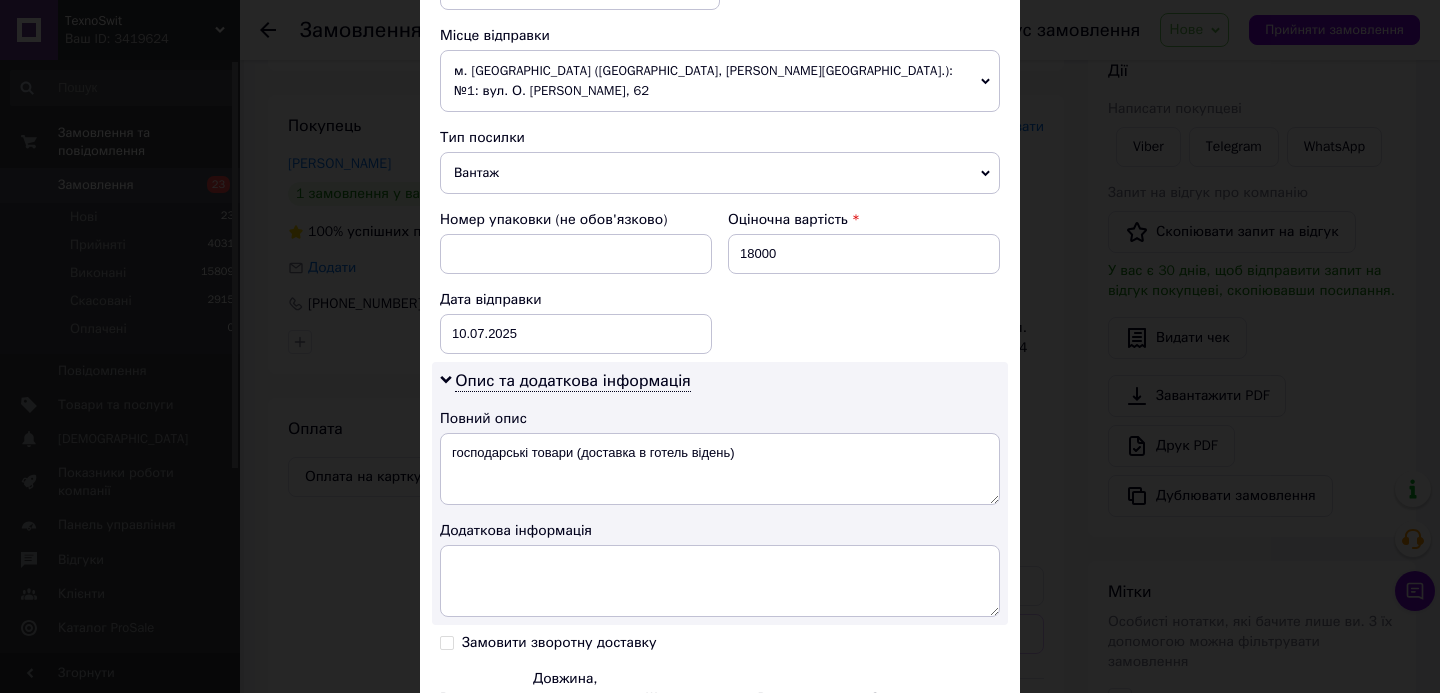 scroll, scrollTop: 995, scrollLeft: 0, axis: vertical 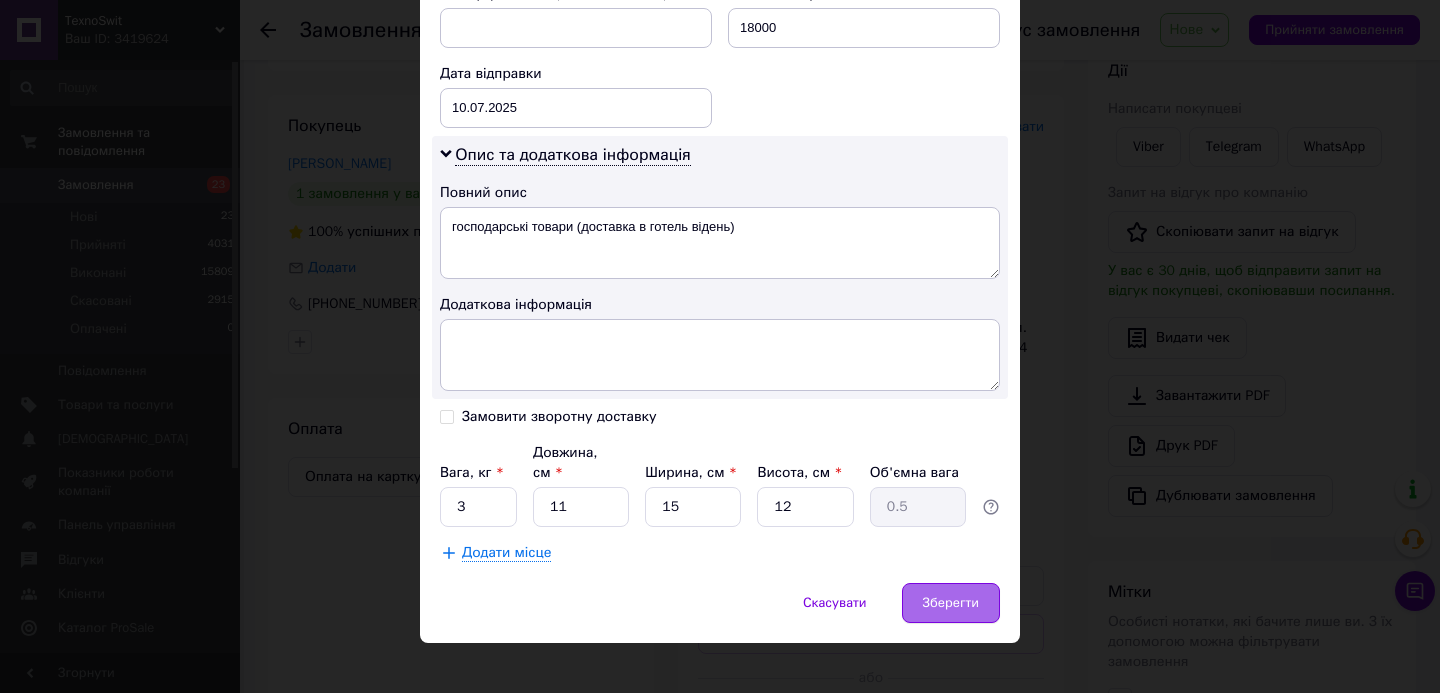 click on "Зберегти" at bounding box center (951, 603) 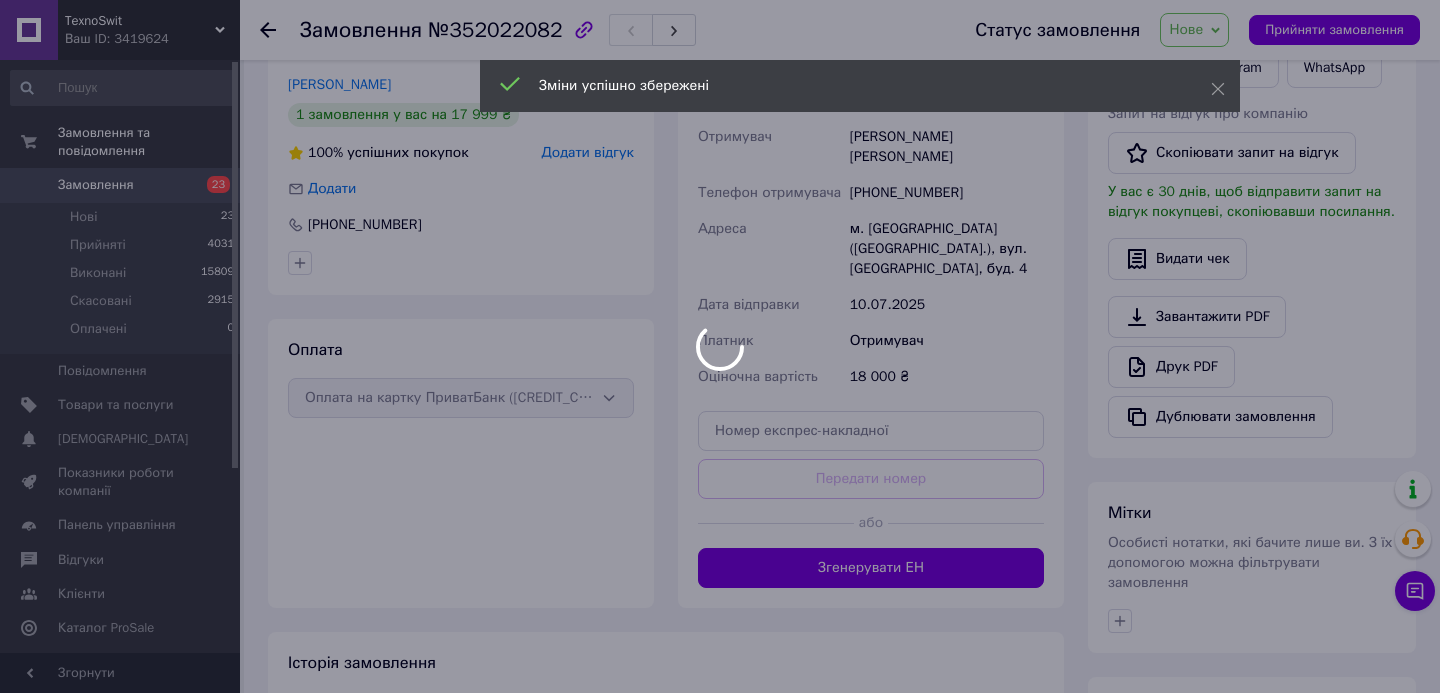 scroll, scrollTop: 373, scrollLeft: 0, axis: vertical 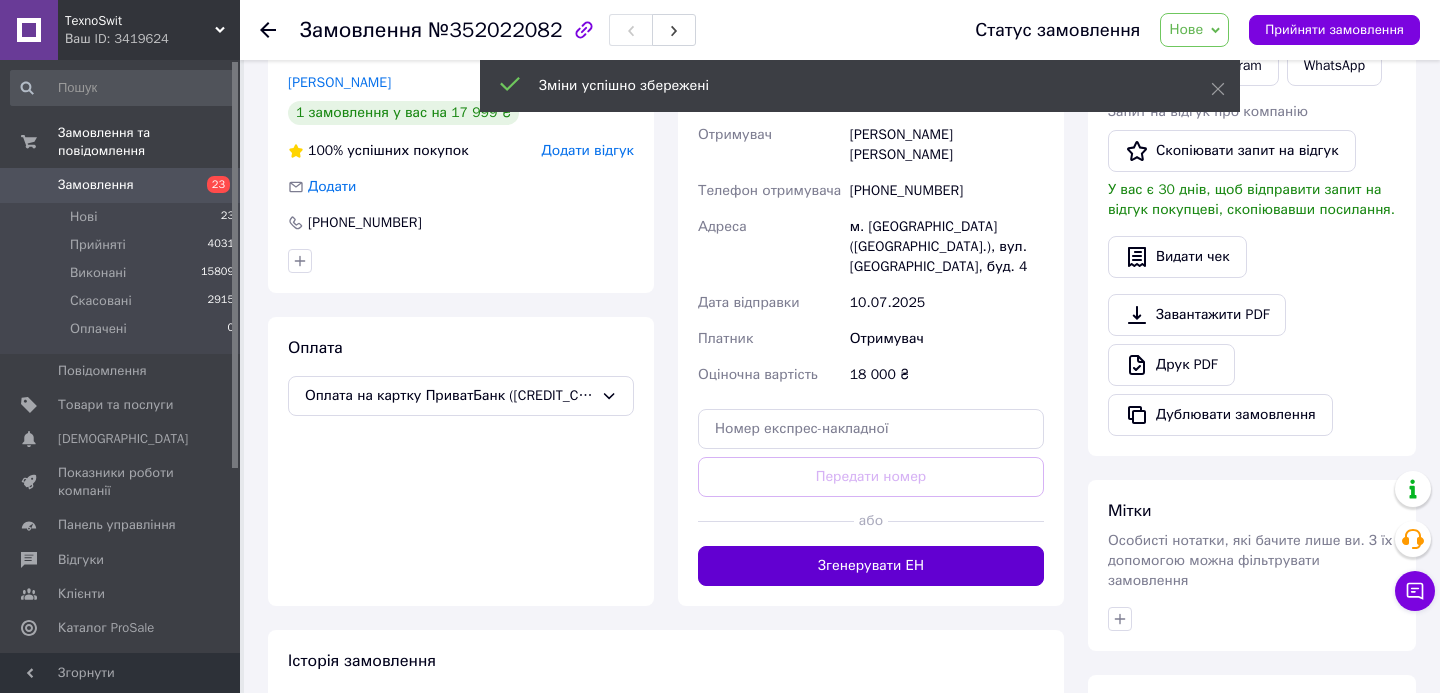 click on "Згенерувати ЕН" at bounding box center (871, 566) 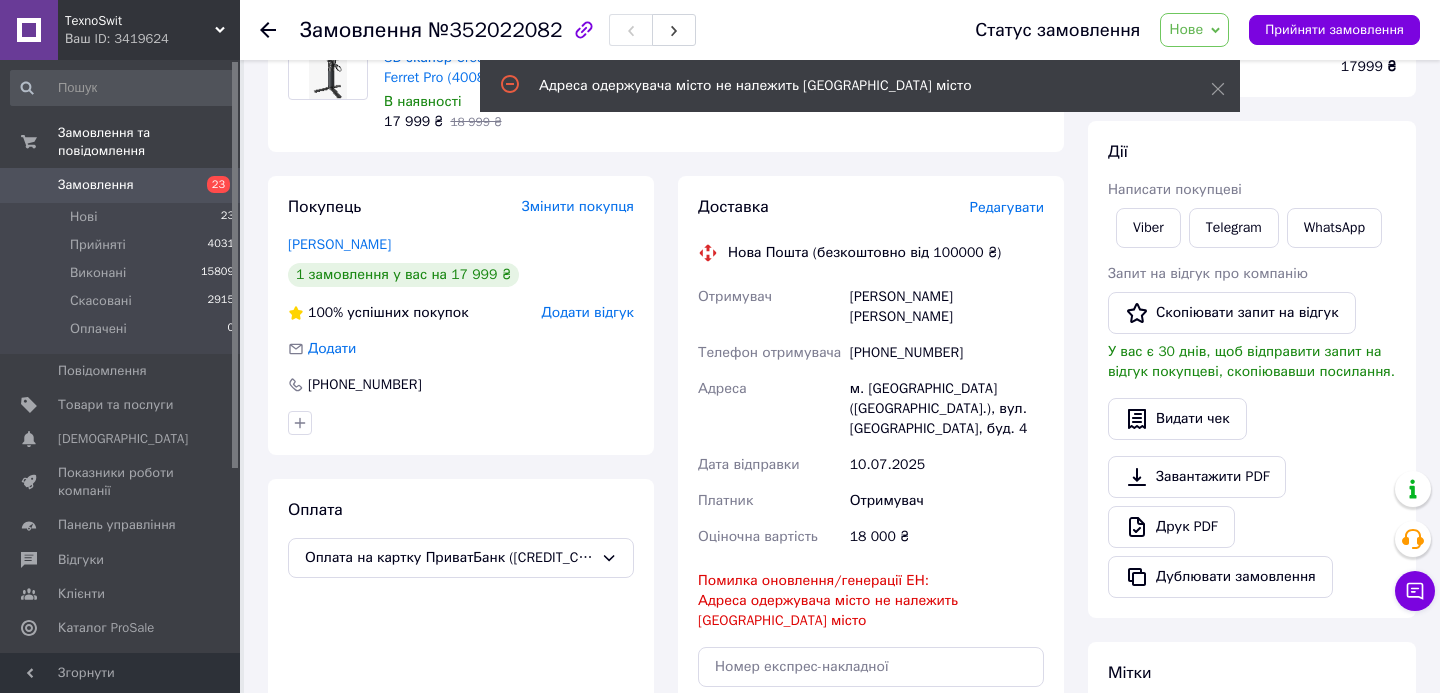 scroll, scrollTop: 205, scrollLeft: 0, axis: vertical 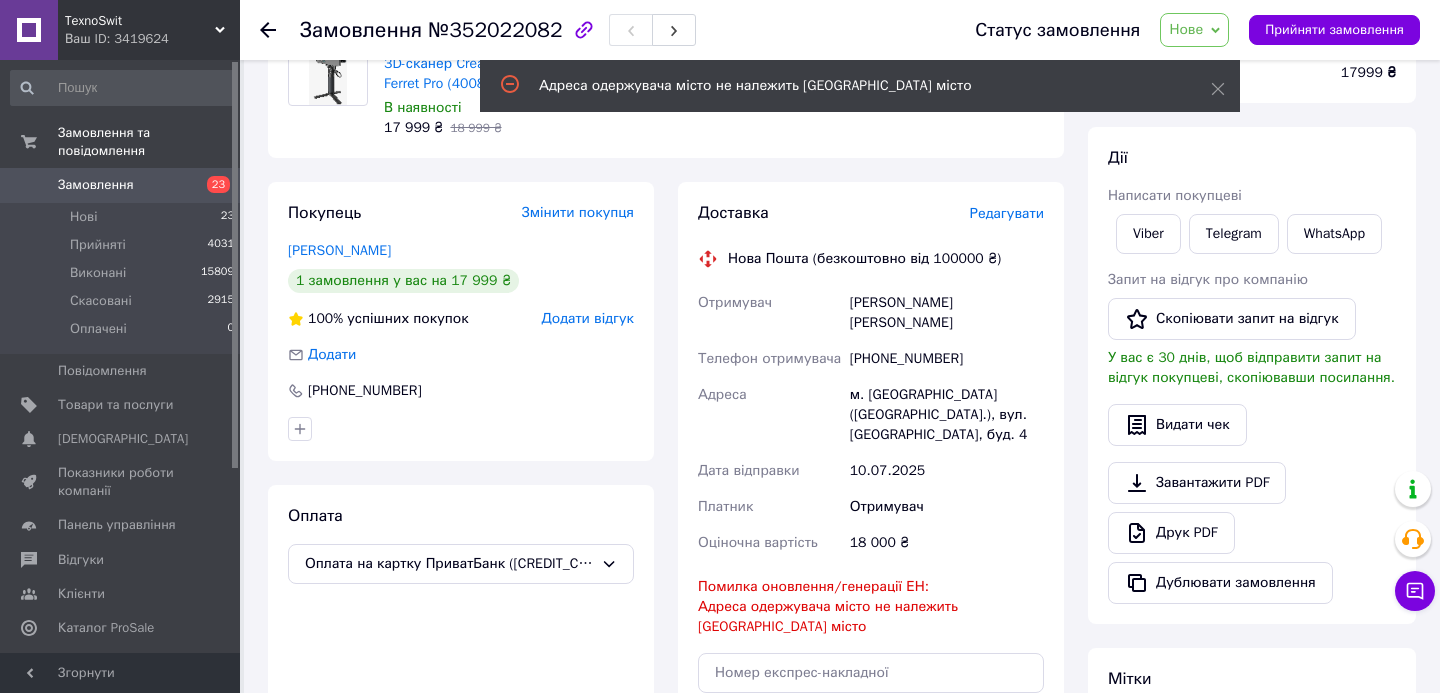 click on "Редагувати" at bounding box center [1007, 213] 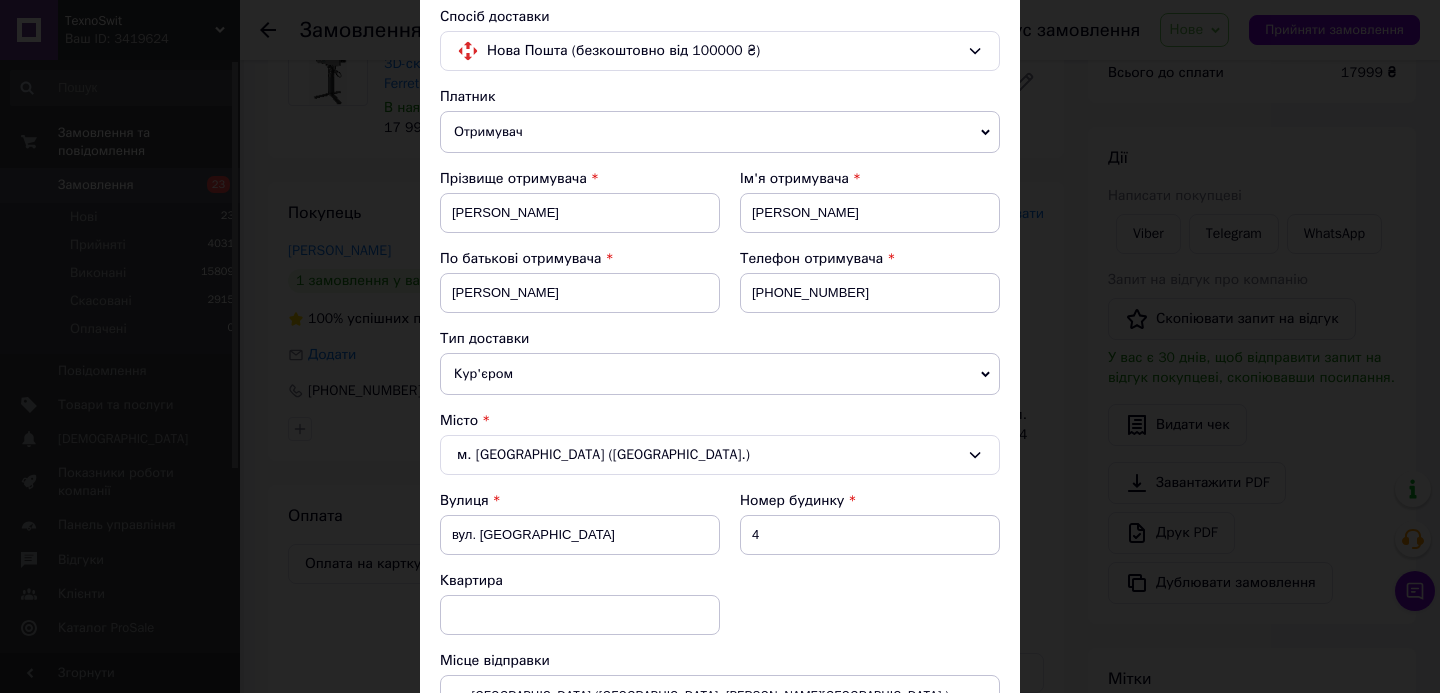 scroll, scrollTop: 160, scrollLeft: 0, axis: vertical 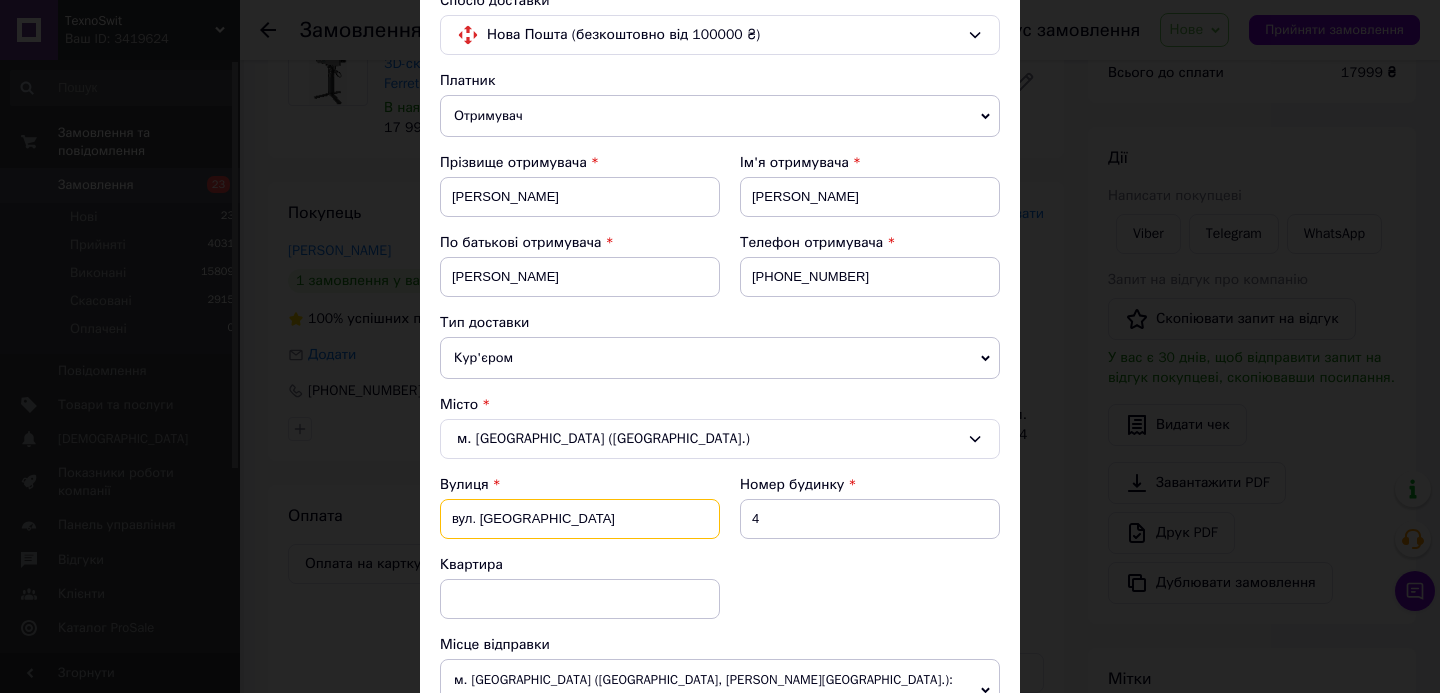 click on "вул. [GEOGRAPHIC_DATA]" at bounding box center (580, 519) 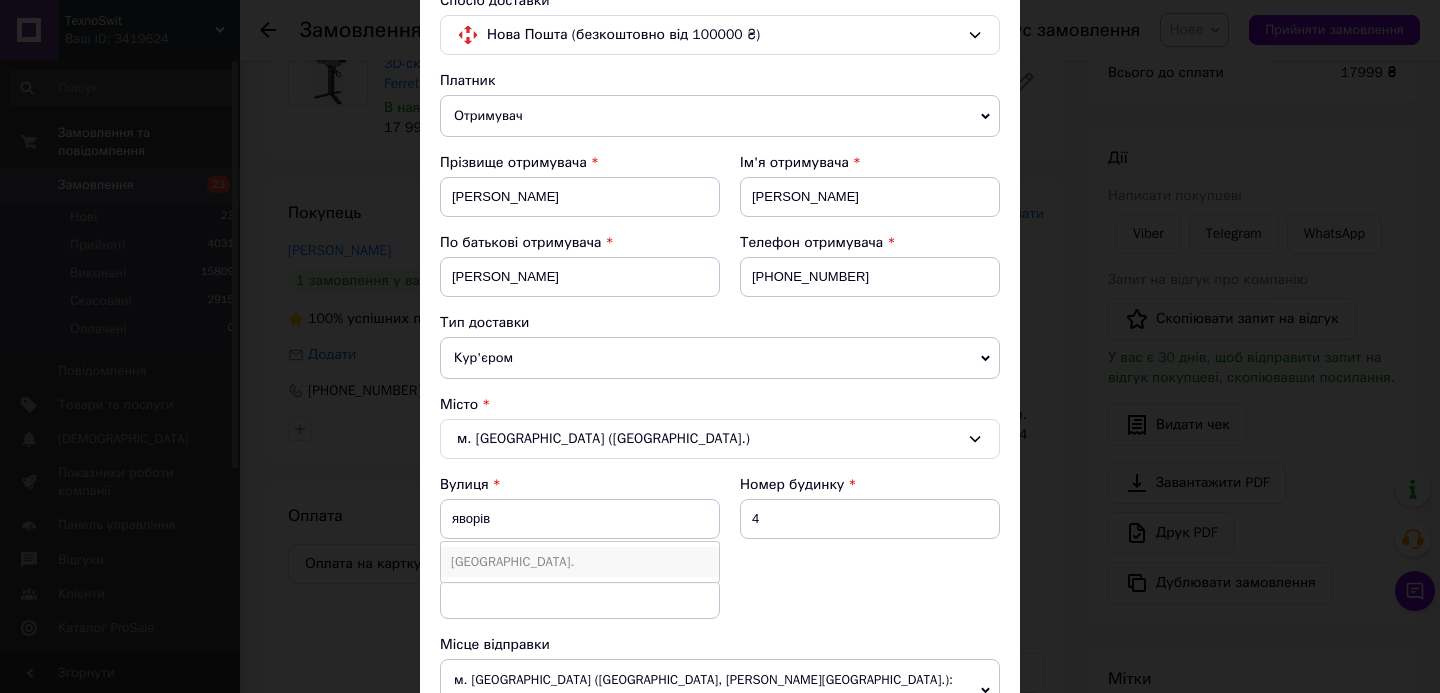 click on "[GEOGRAPHIC_DATA]." at bounding box center (580, 562) 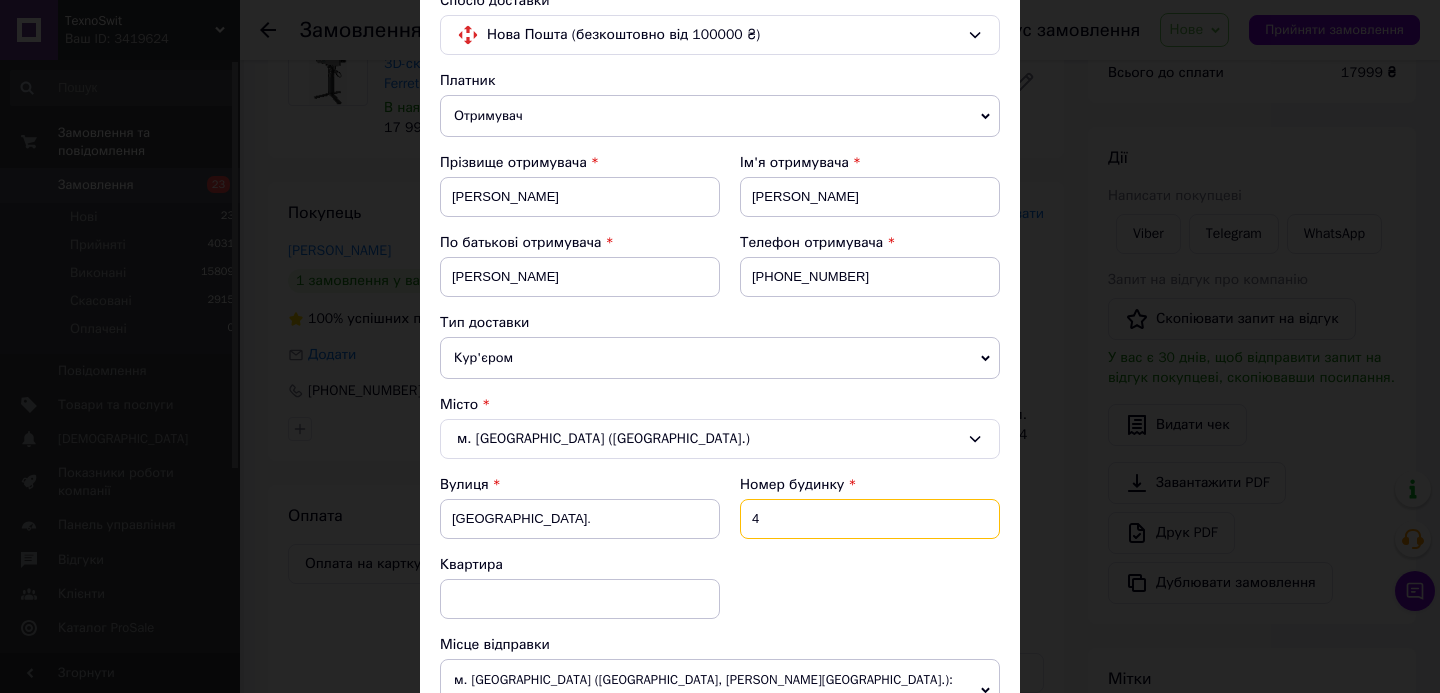 click on "4" at bounding box center [870, 519] 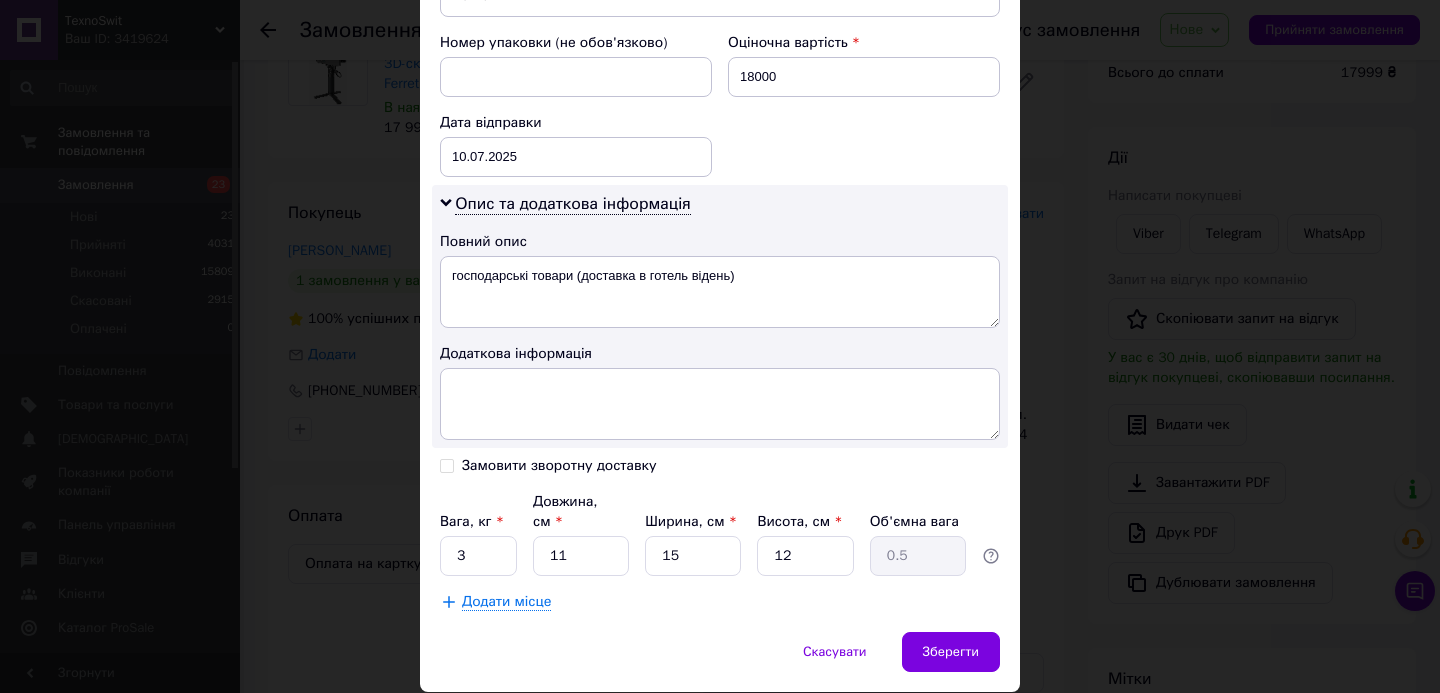 scroll, scrollTop: 966, scrollLeft: 0, axis: vertical 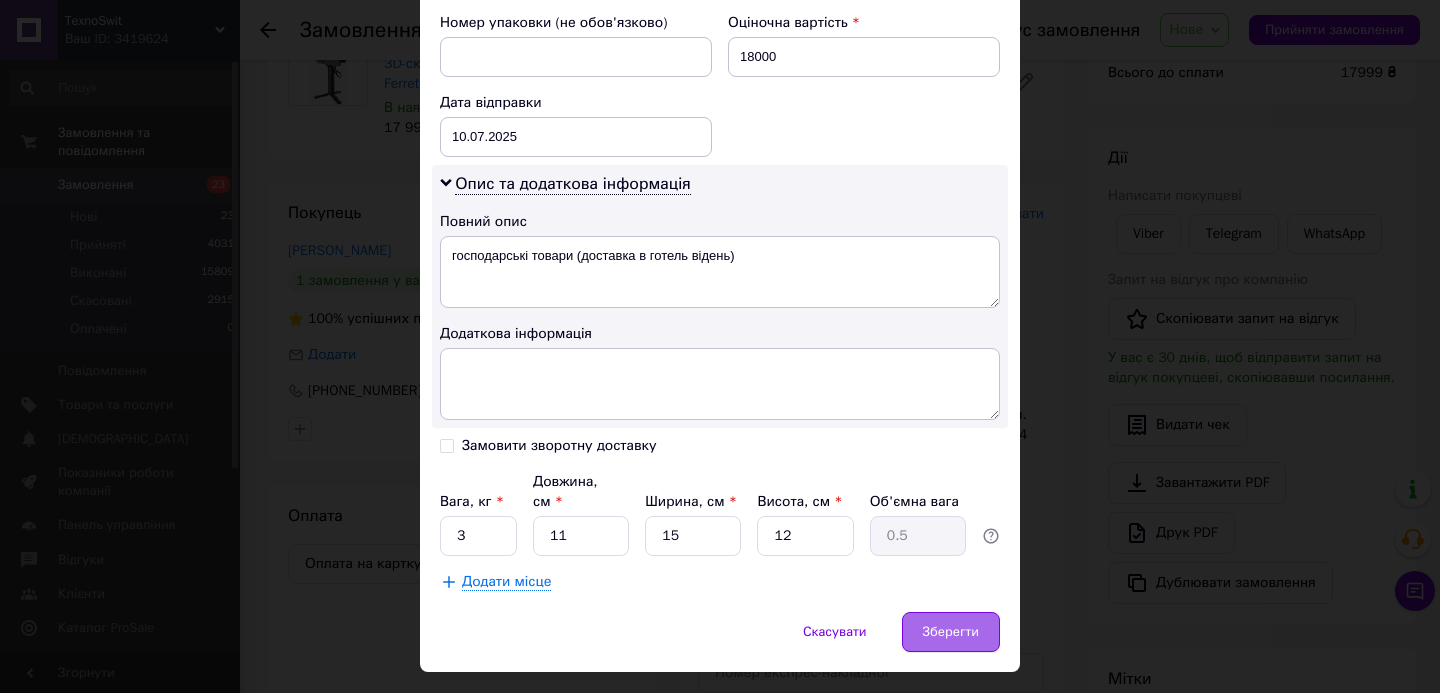 click on "Зберегти" at bounding box center [951, 632] 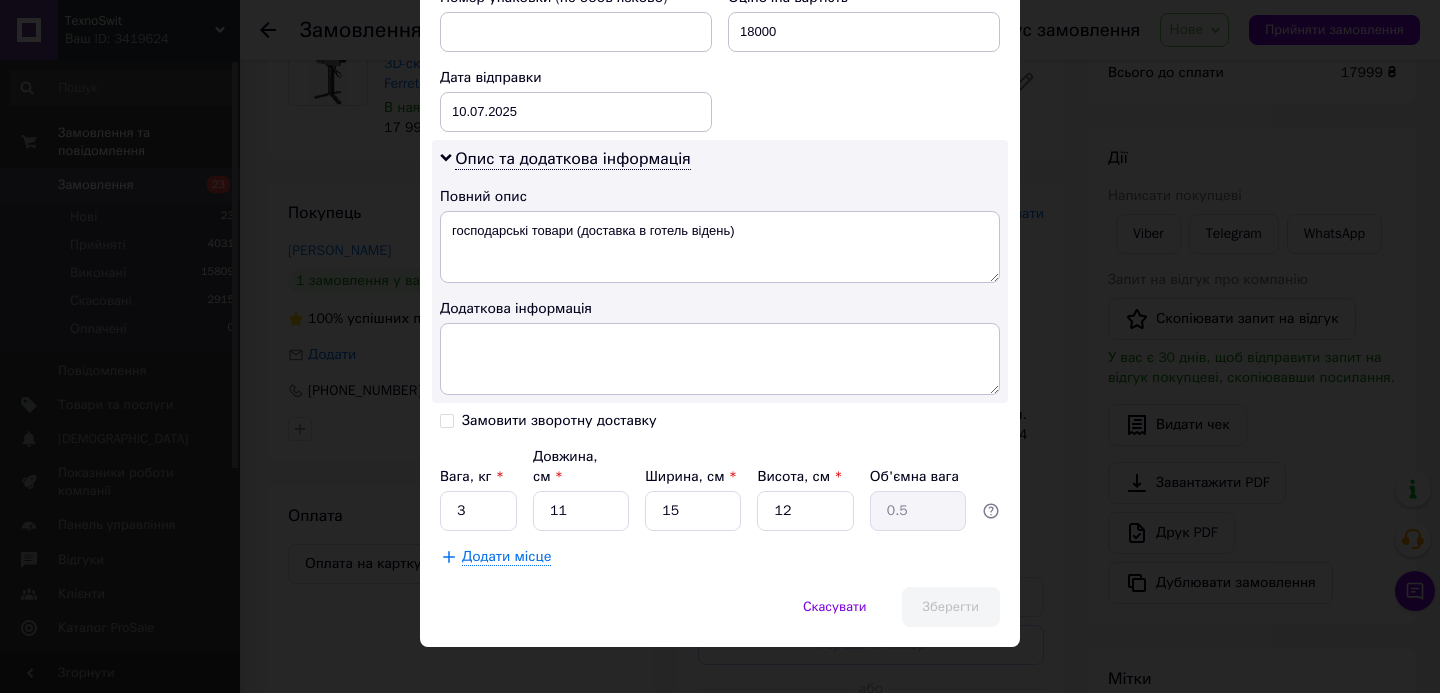 scroll, scrollTop: 0, scrollLeft: 0, axis: both 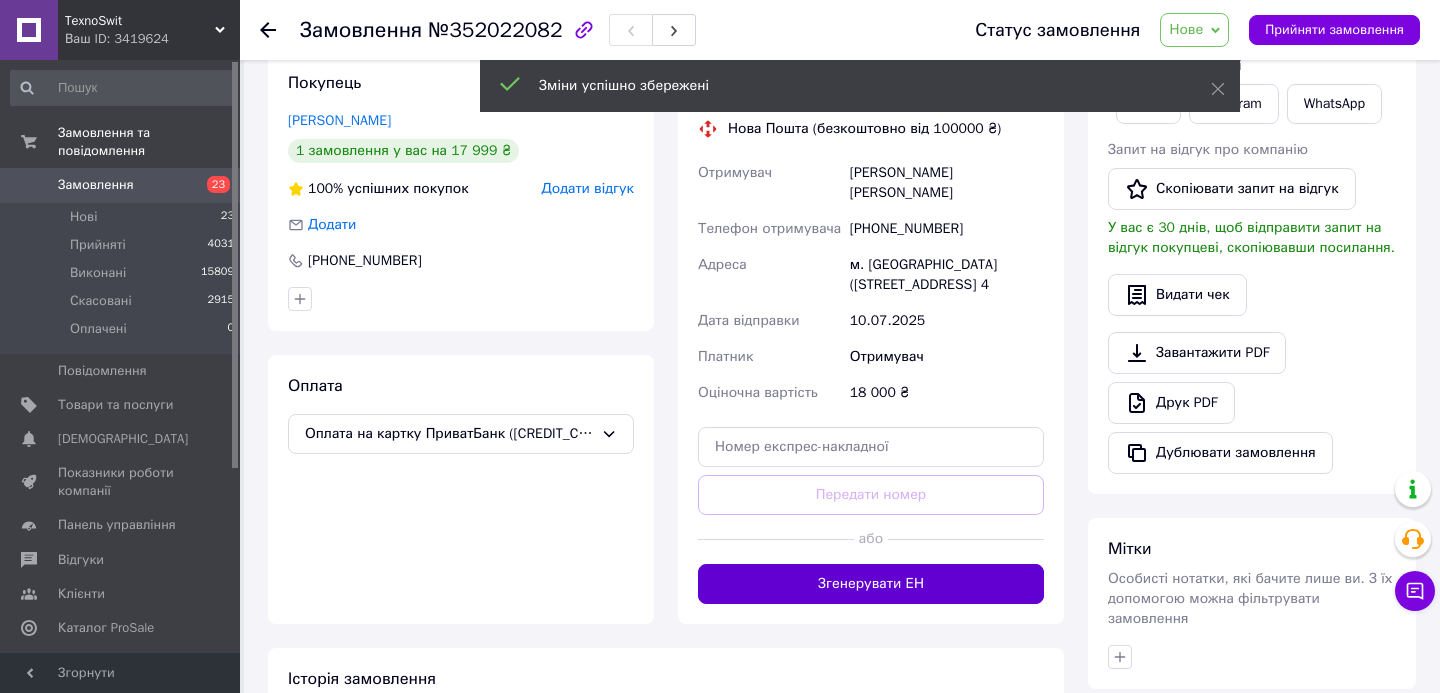 click on "Згенерувати ЕН" at bounding box center [871, 584] 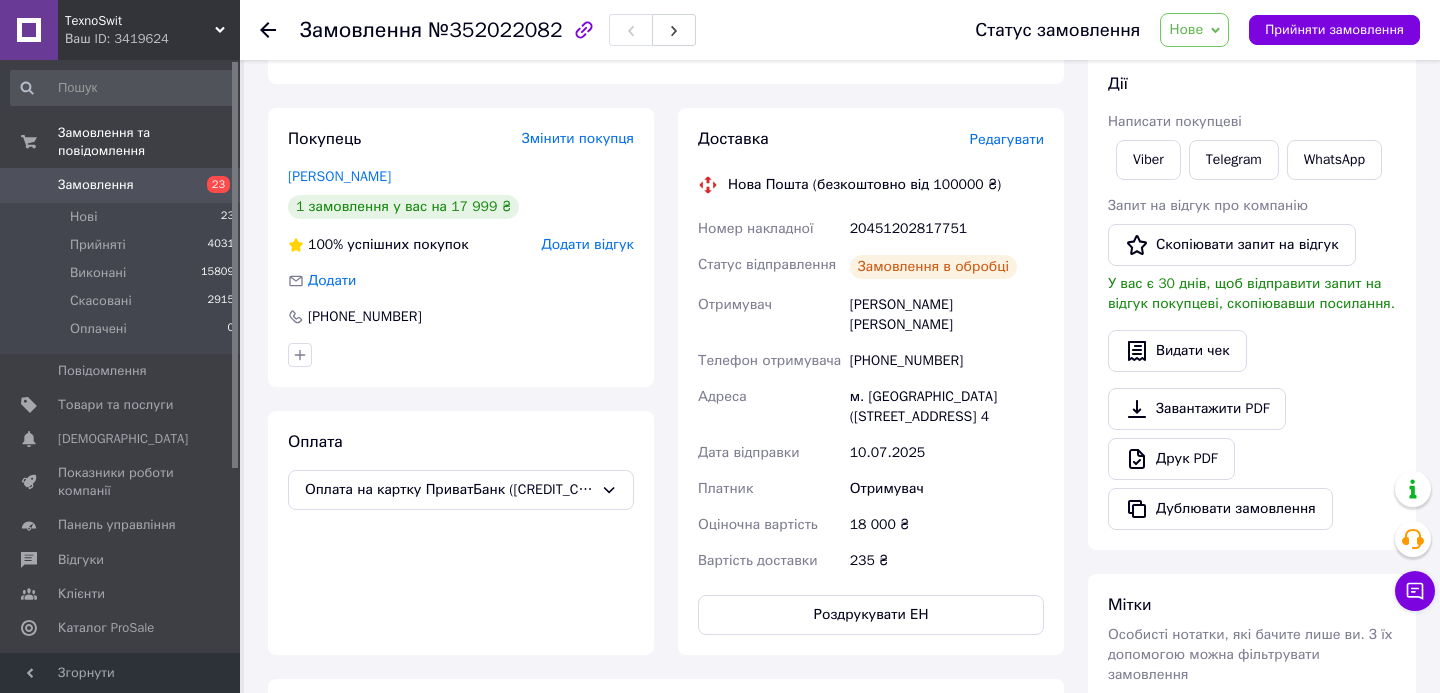 scroll, scrollTop: 269, scrollLeft: 0, axis: vertical 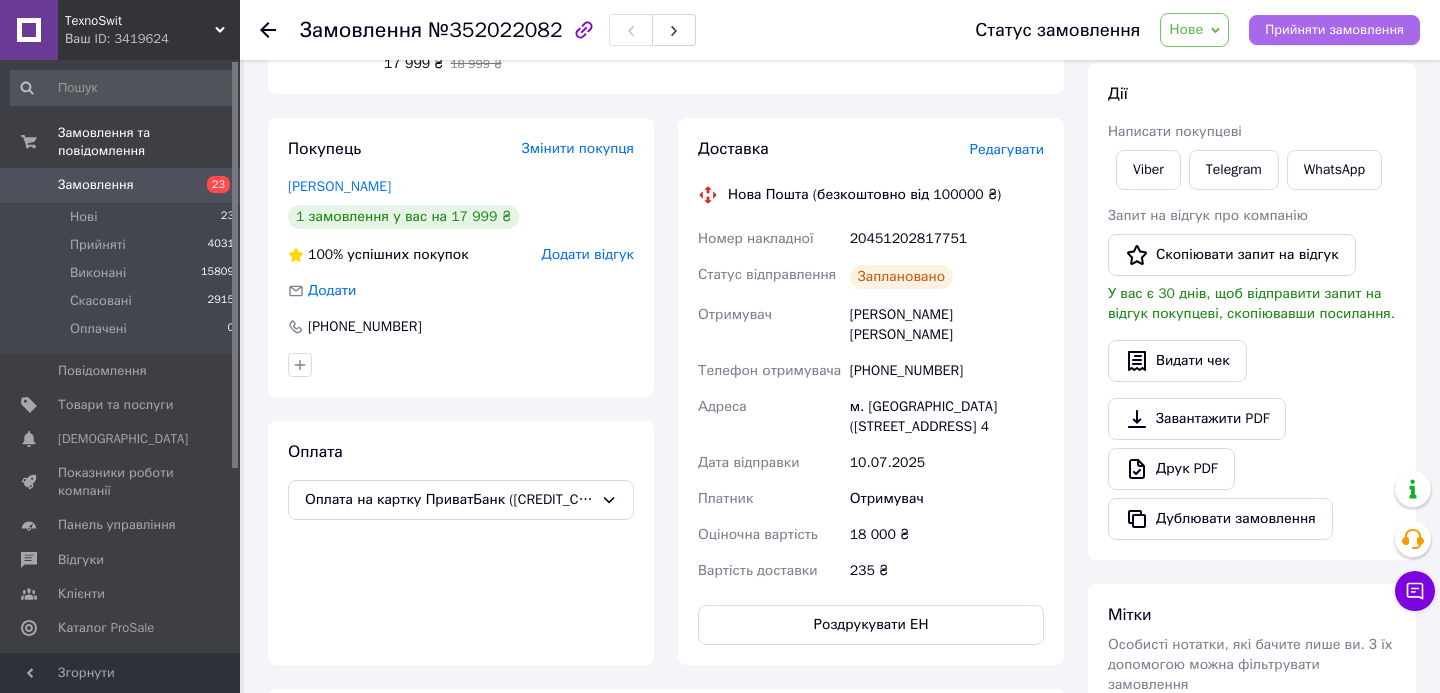 click on "Прийняти замовлення" at bounding box center (1334, 30) 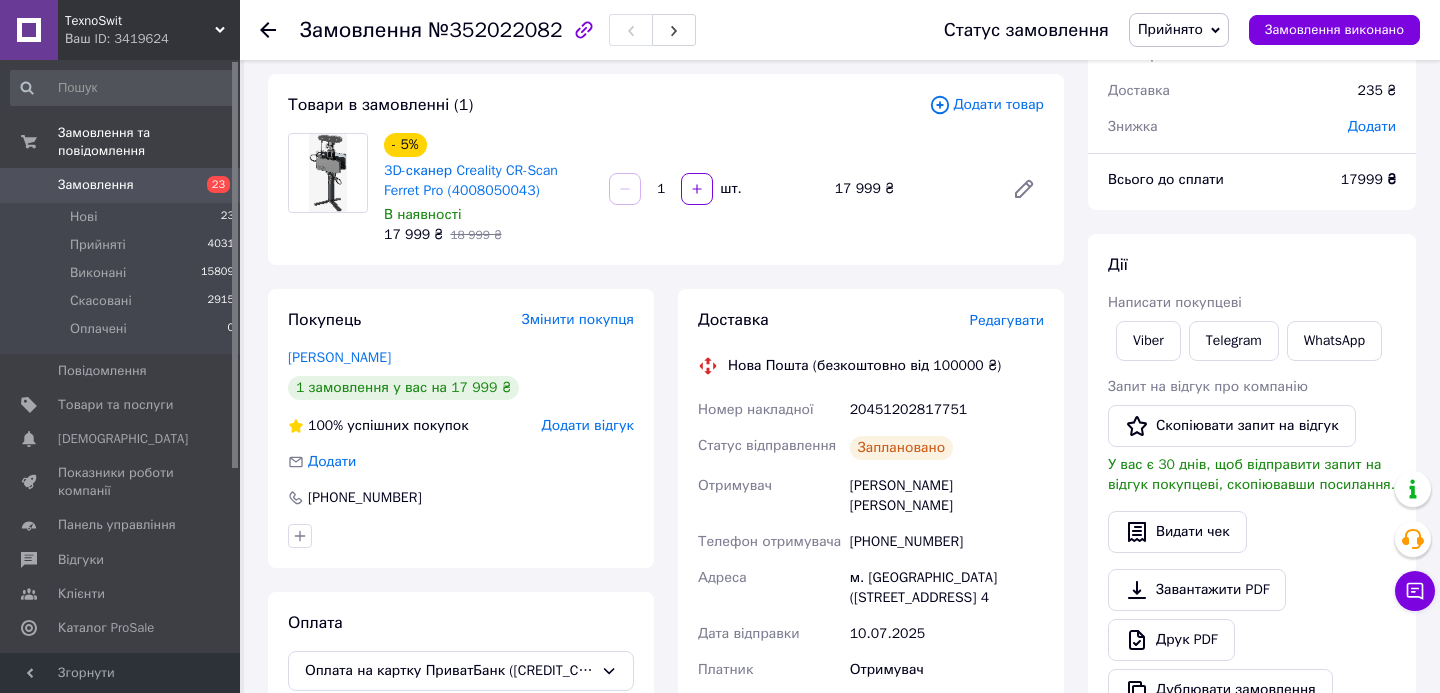scroll, scrollTop: 38, scrollLeft: 0, axis: vertical 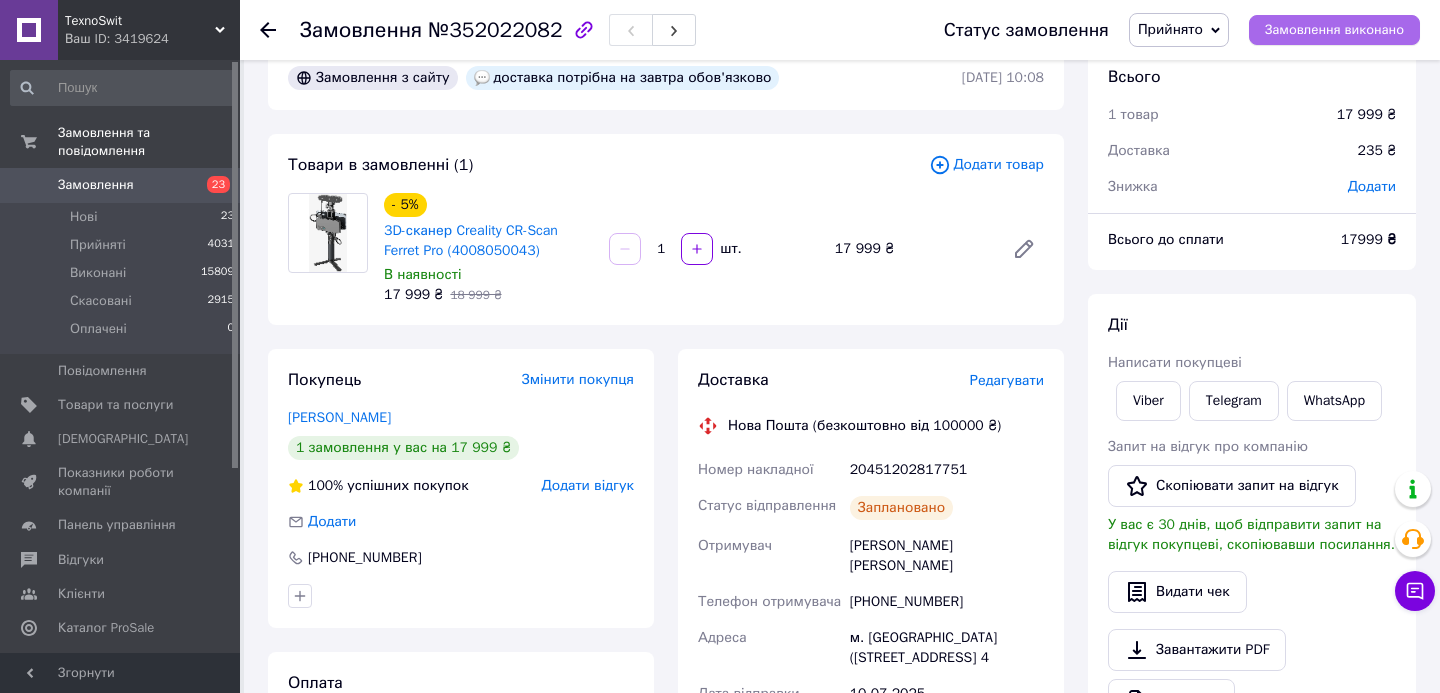 click on "Замовлення виконано" at bounding box center [1334, 30] 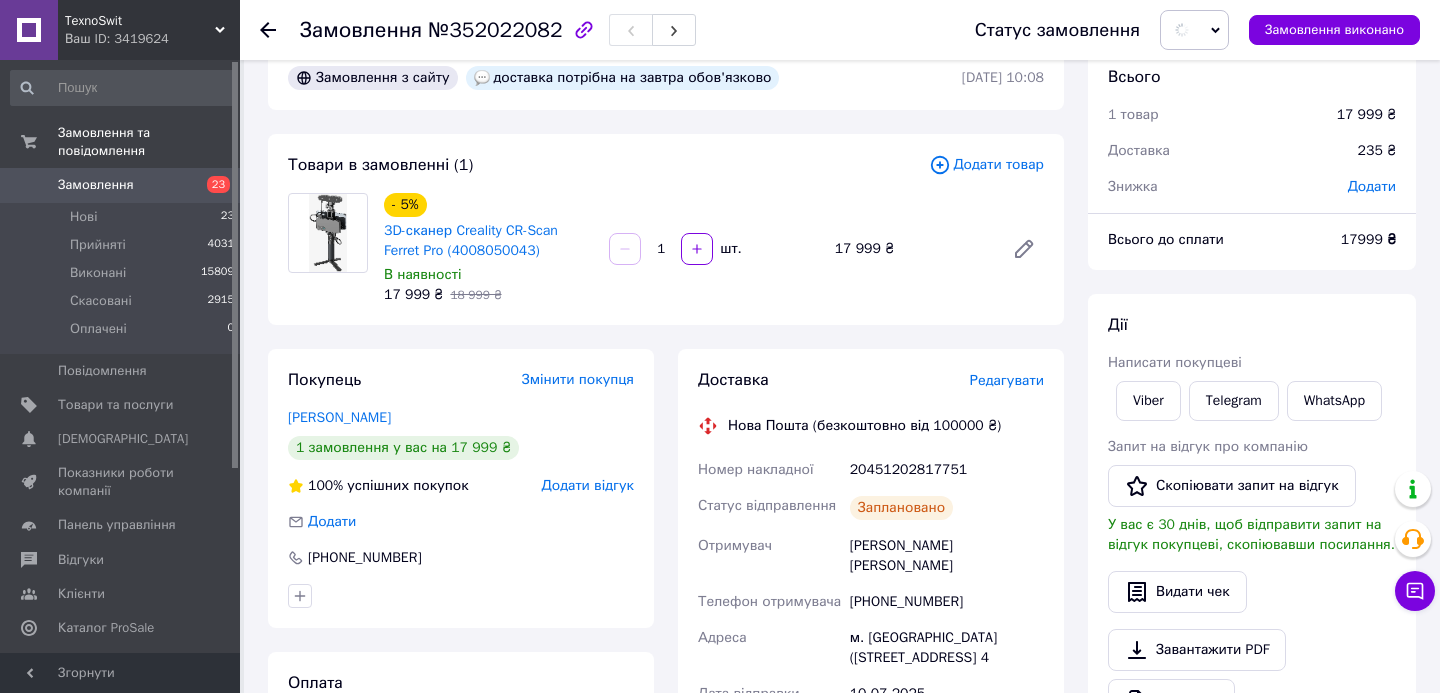 scroll, scrollTop: 0, scrollLeft: 0, axis: both 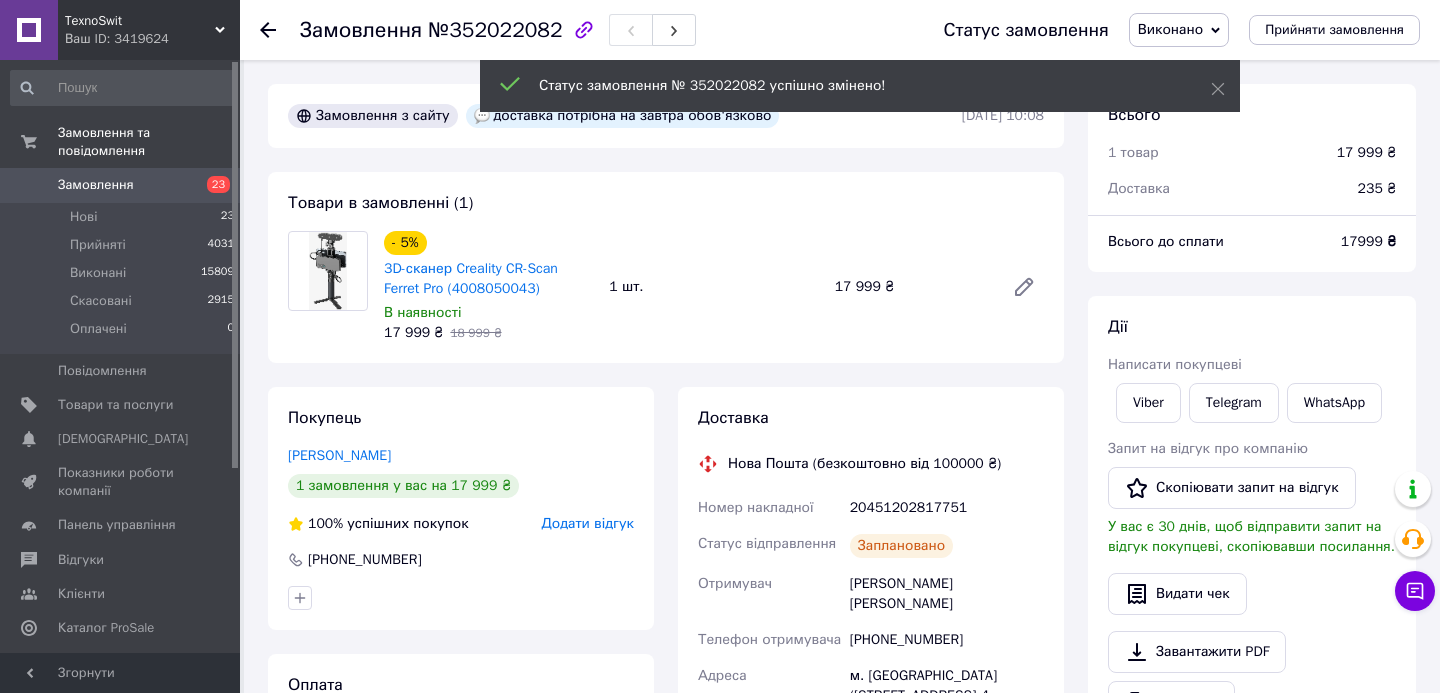 click 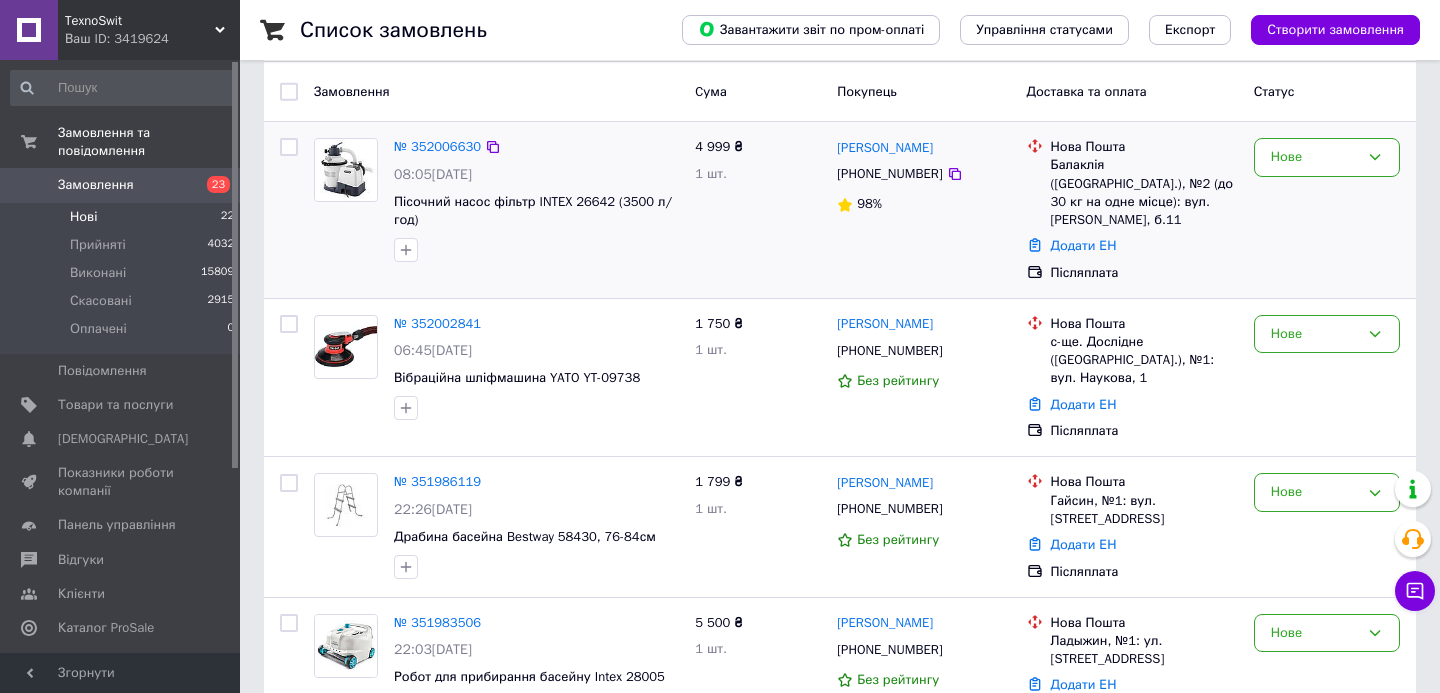 scroll, scrollTop: 166, scrollLeft: 0, axis: vertical 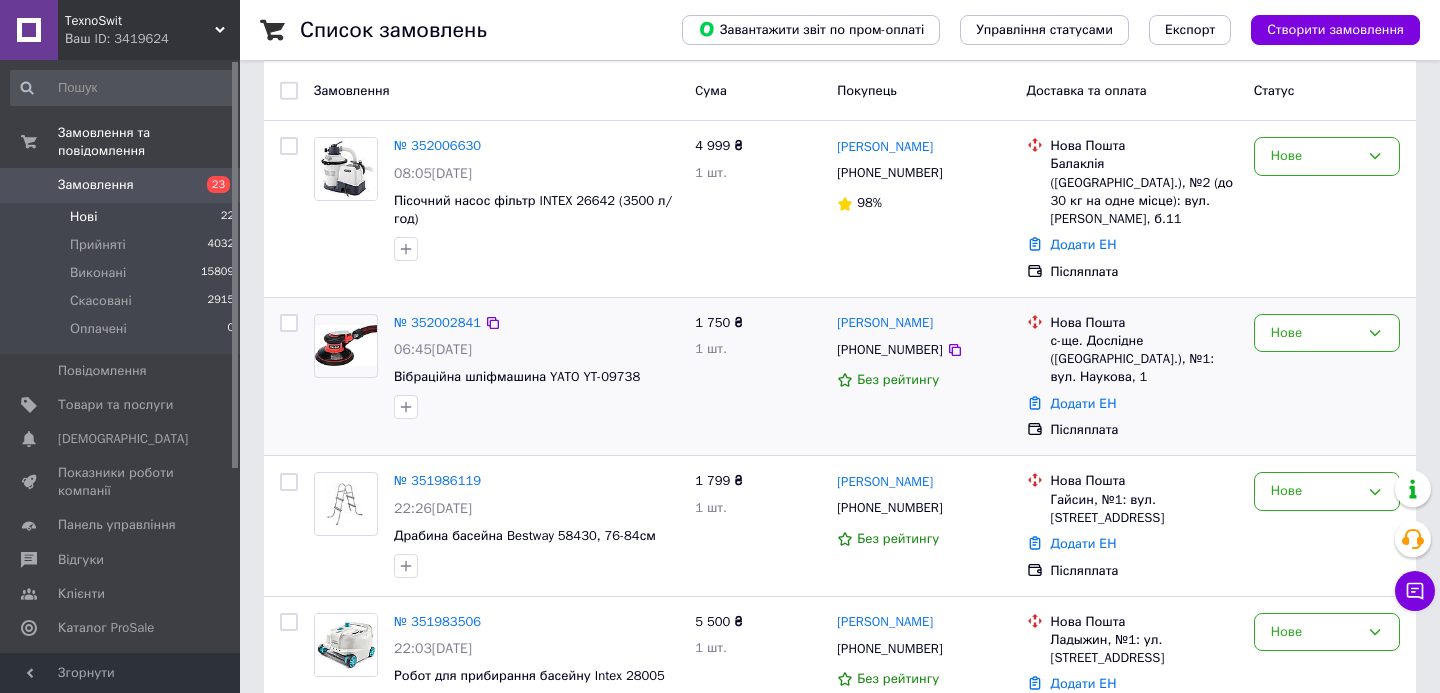 click on "№ 352002841" at bounding box center (437, 323) 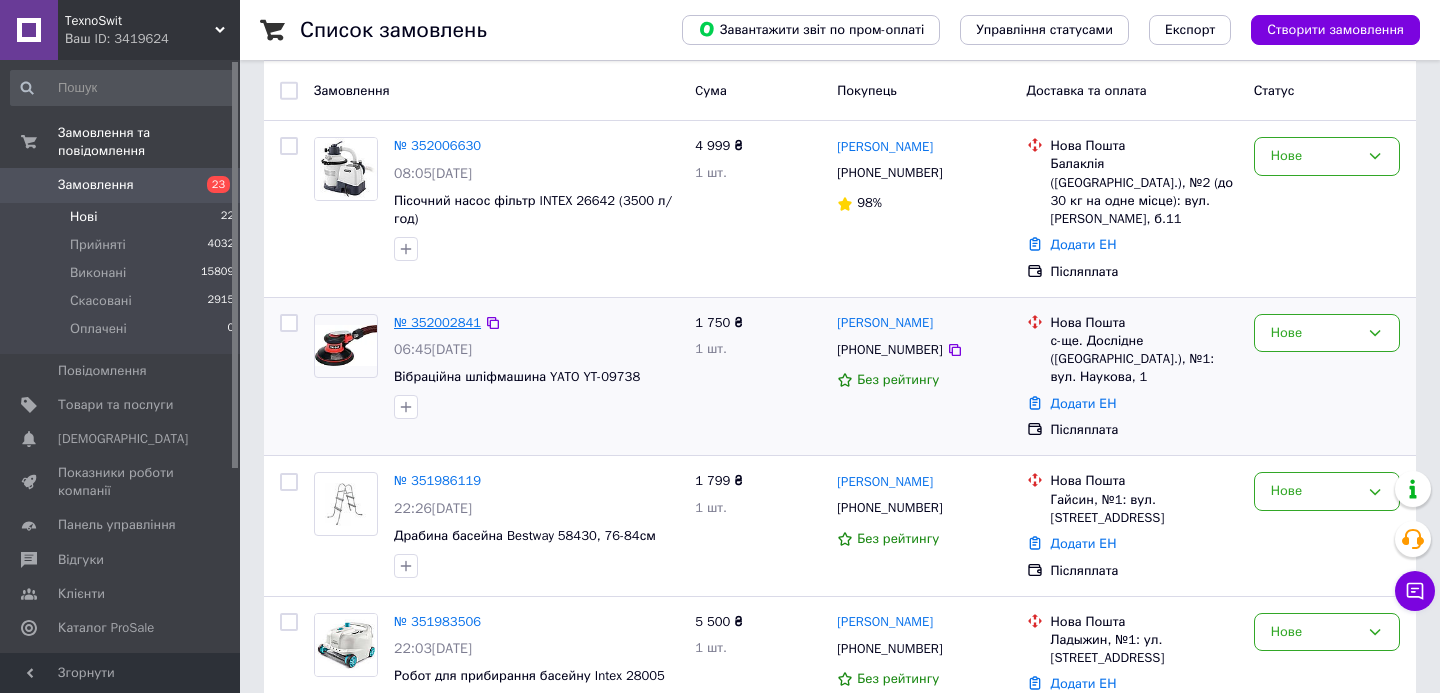 click on "№ 352002841" at bounding box center [437, 322] 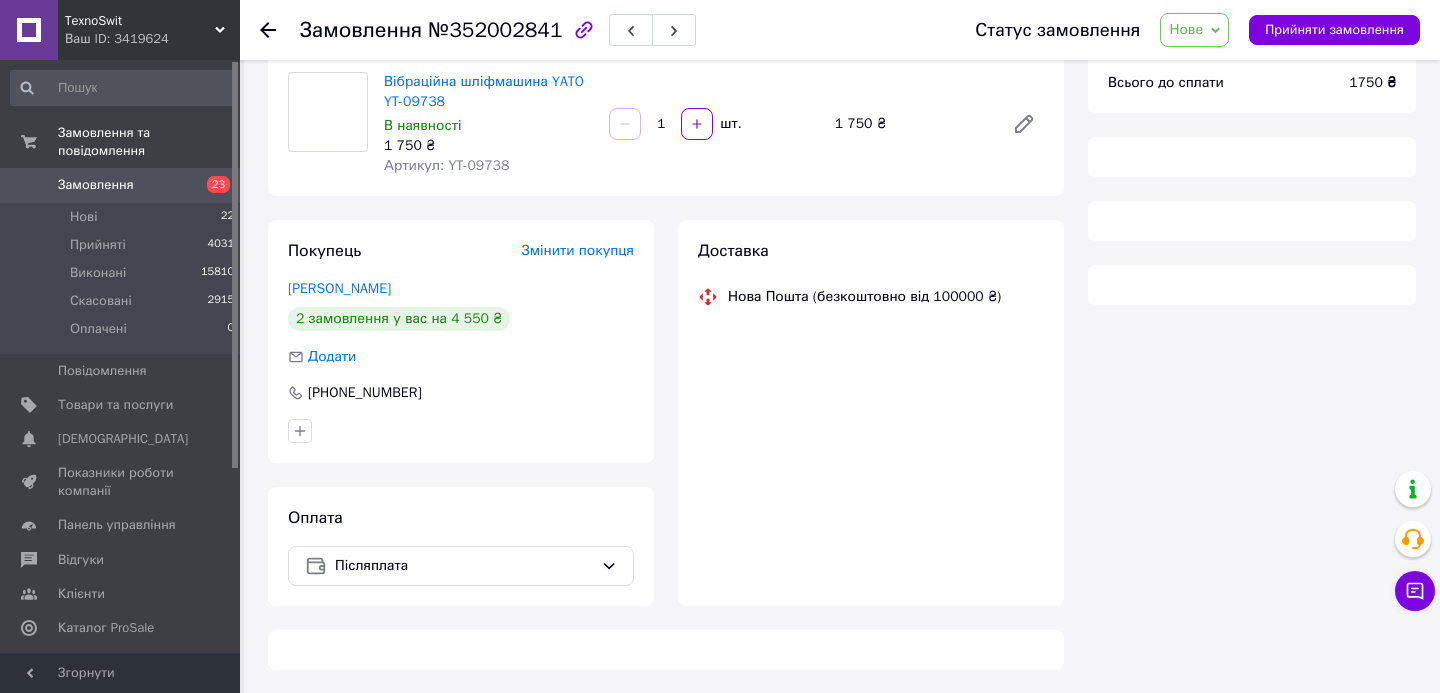 scroll, scrollTop: 166, scrollLeft: 0, axis: vertical 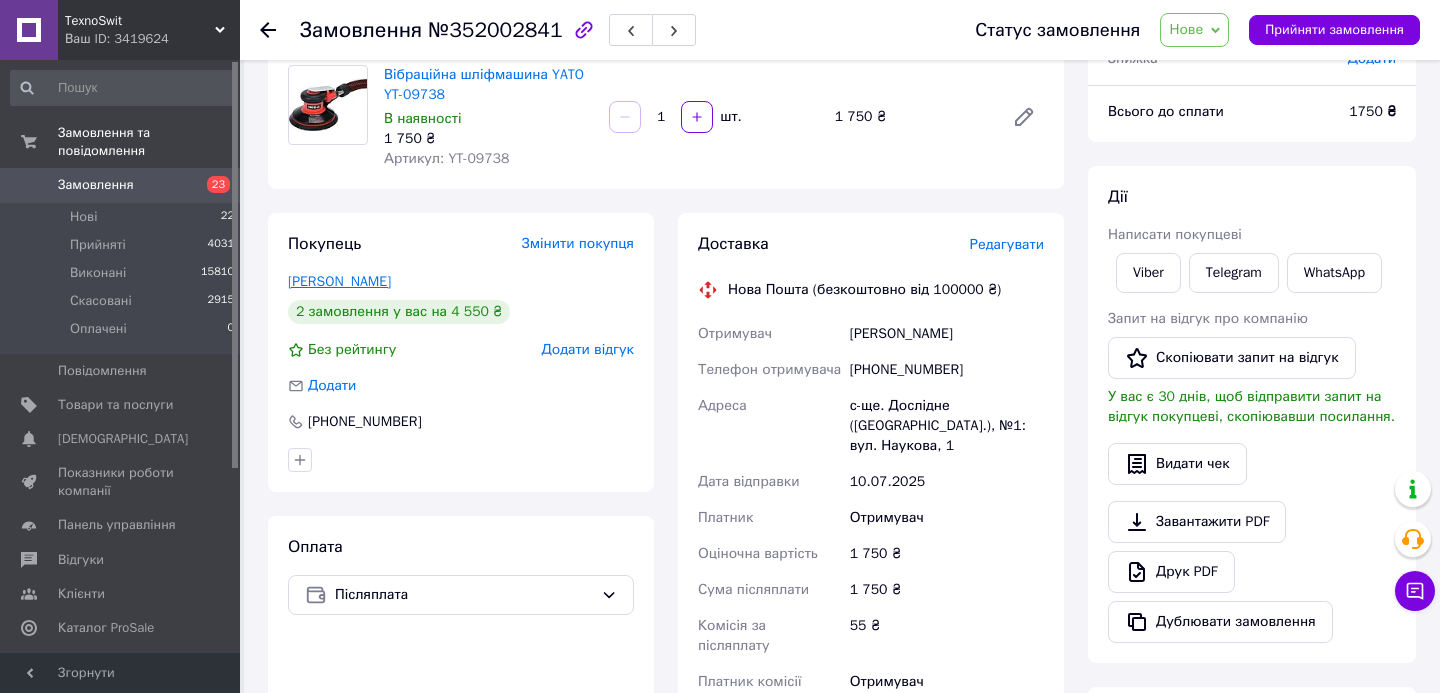 click on "[PERSON_NAME]" at bounding box center (339, 281) 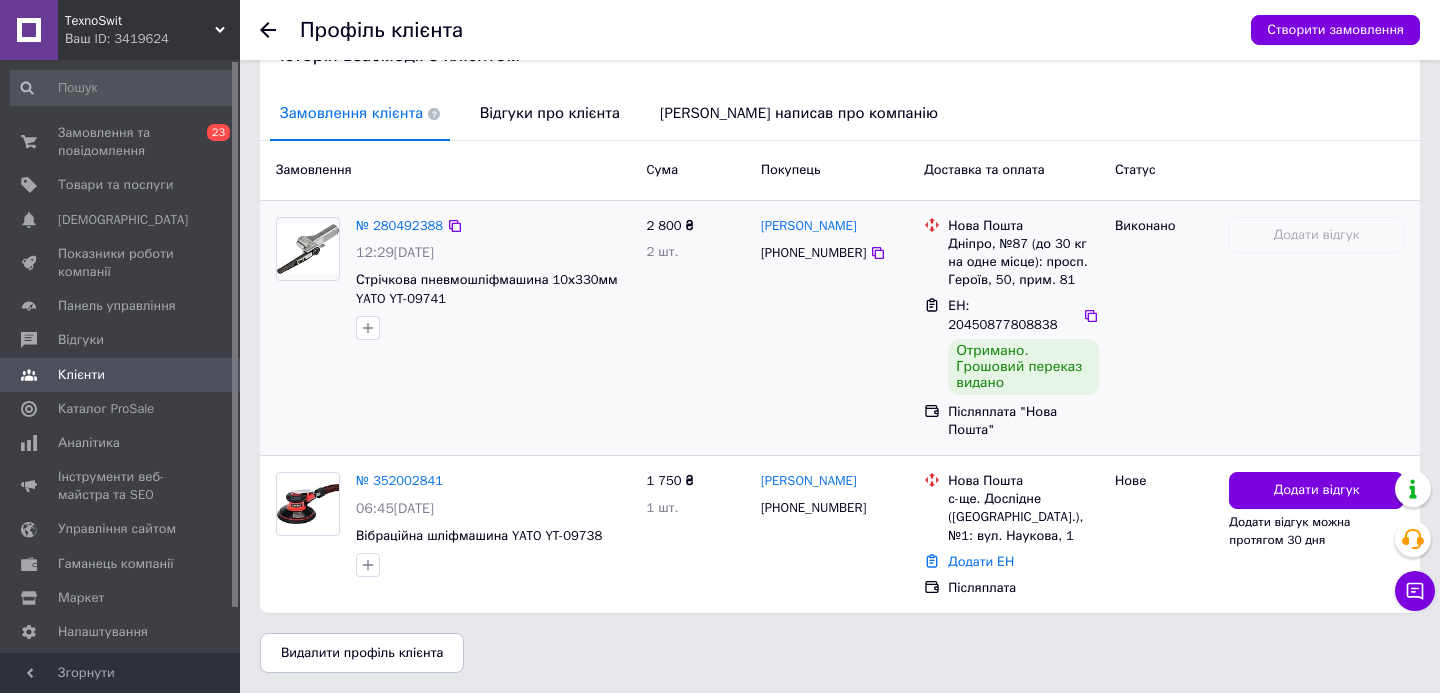 scroll, scrollTop: 227, scrollLeft: 0, axis: vertical 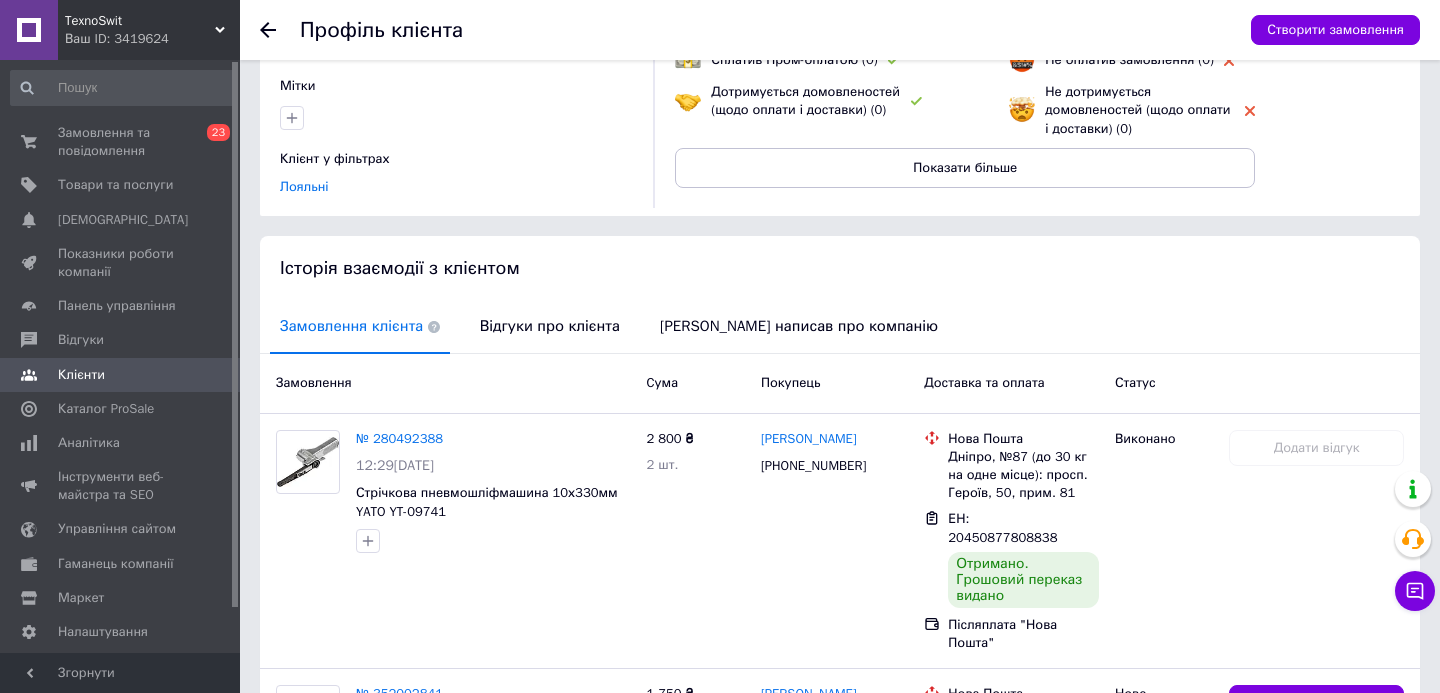 click 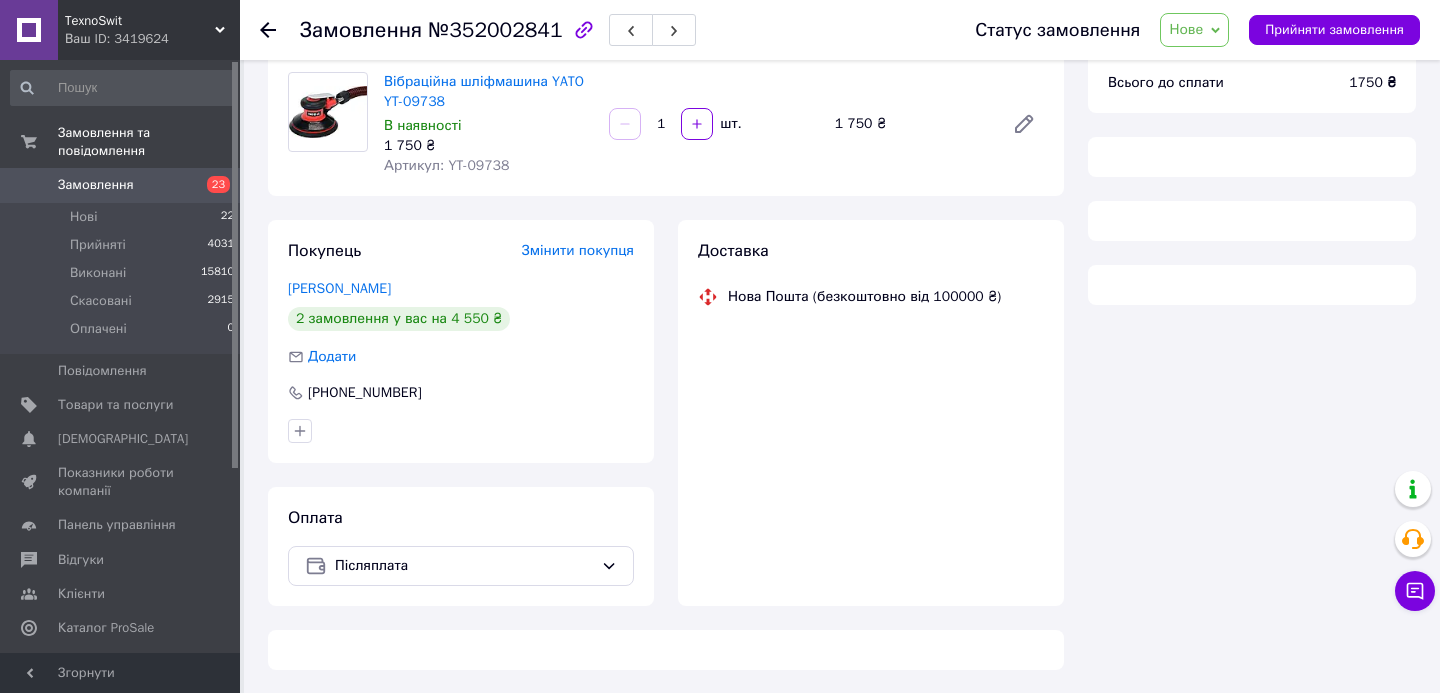 scroll, scrollTop: 166, scrollLeft: 0, axis: vertical 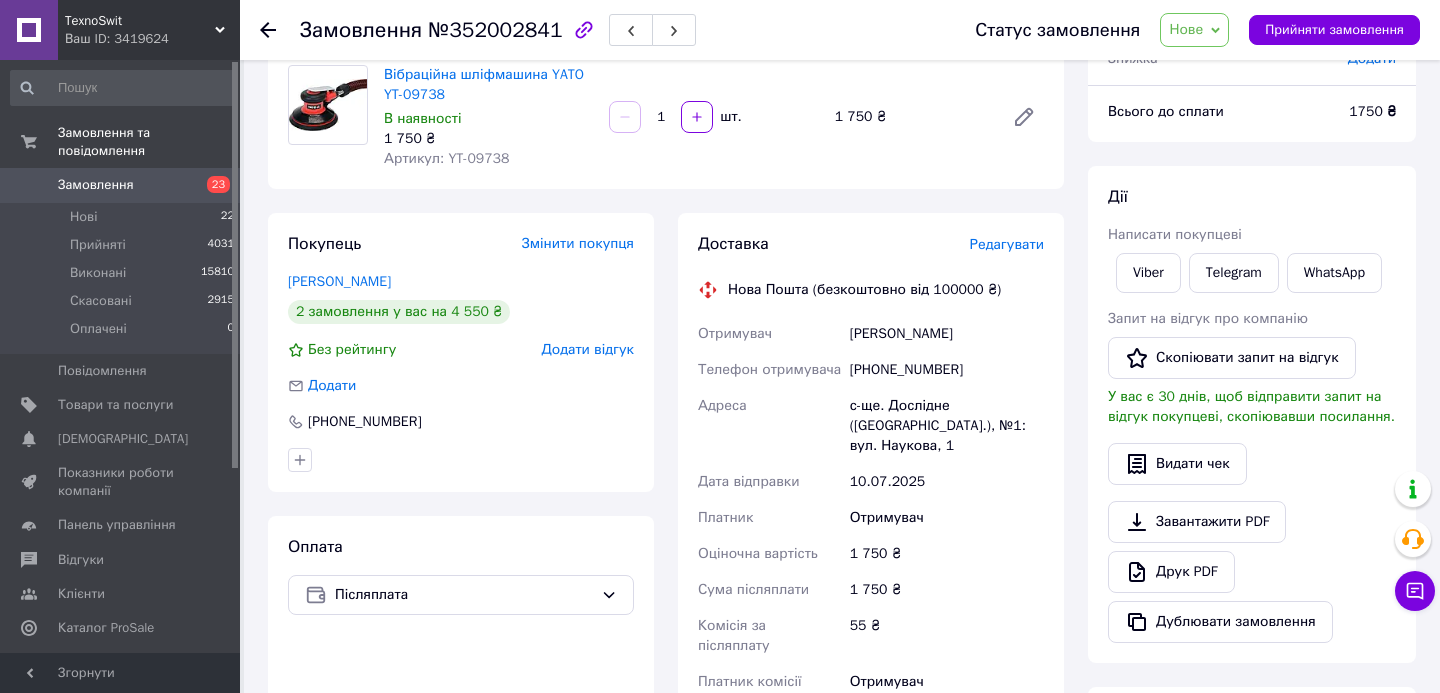 click on "Редагувати" at bounding box center [1007, 244] 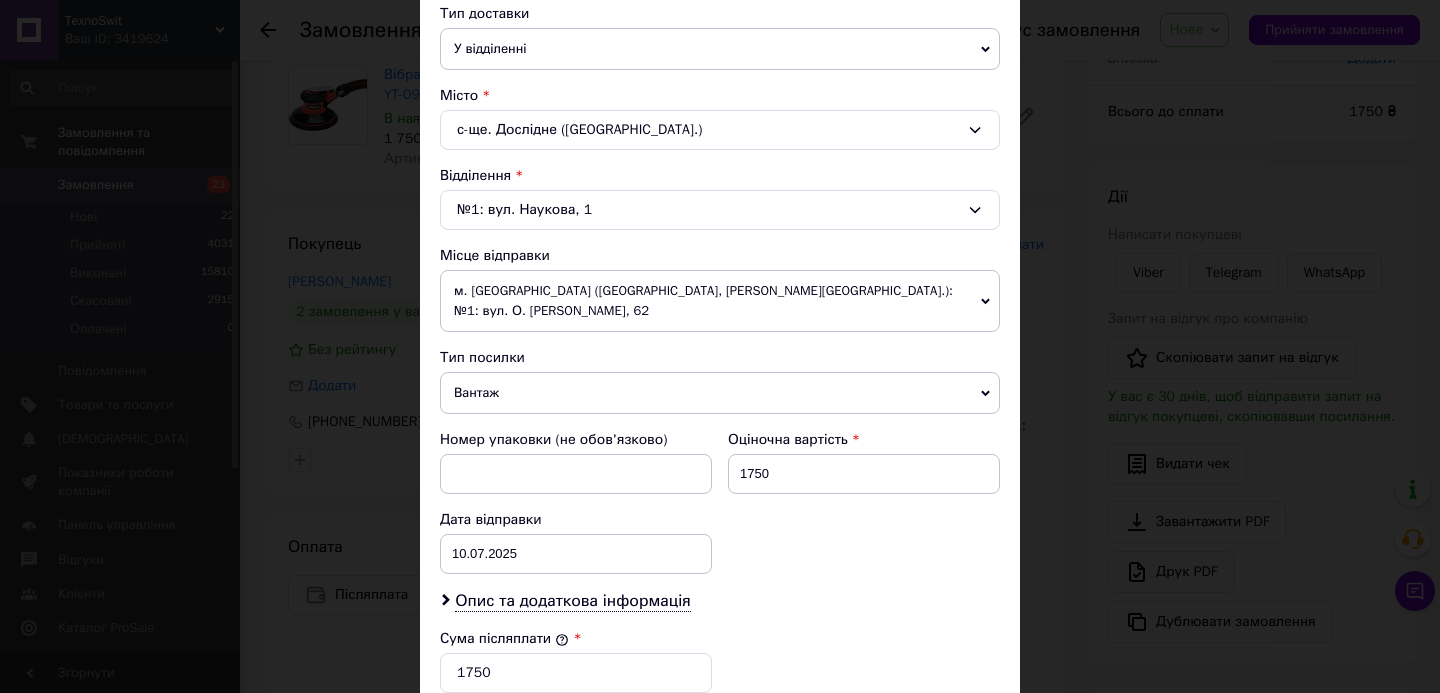 scroll, scrollTop: 562, scrollLeft: 0, axis: vertical 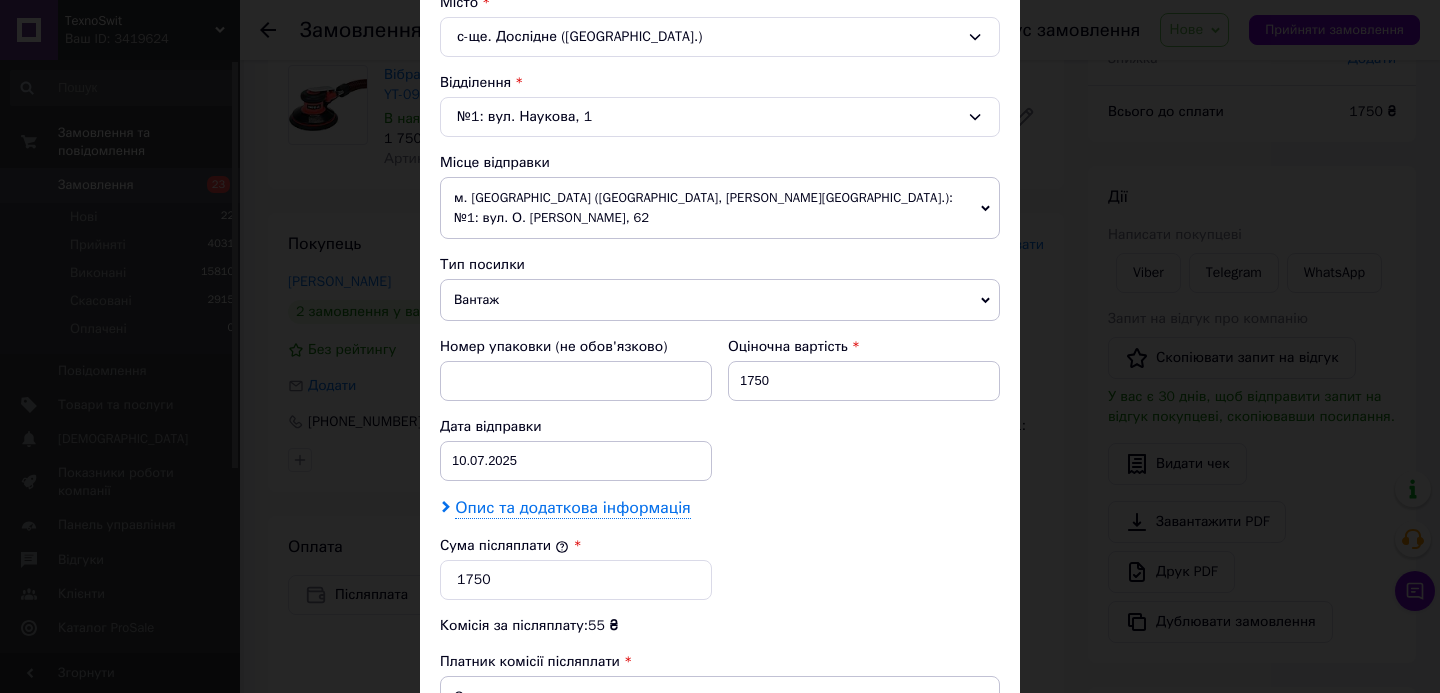 click on "Опис та додаткова інформація" at bounding box center (572, 508) 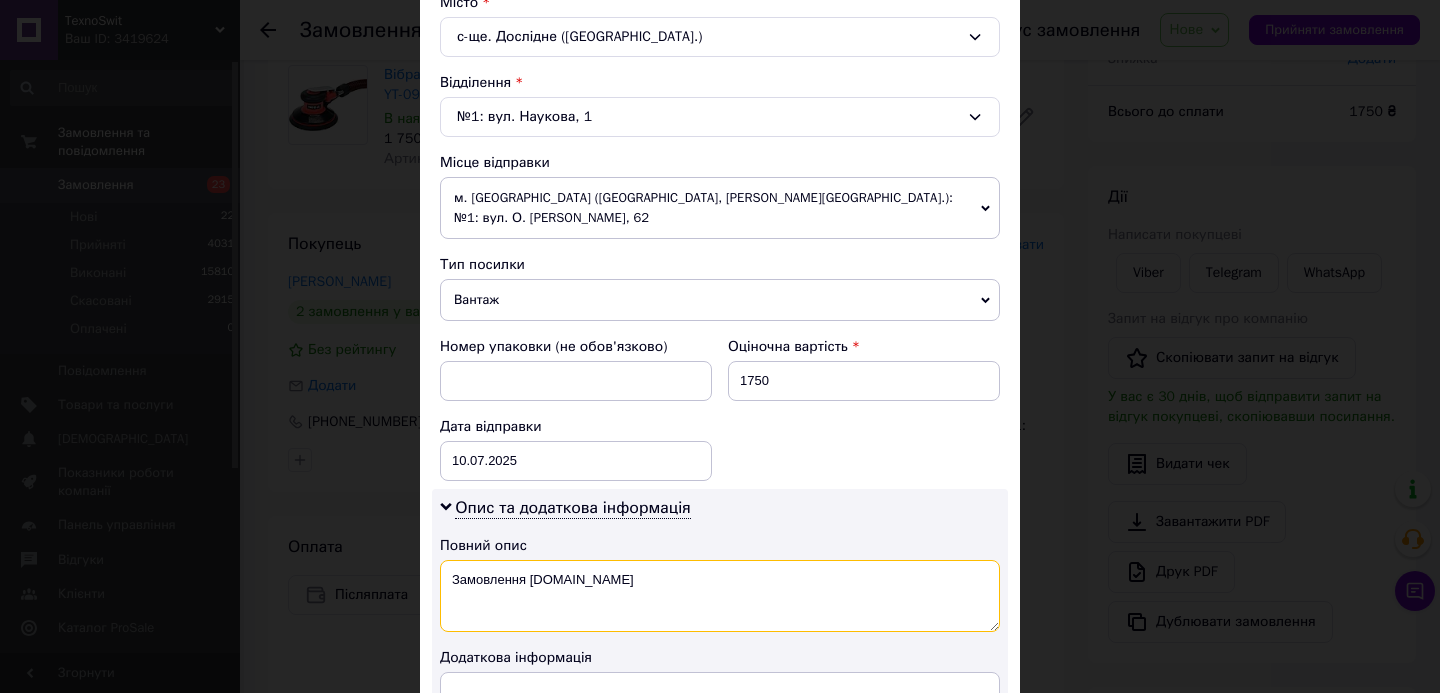 click on "Замовлення [DOMAIN_NAME]" at bounding box center (720, 596) 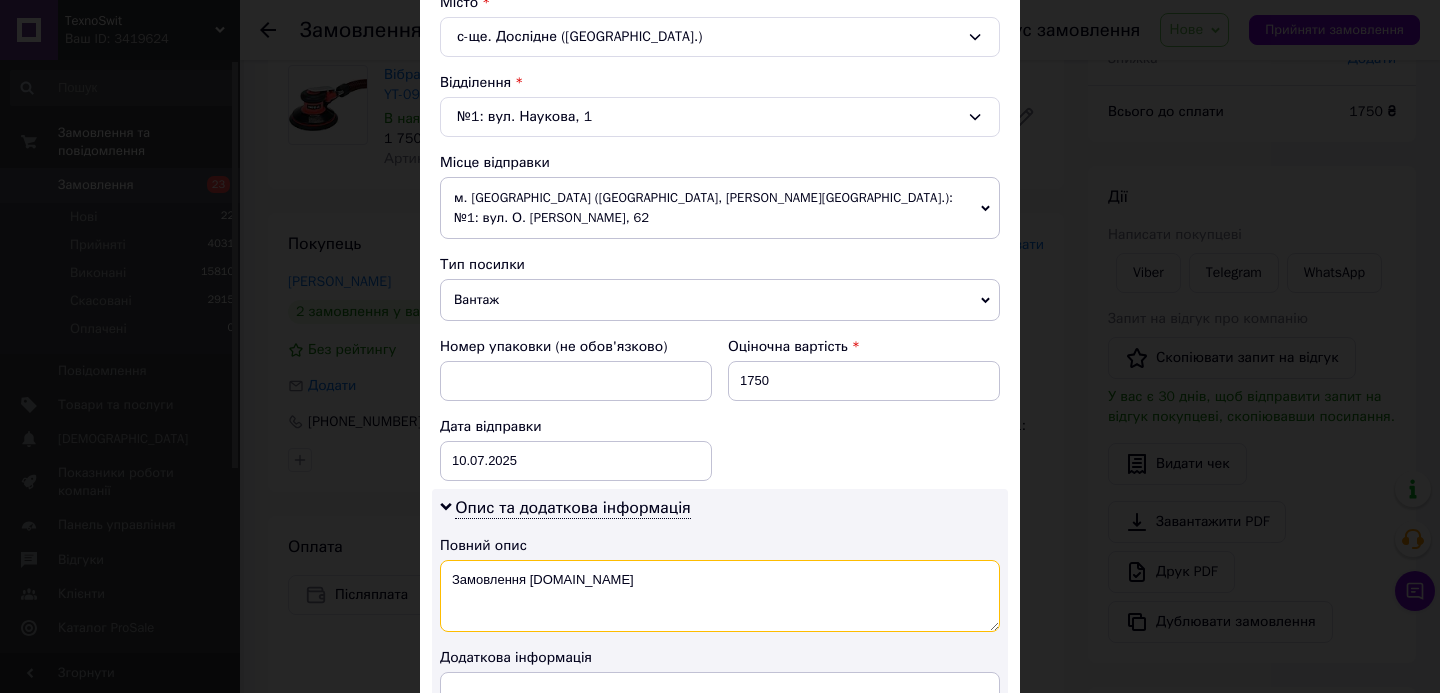 click on "Замовлення [DOMAIN_NAME]" at bounding box center (720, 596) 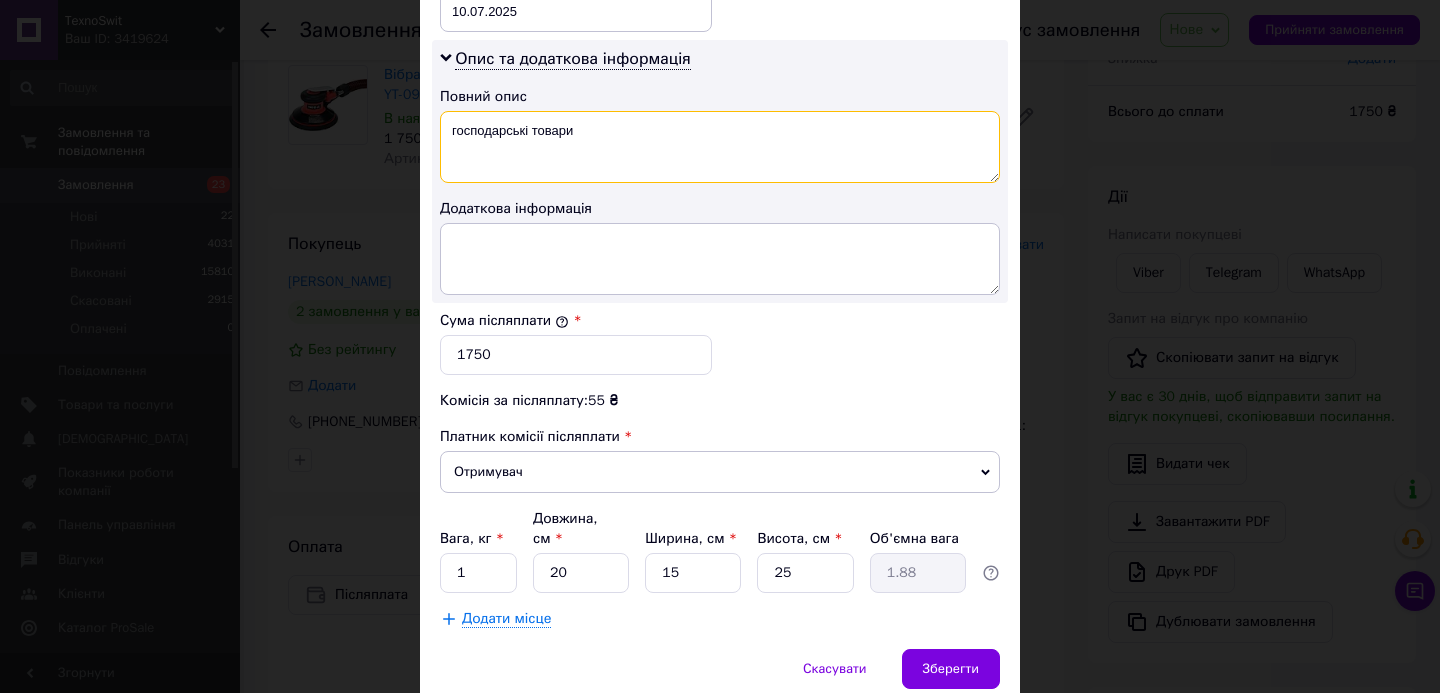 scroll, scrollTop: 1077, scrollLeft: 0, axis: vertical 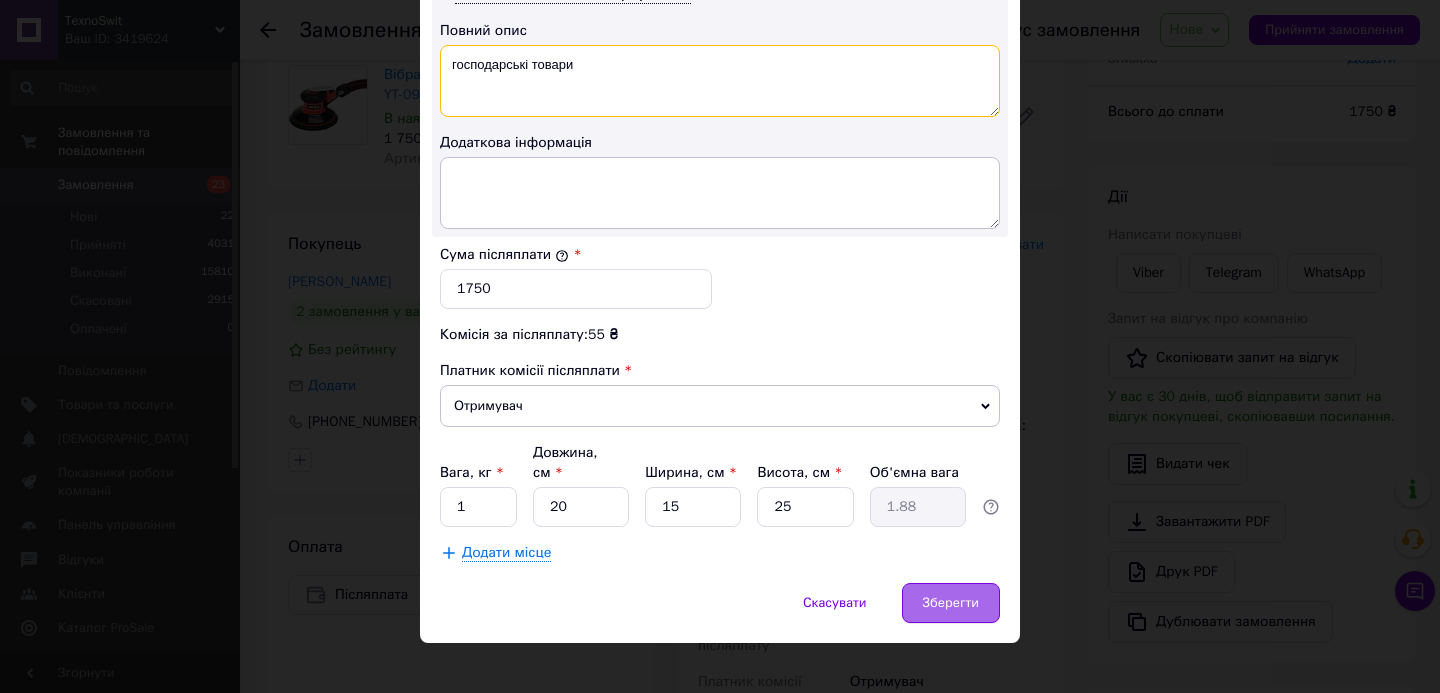 type on "господарські товари" 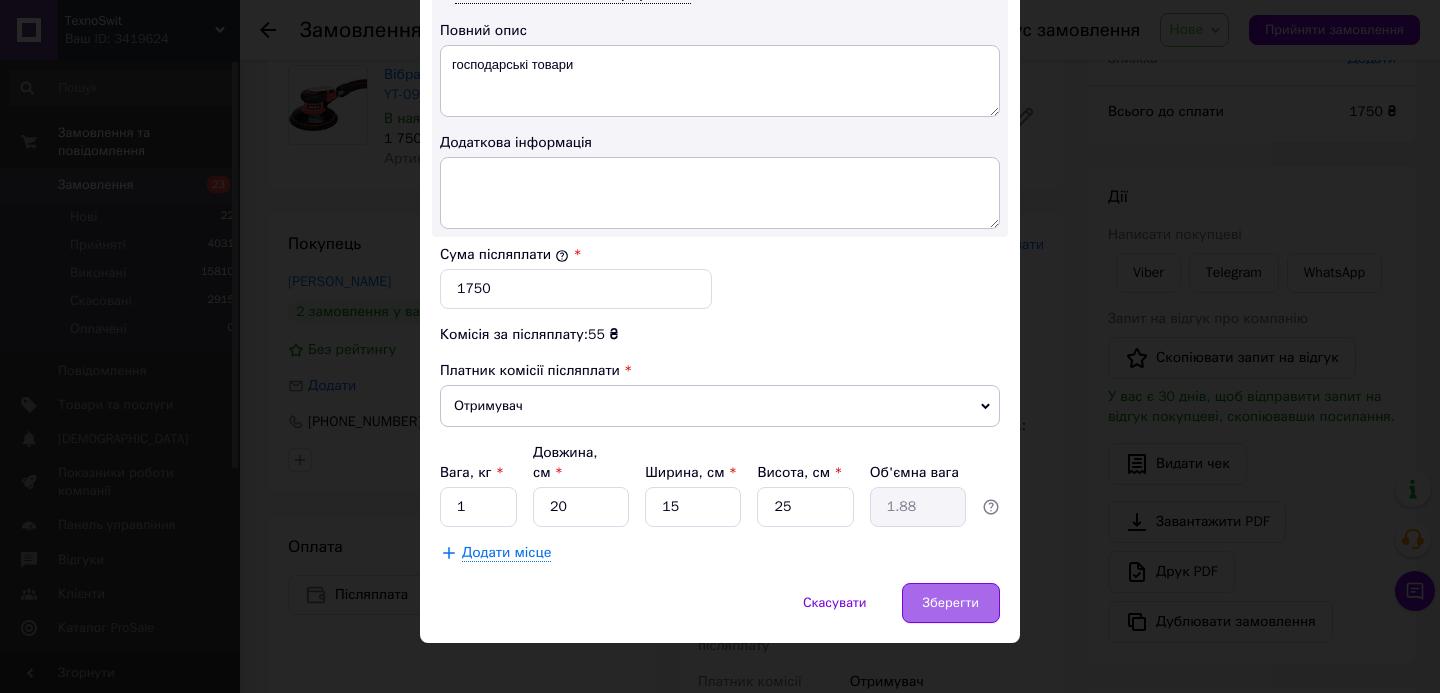 click on "Зберегти" at bounding box center (951, 603) 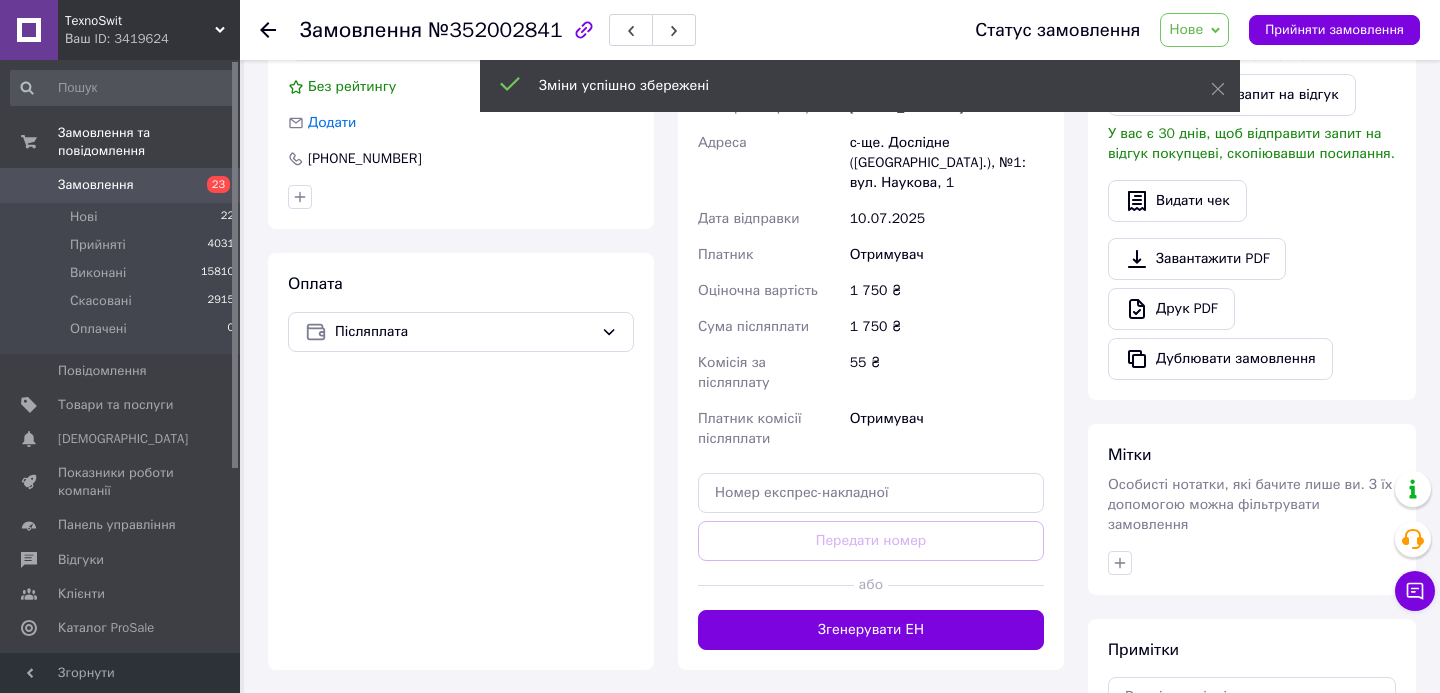scroll, scrollTop: 592, scrollLeft: 0, axis: vertical 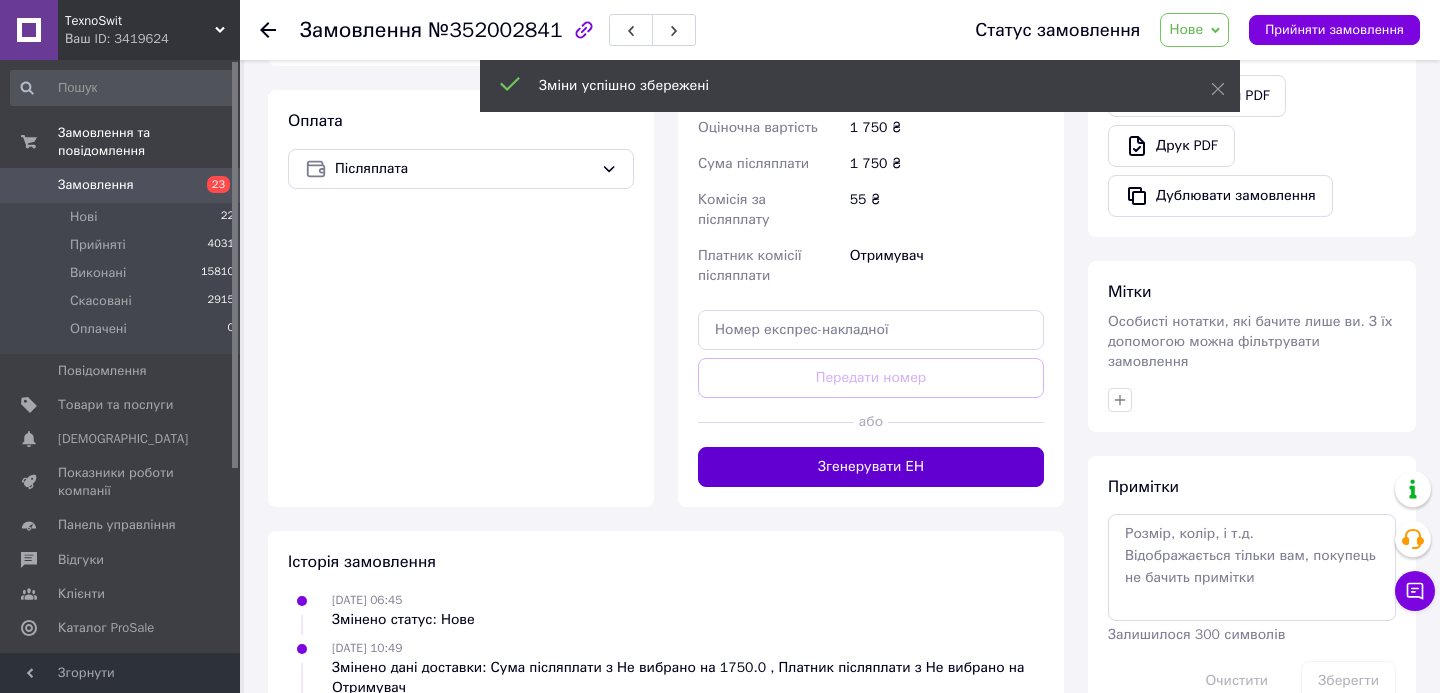 click on "Згенерувати ЕН" at bounding box center [871, 467] 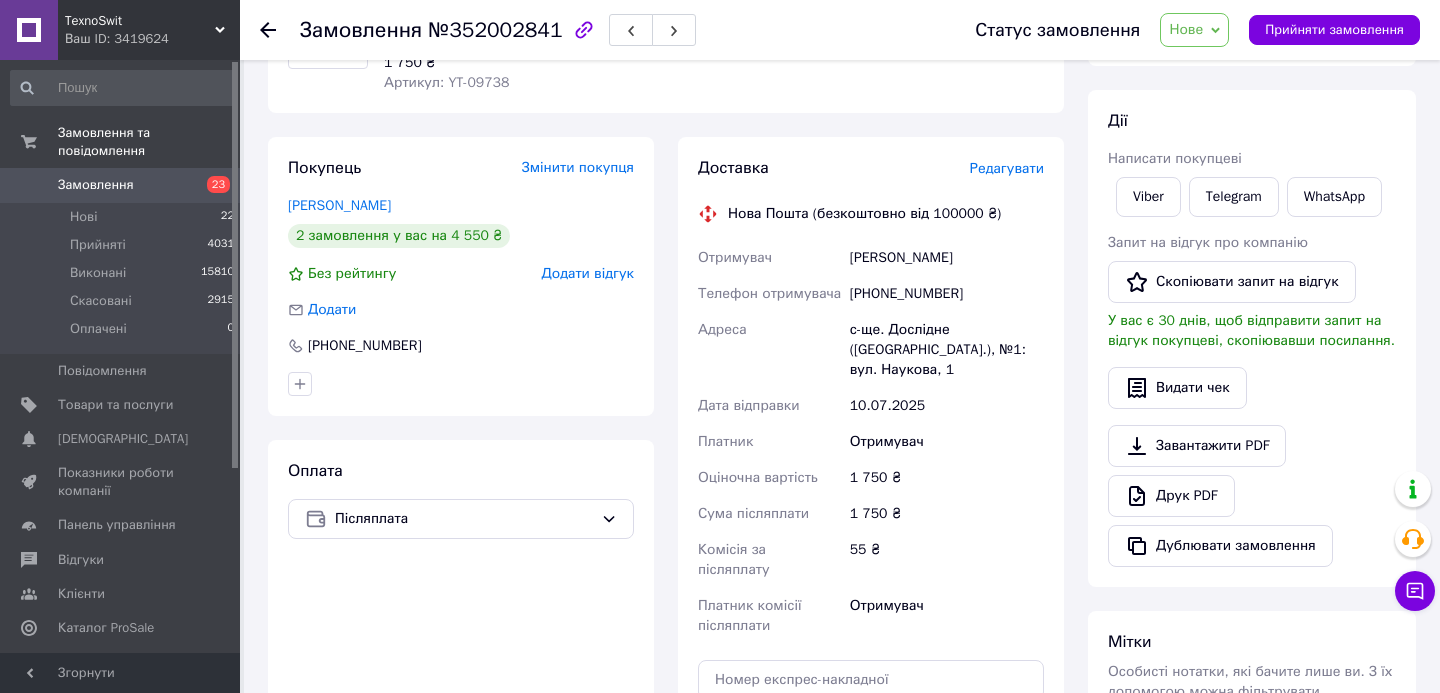 scroll, scrollTop: 237, scrollLeft: 0, axis: vertical 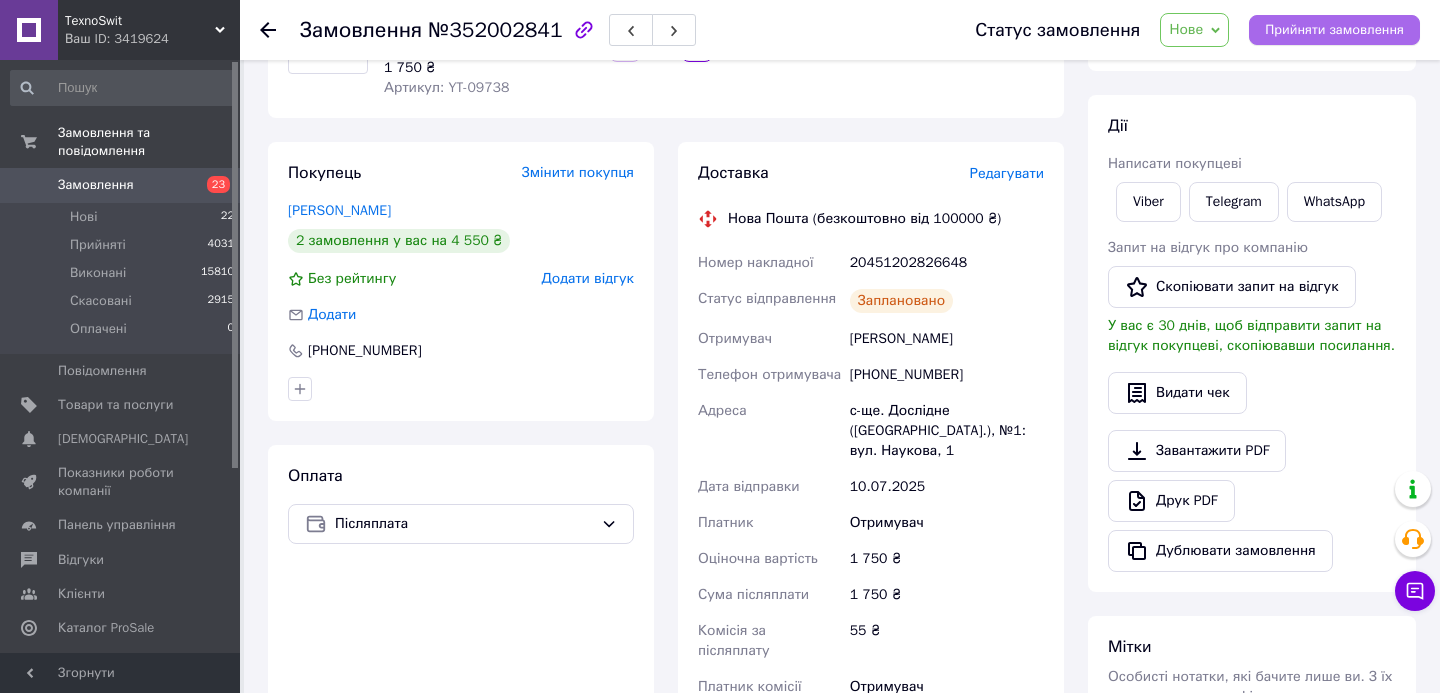 click on "Прийняти замовлення" at bounding box center (1334, 30) 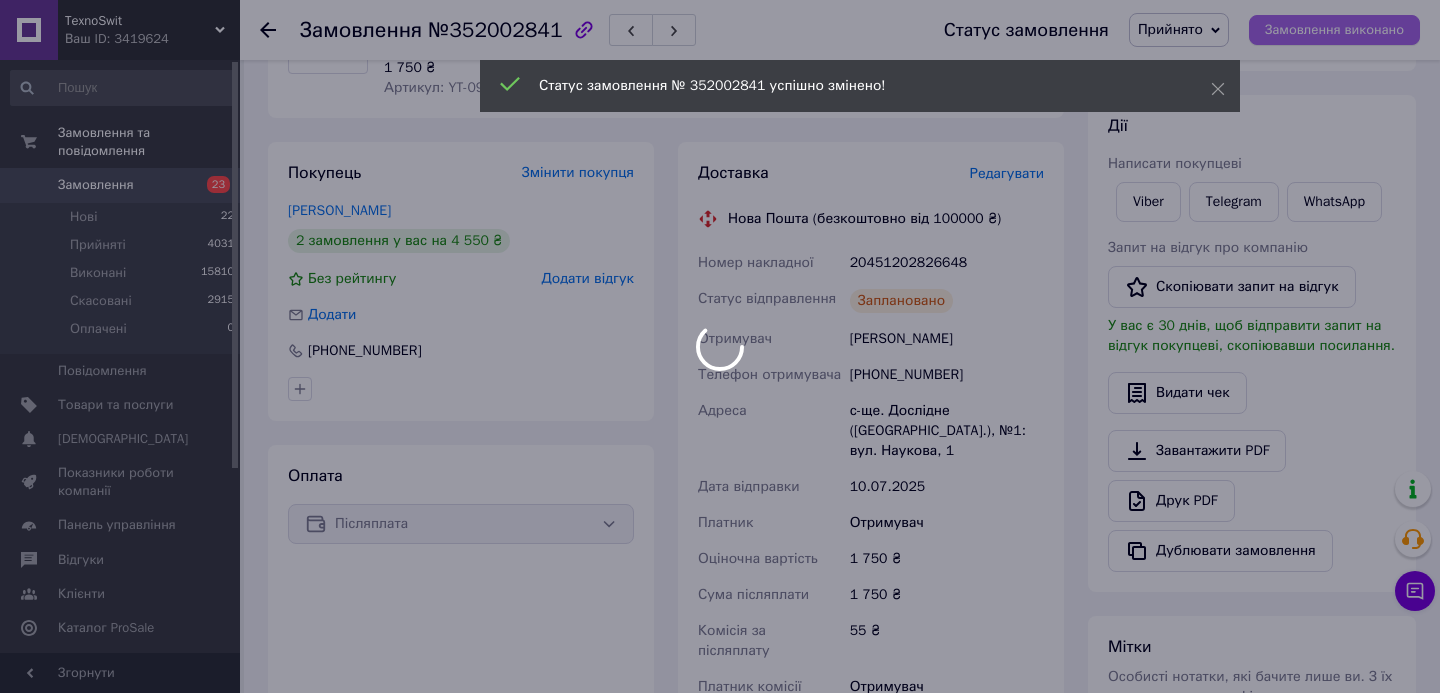 type 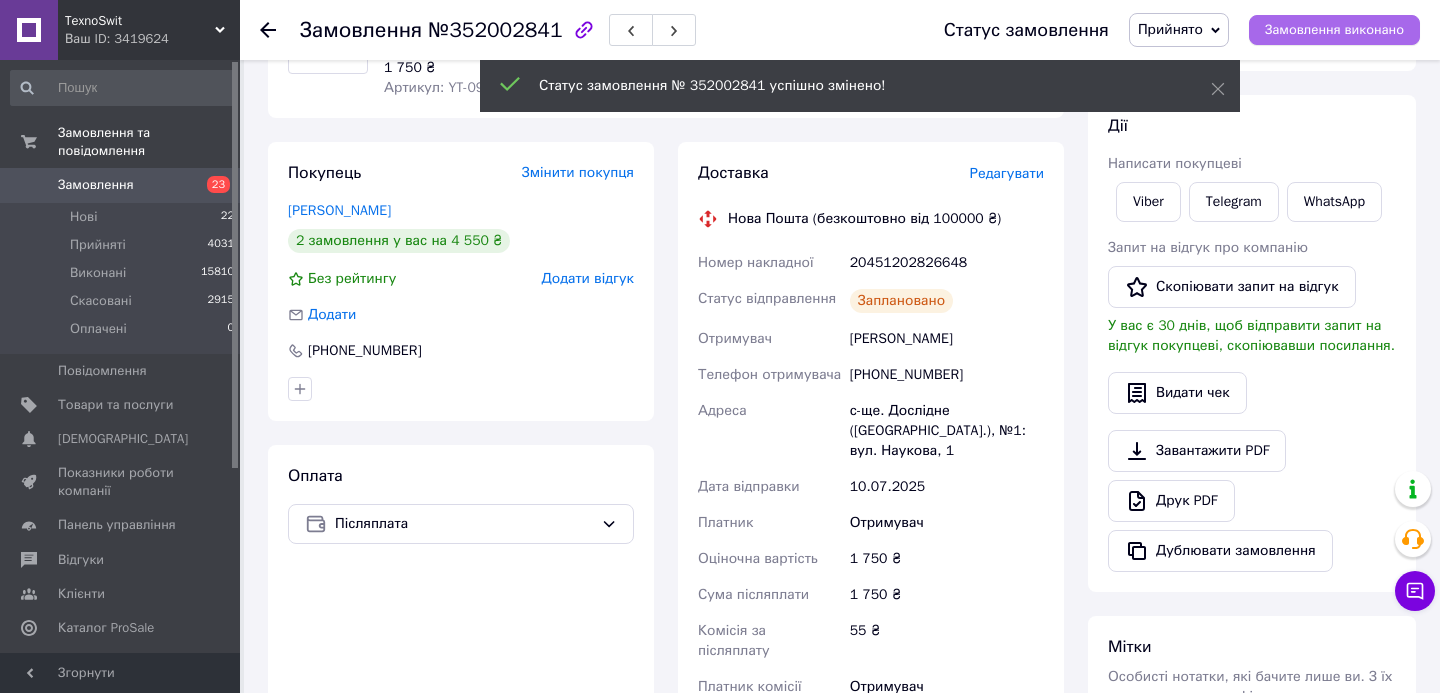 click on "Замовлення виконано" at bounding box center (1334, 30) 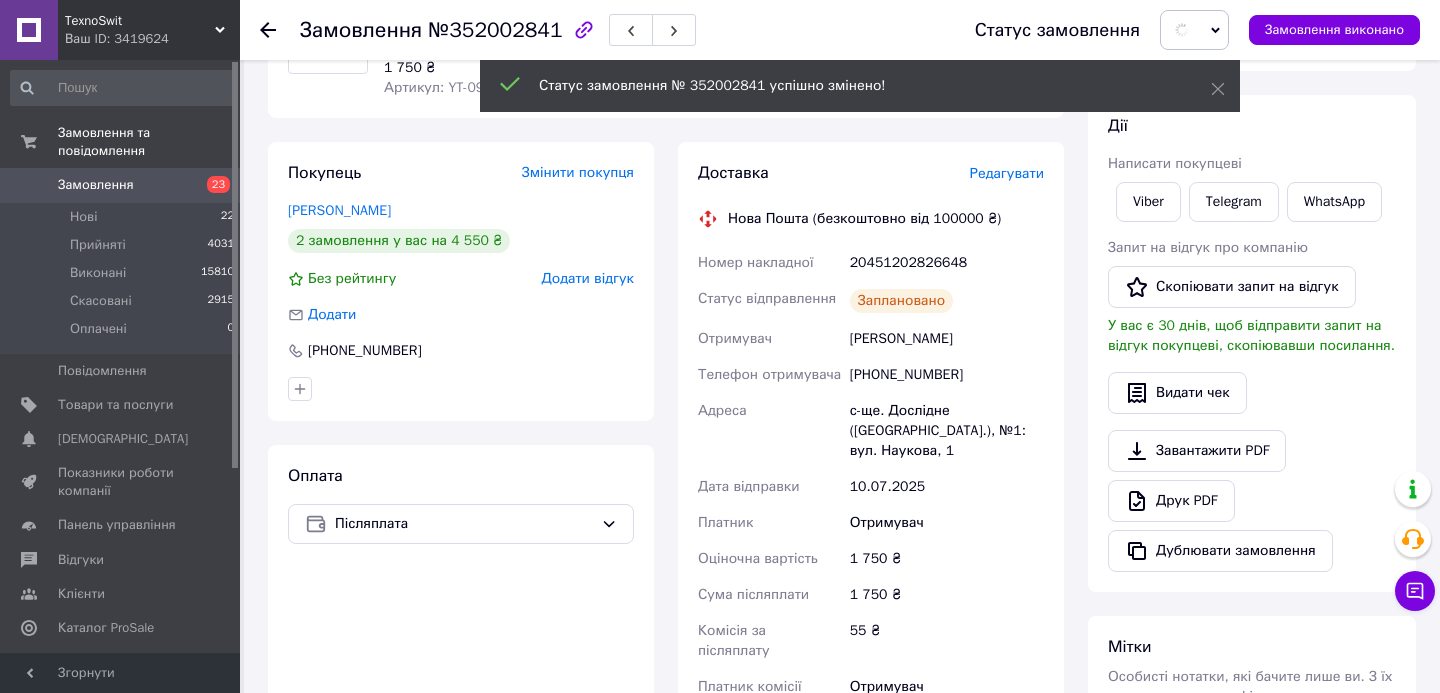 scroll, scrollTop: 0, scrollLeft: 0, axis: both 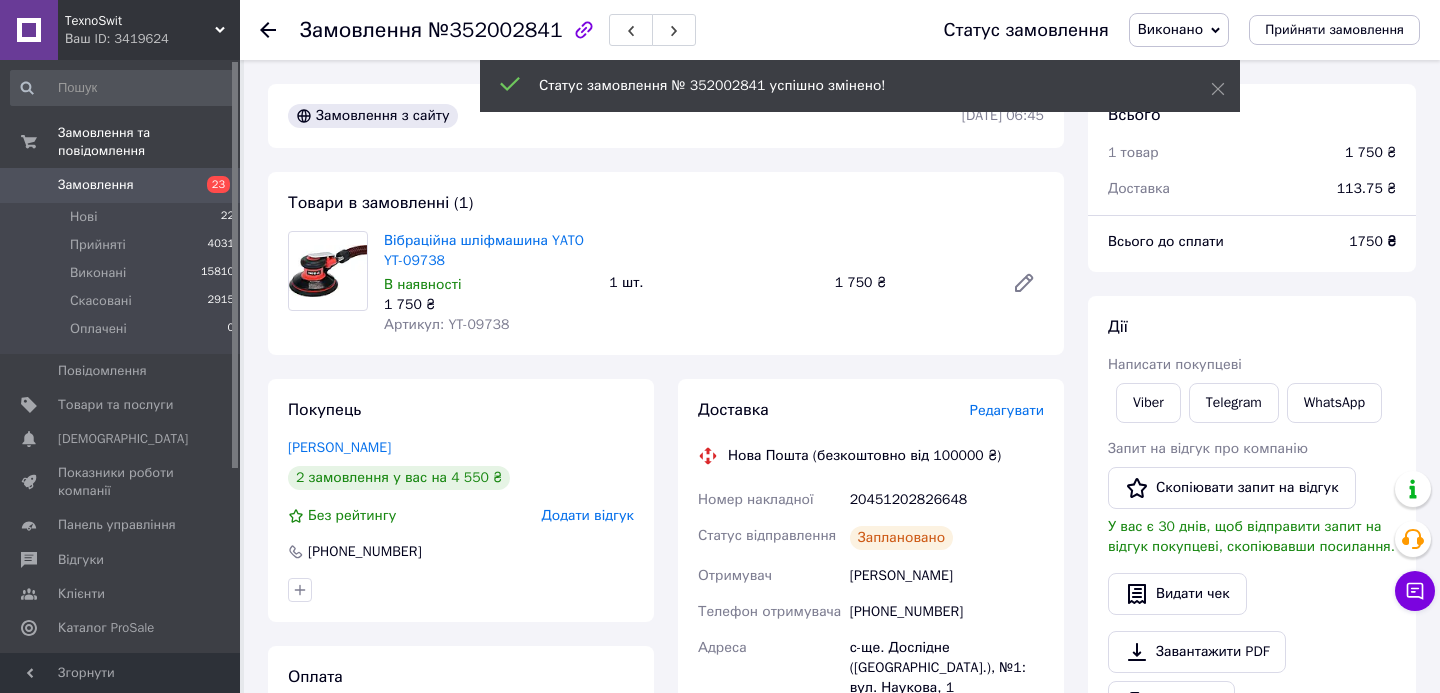 click 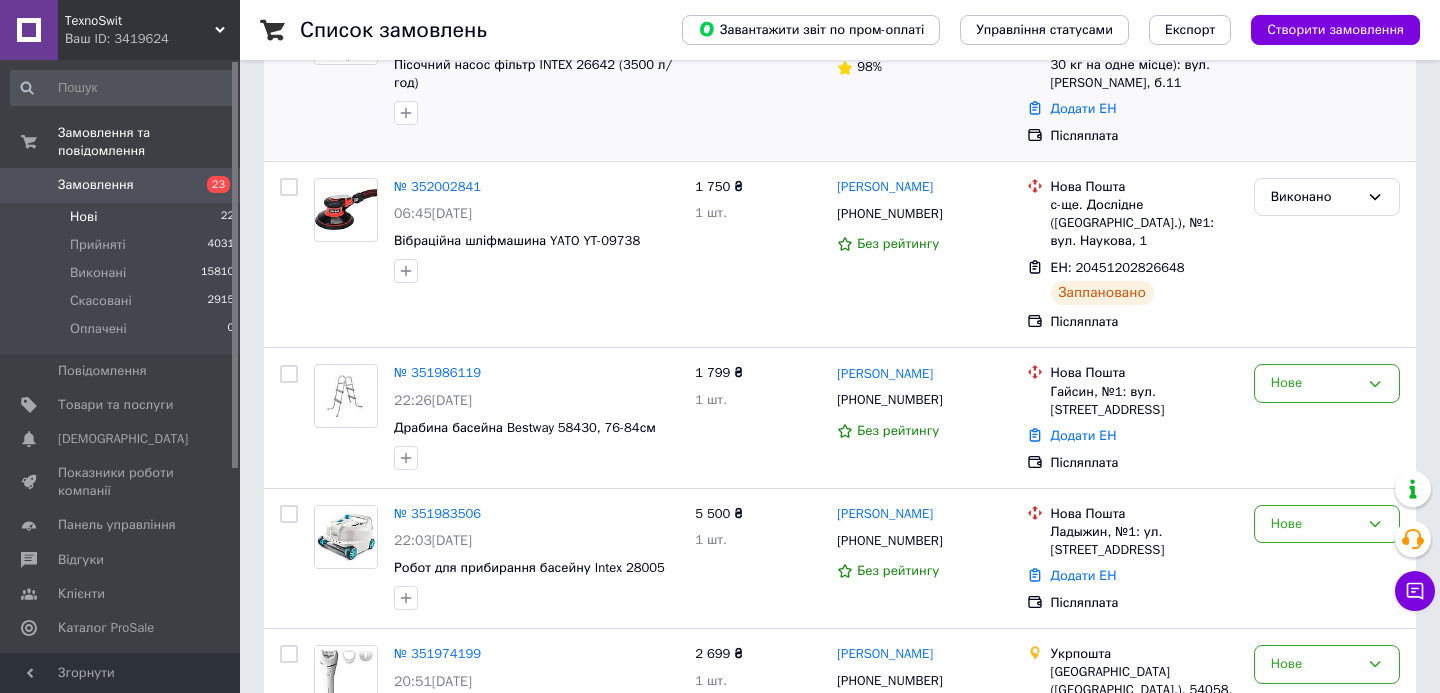 scroll, scrollTop: 304, scrollLeft: 0, axis: vertical 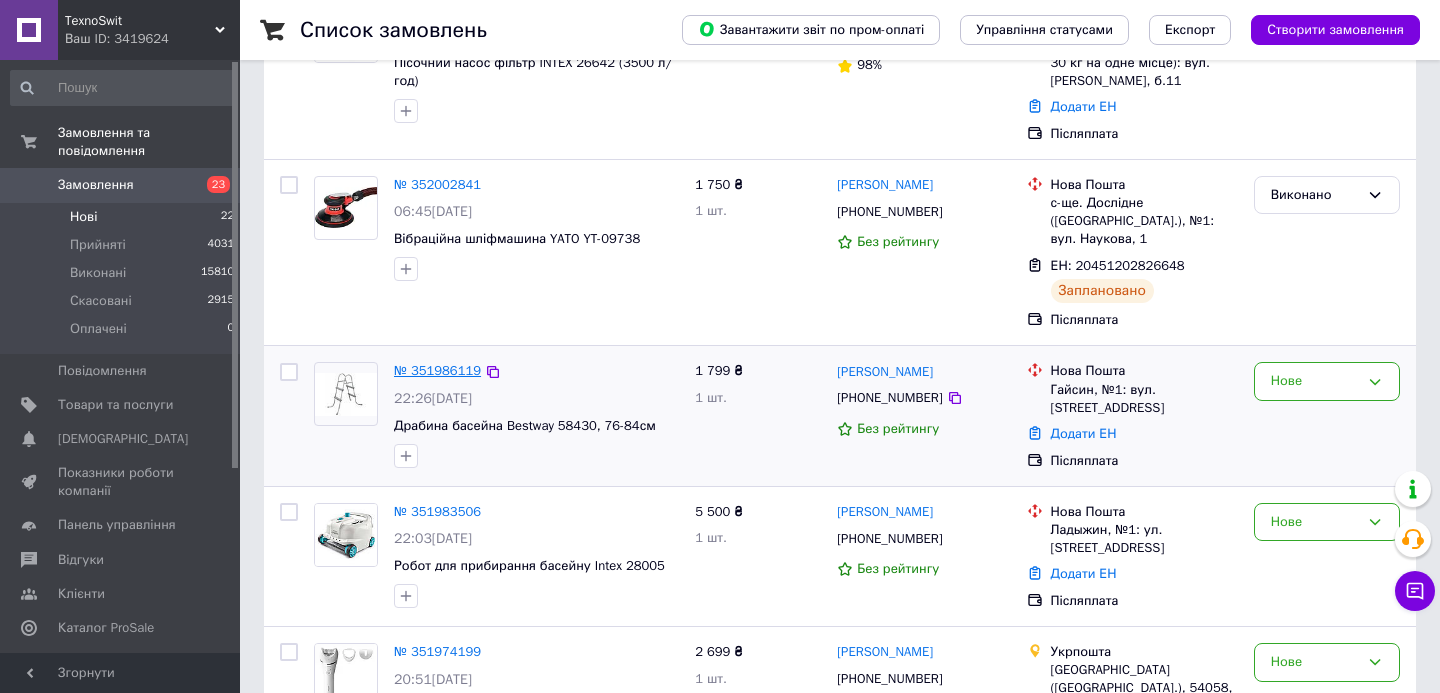 click on "№ 351986119" at bounding box center (437, 370) 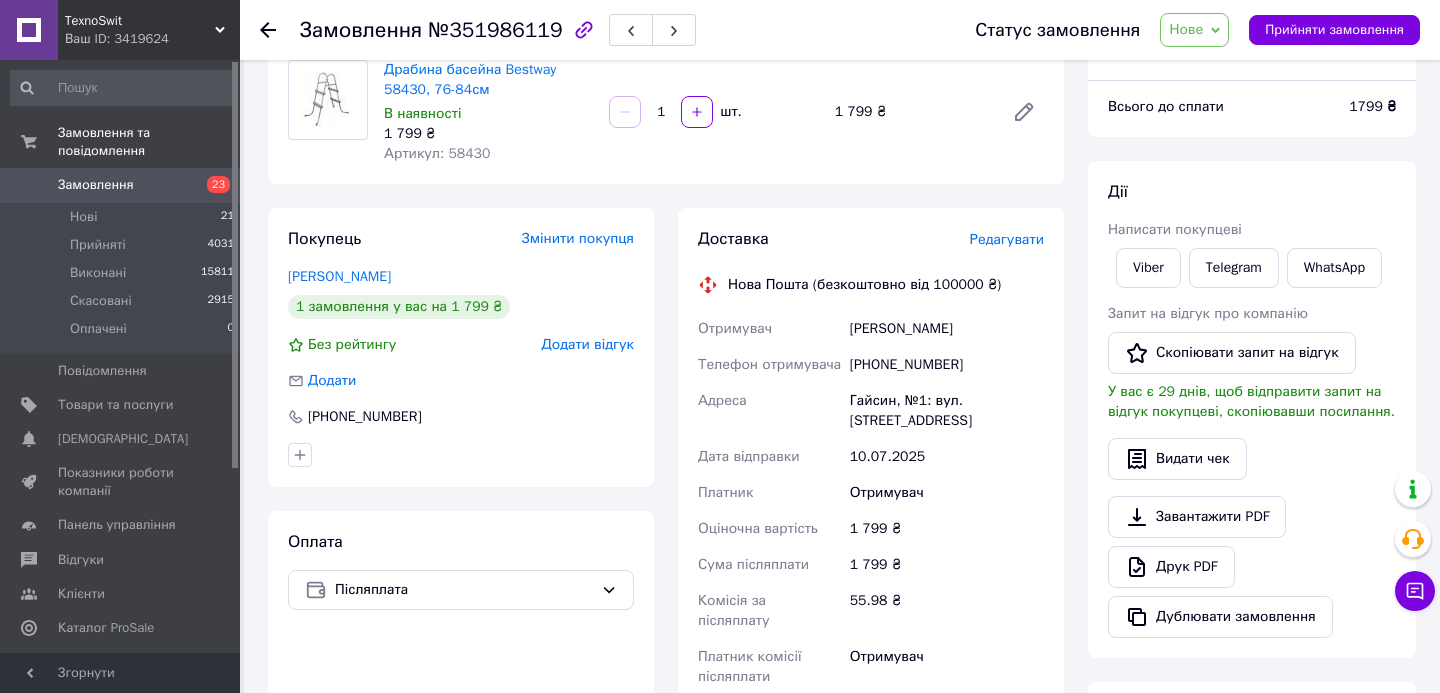 scroll, scrollTop: 167, scrollLeft: 0, axis: vertical 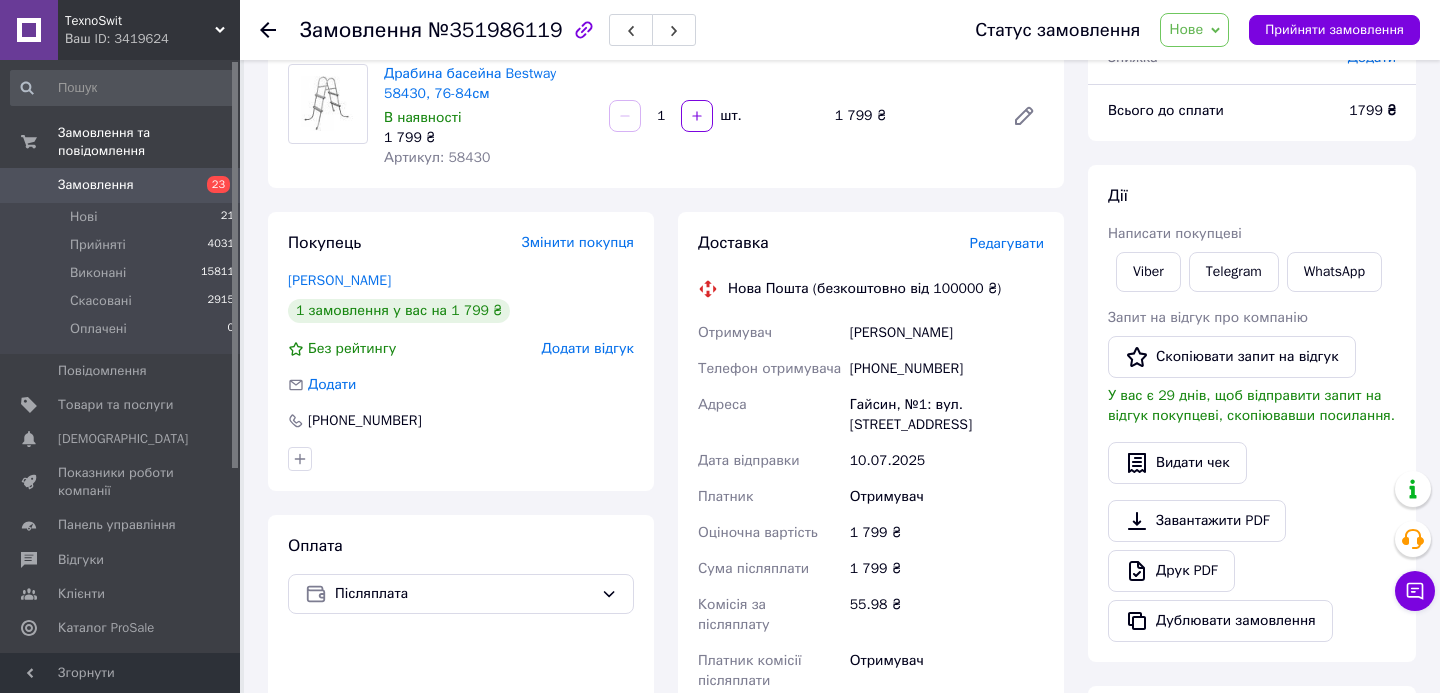 click on "Редагувати" at bounding box center [1007, 243] 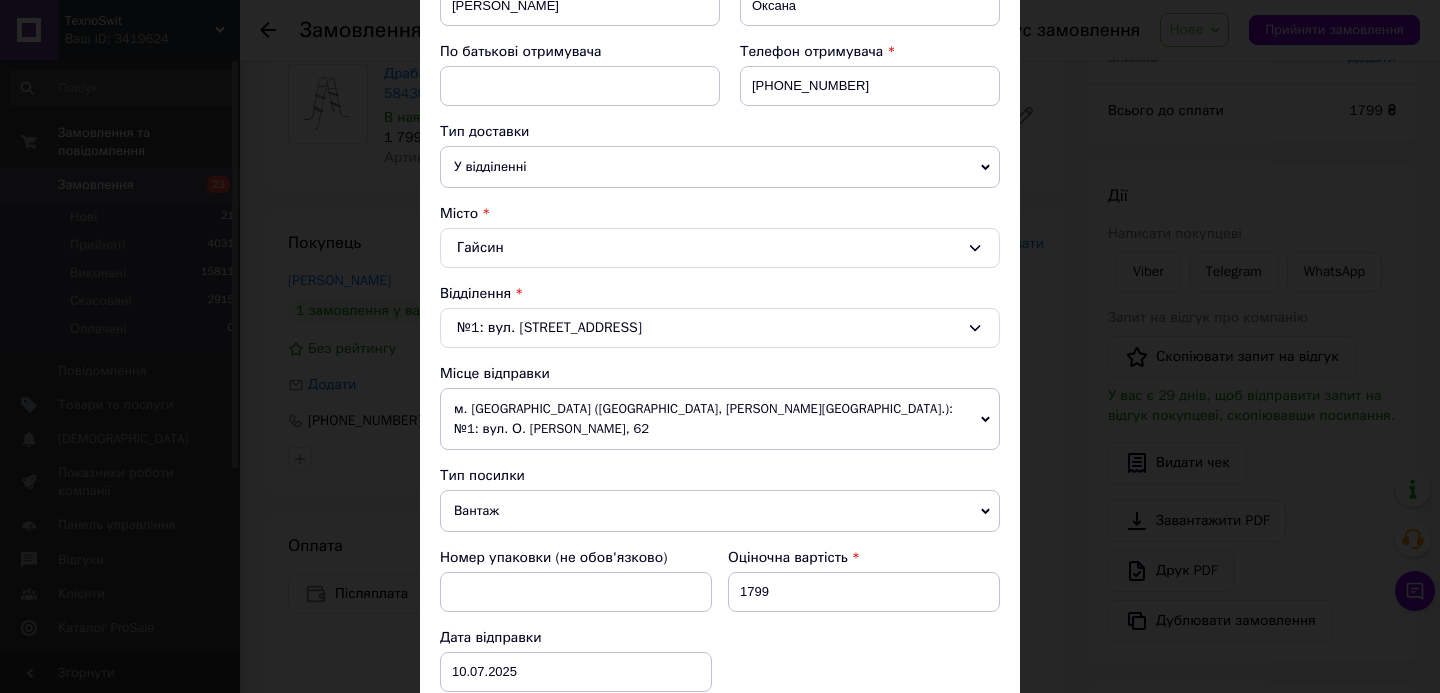 scroll, scrollTop: 361, scrollLeft: 0, axis: vertical 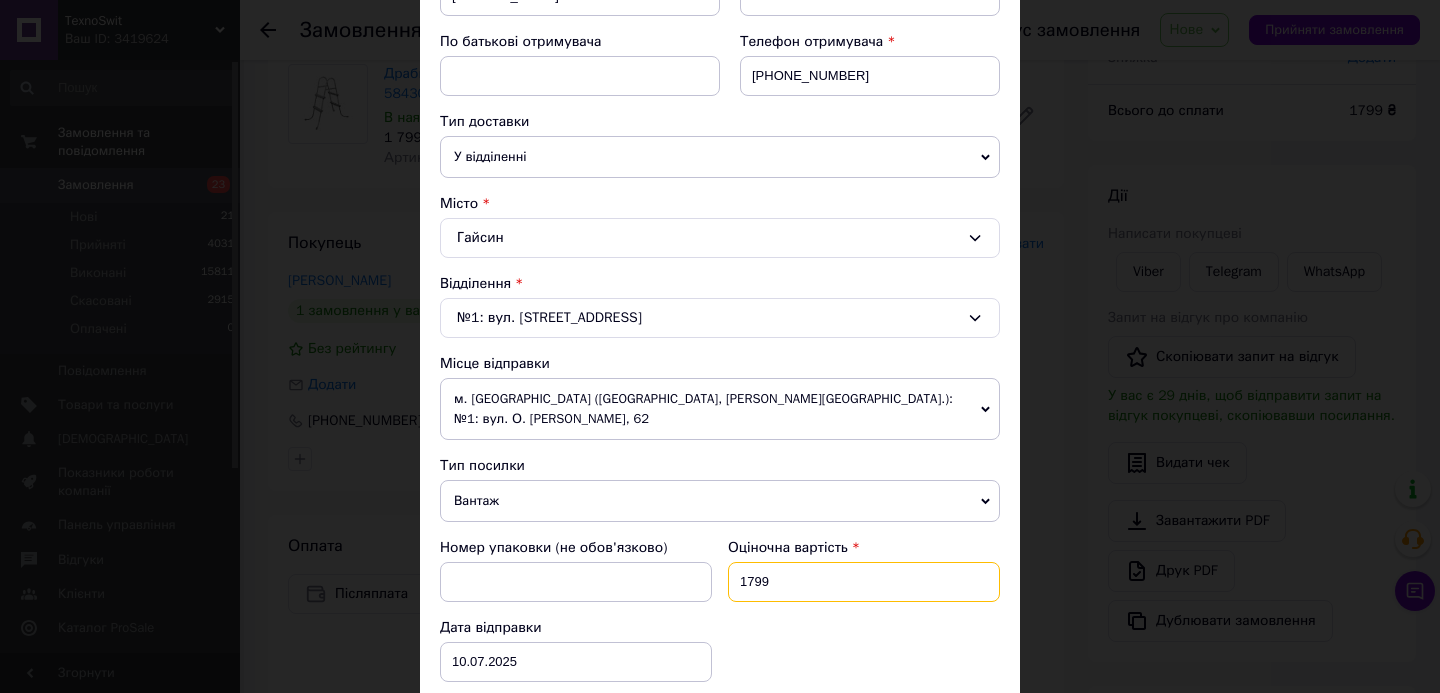 click on "1799" at bounding box center [864, 582] 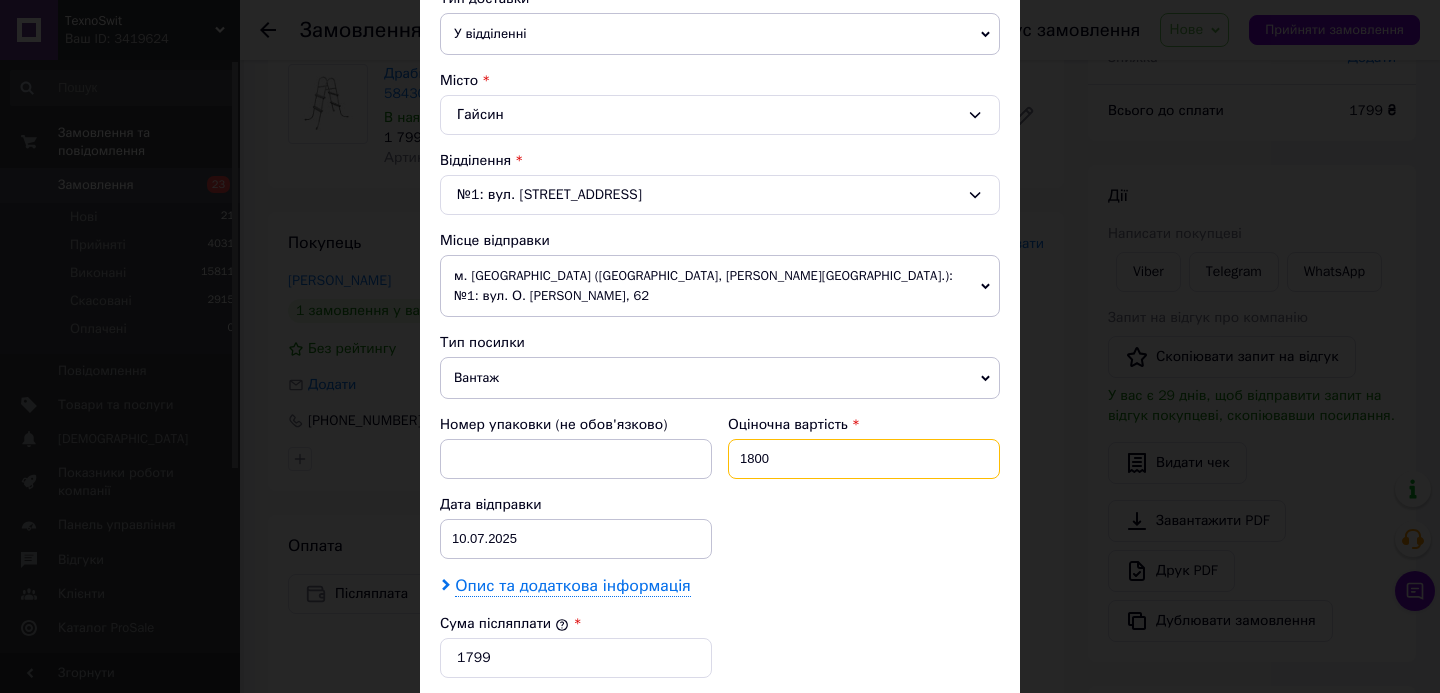 scroll, scrollTop: 517, scrollLeft: 0, axis: vertical 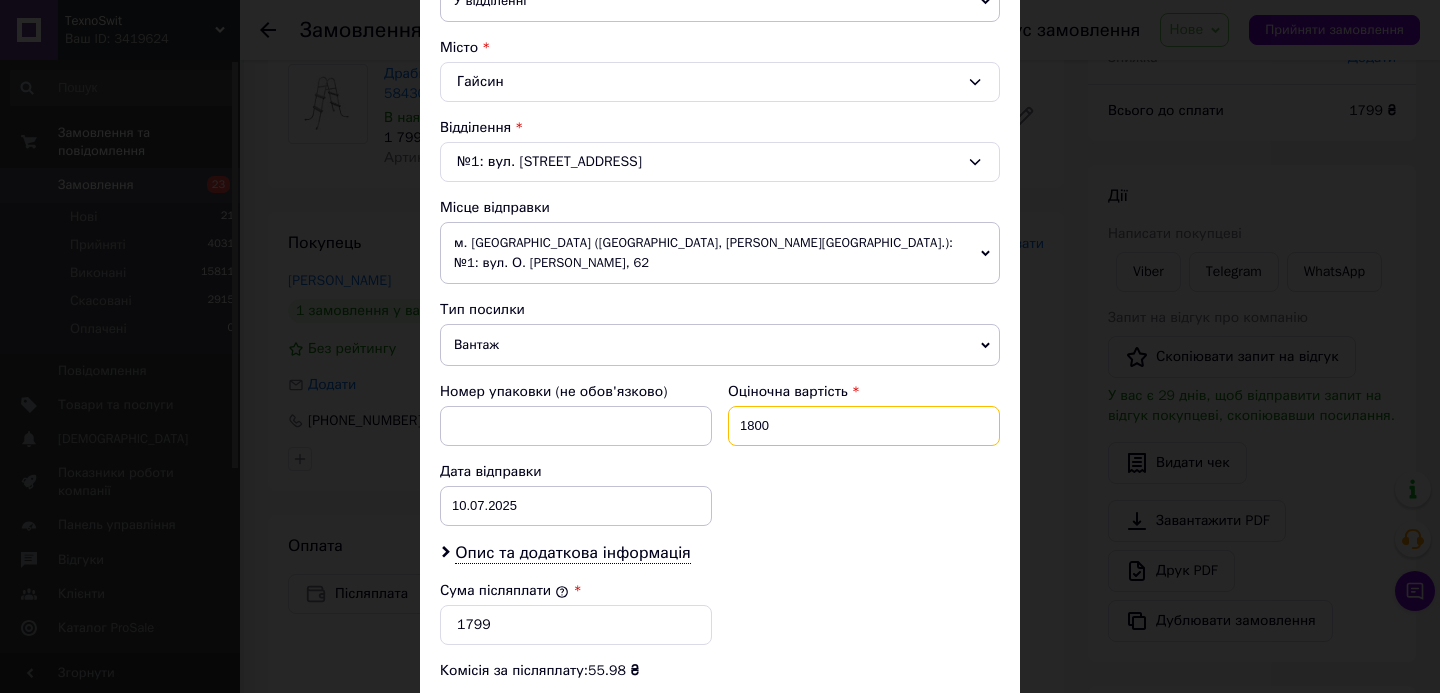 type on "1800" 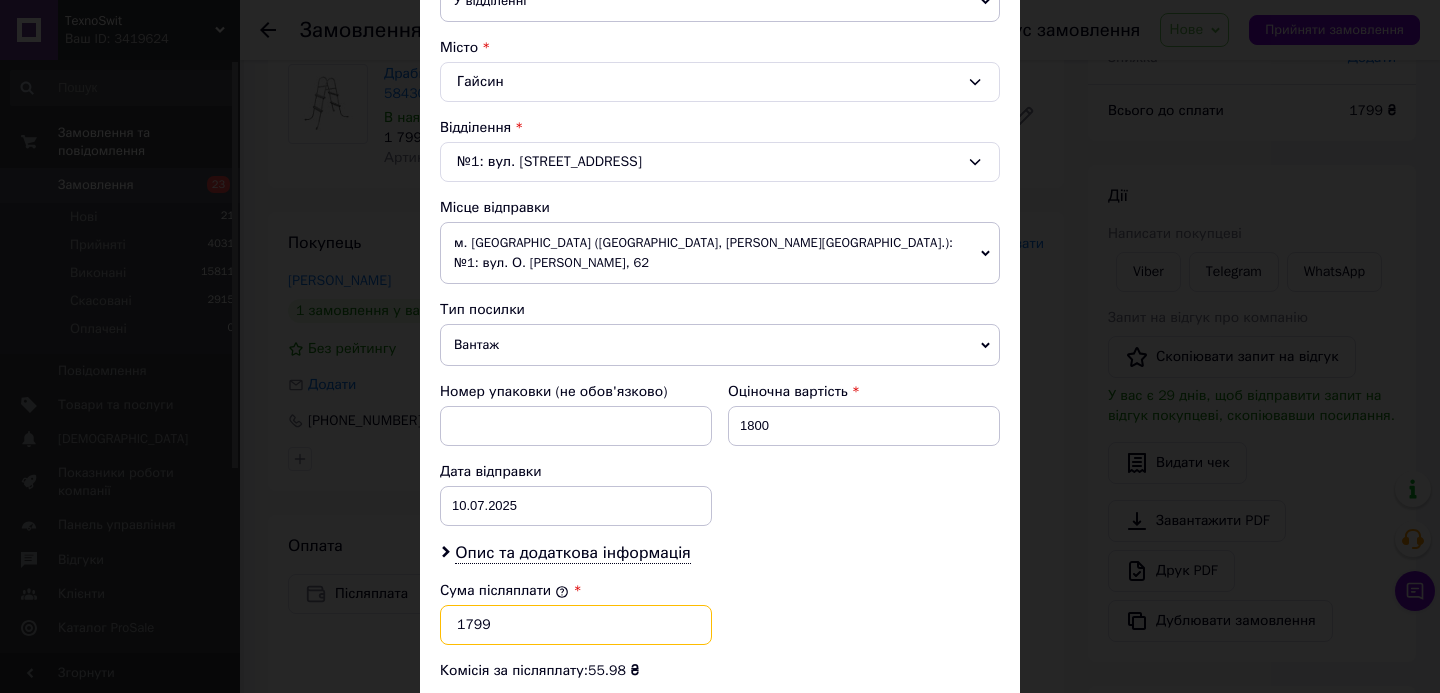 click on "1799" at bounding box center [576, 625] 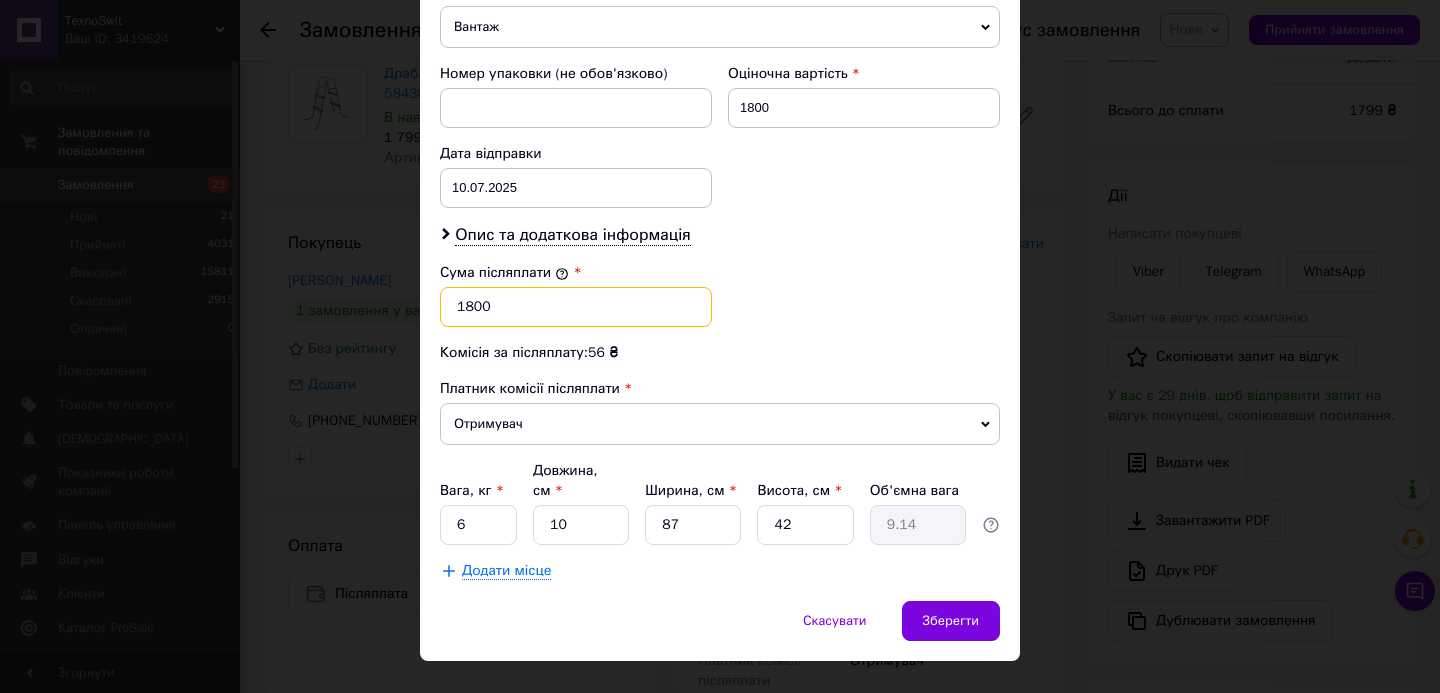 scroll, scrollTop: 853, scrollLeft: 0, axis: vertical 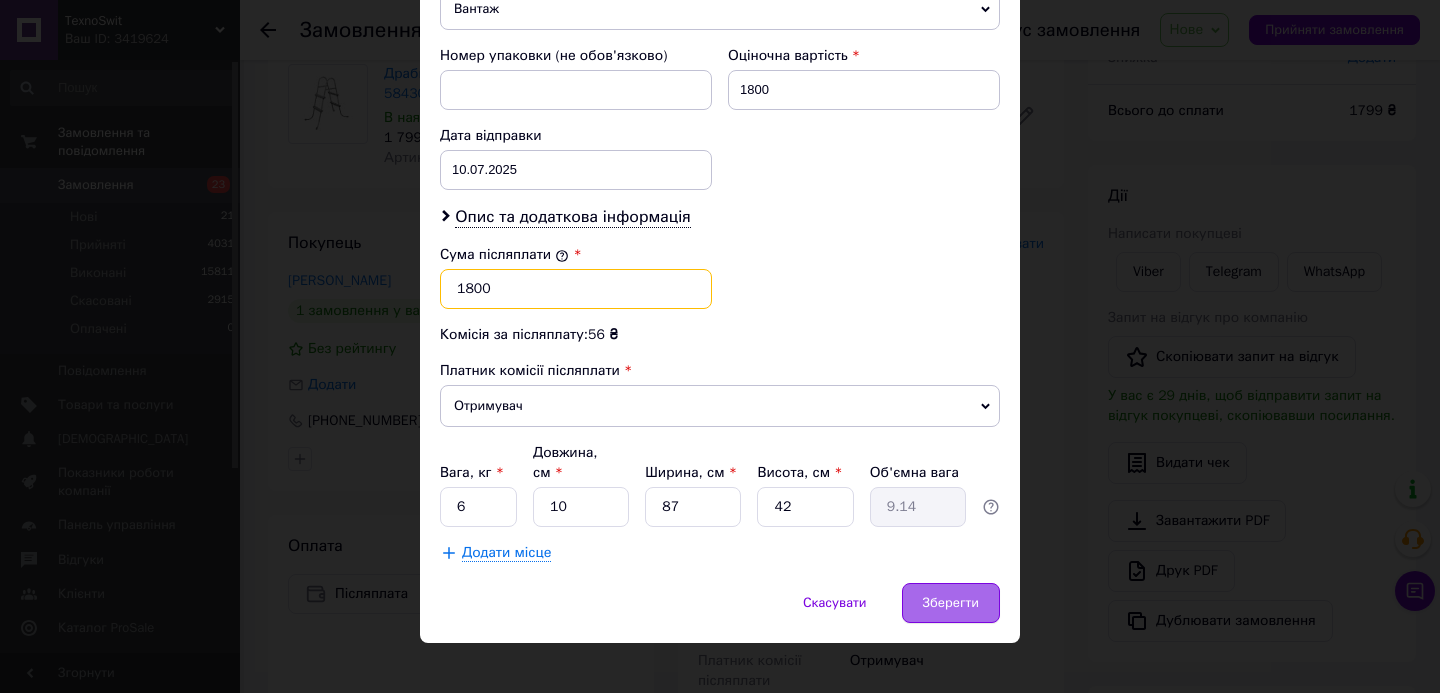 type on "1800" 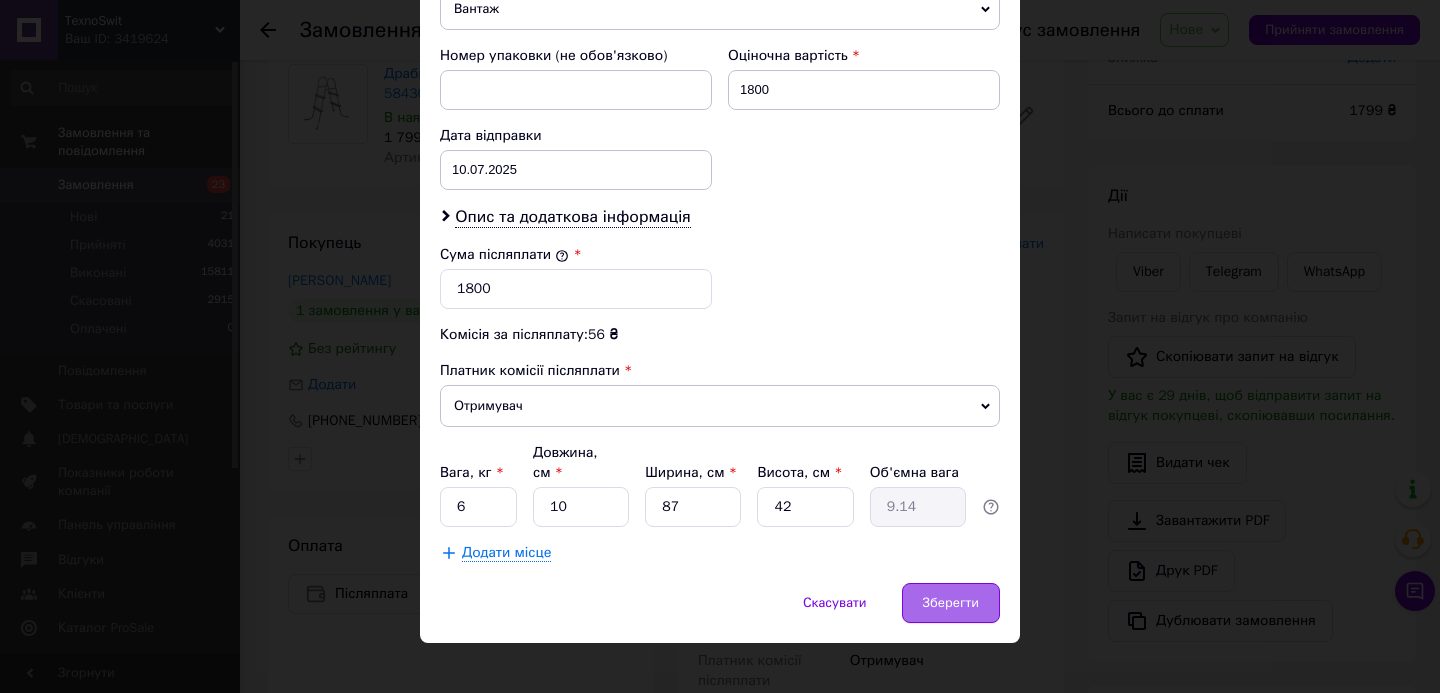 click on "Зберегти" at bounding box center (951, 603) 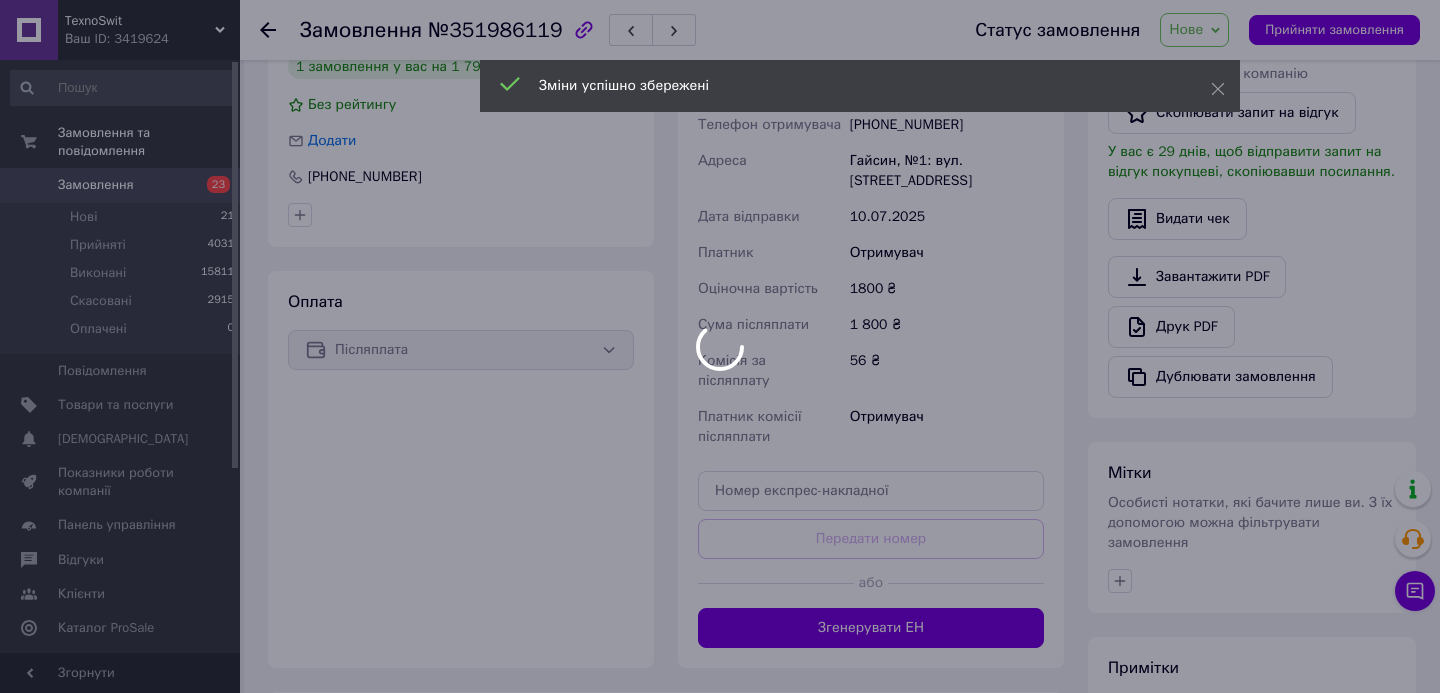scroll, scrollTop: 267, scrollLeft: 0, axis: vertical 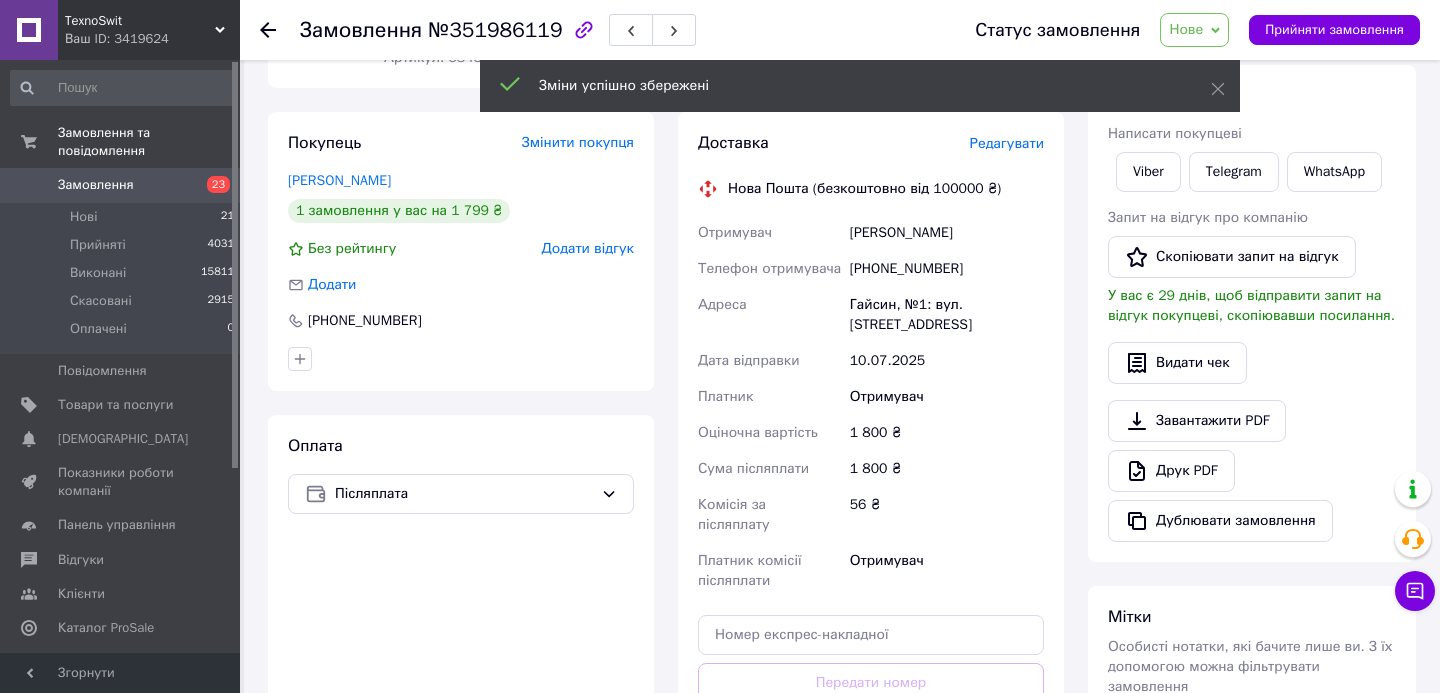 click on "Редагувати" at bounding box center [1007, 143] 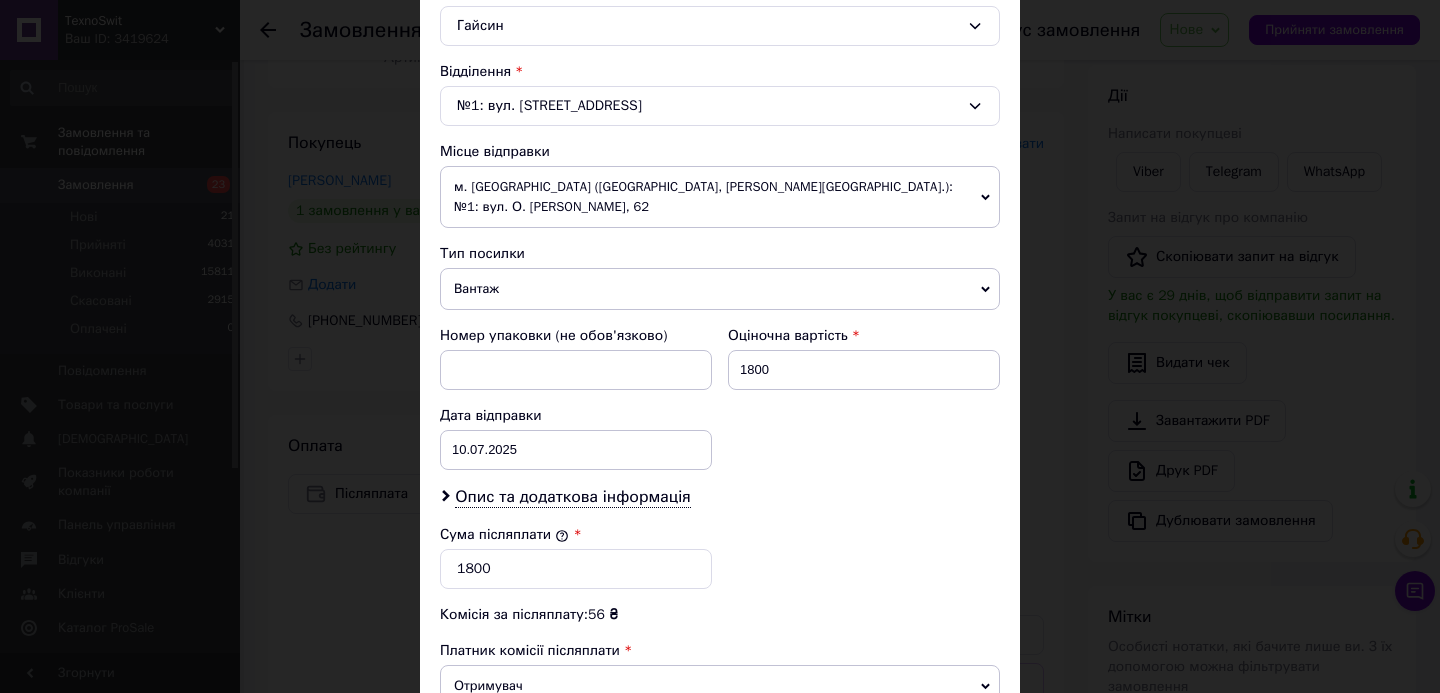 scroll, scrollTop: 594, scrollLeft: 0, axis: vertical 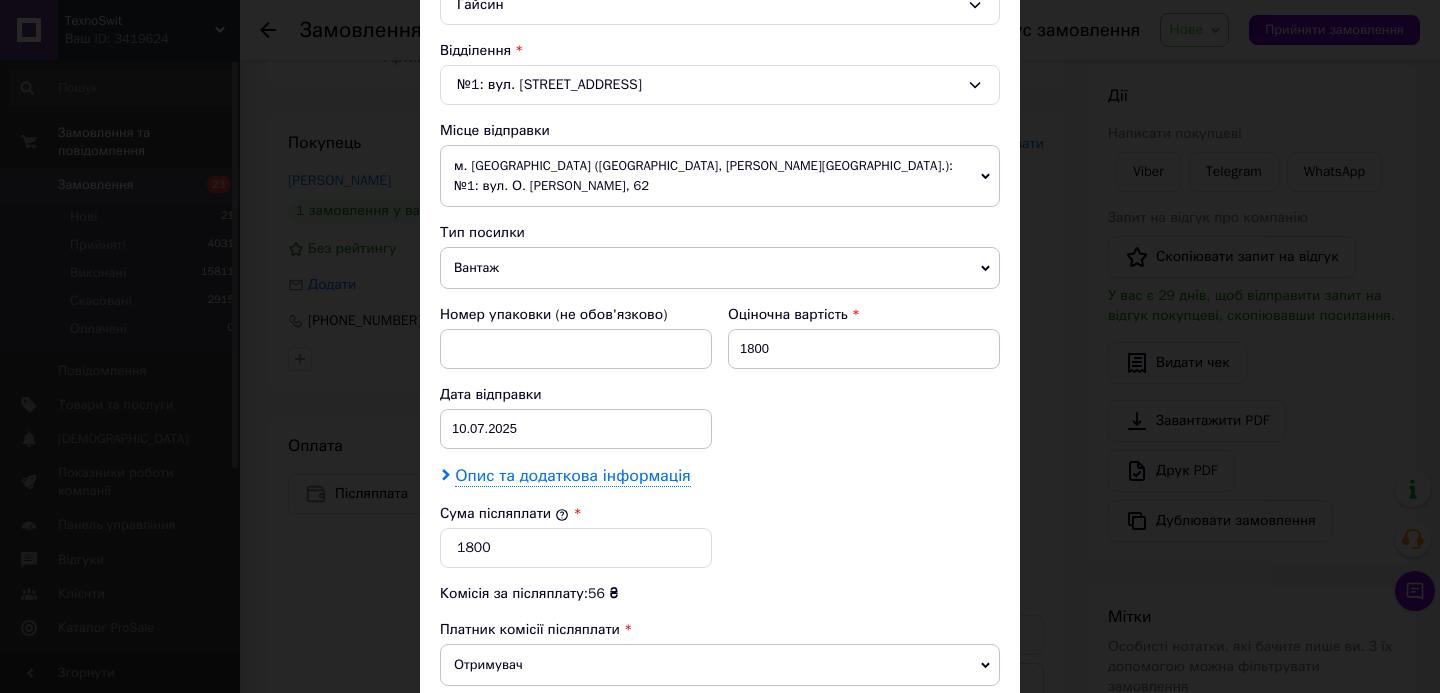 click on "Опис та додаткова інформація" at bounding box center [572, 476] 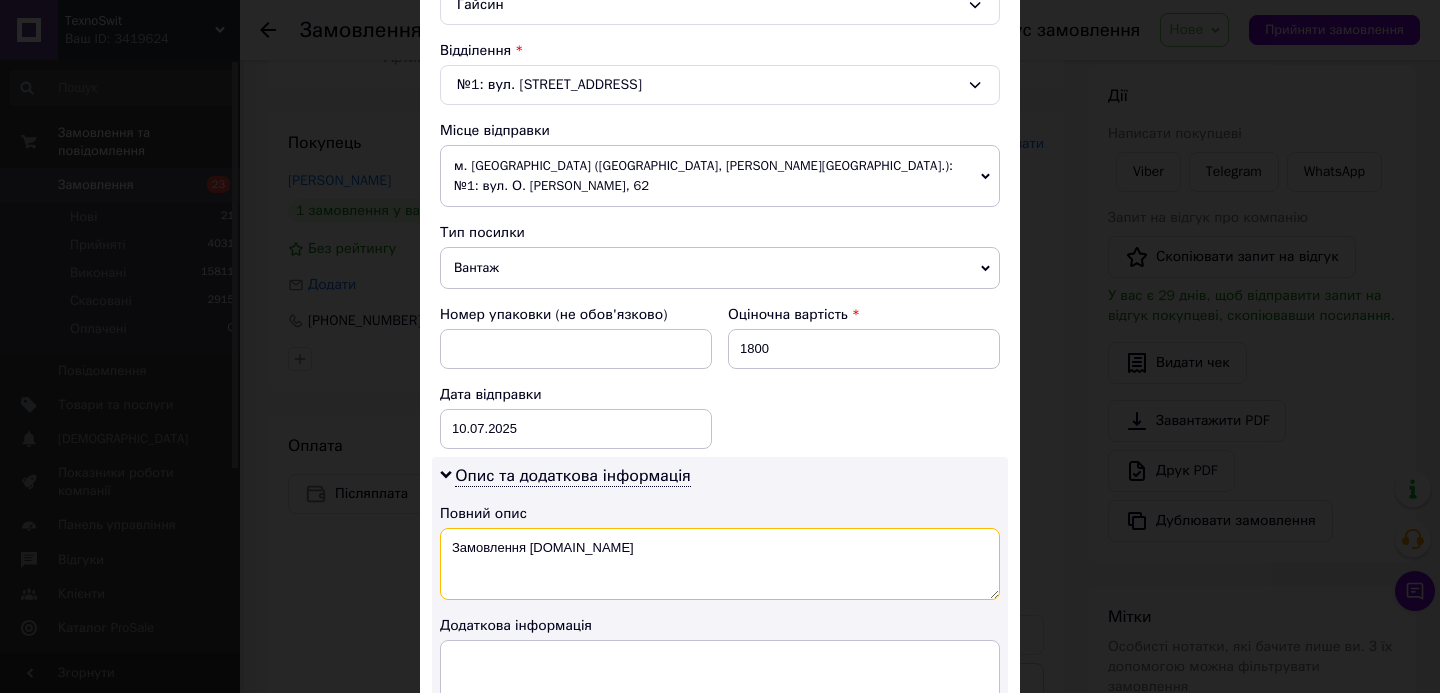 click on "Замовлення [DOMAIN_NAME]" at bounding box center (720, 564) 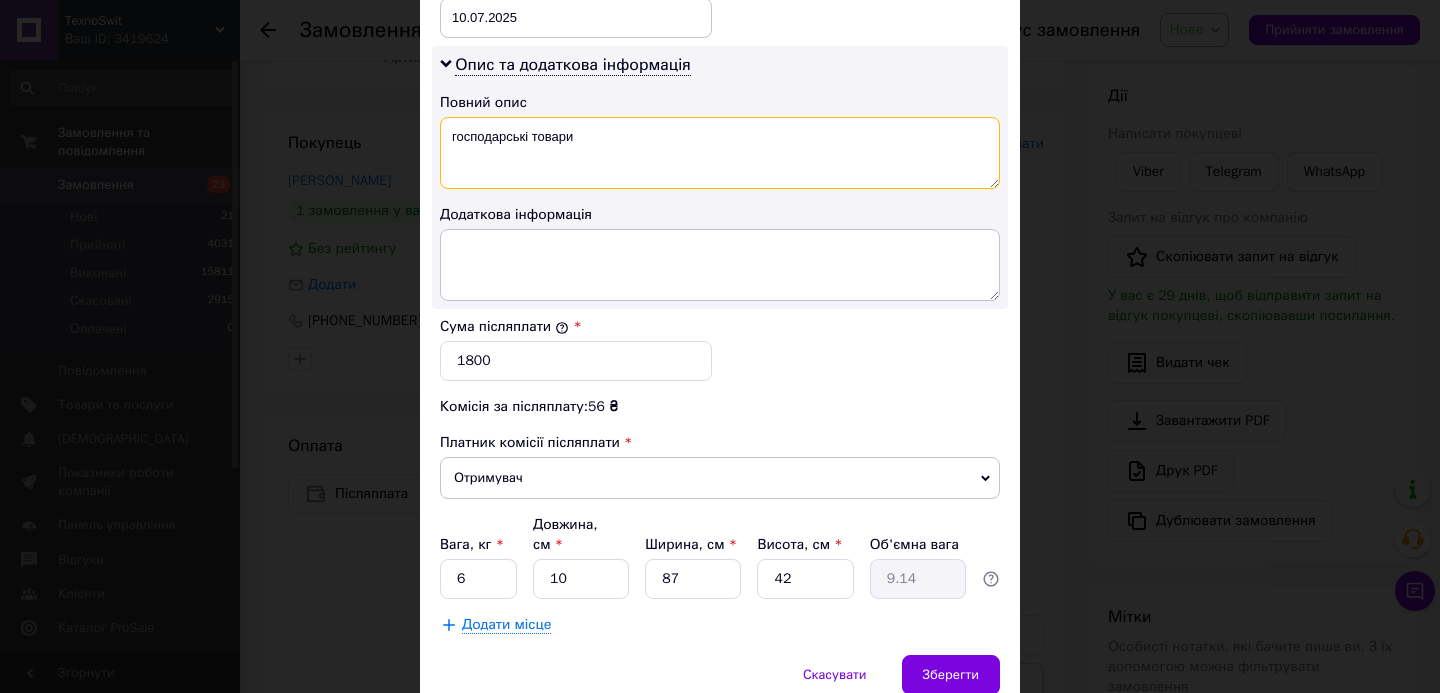 scroll, scrollTop: 1077, scrollLeft: 0, axis: vertical 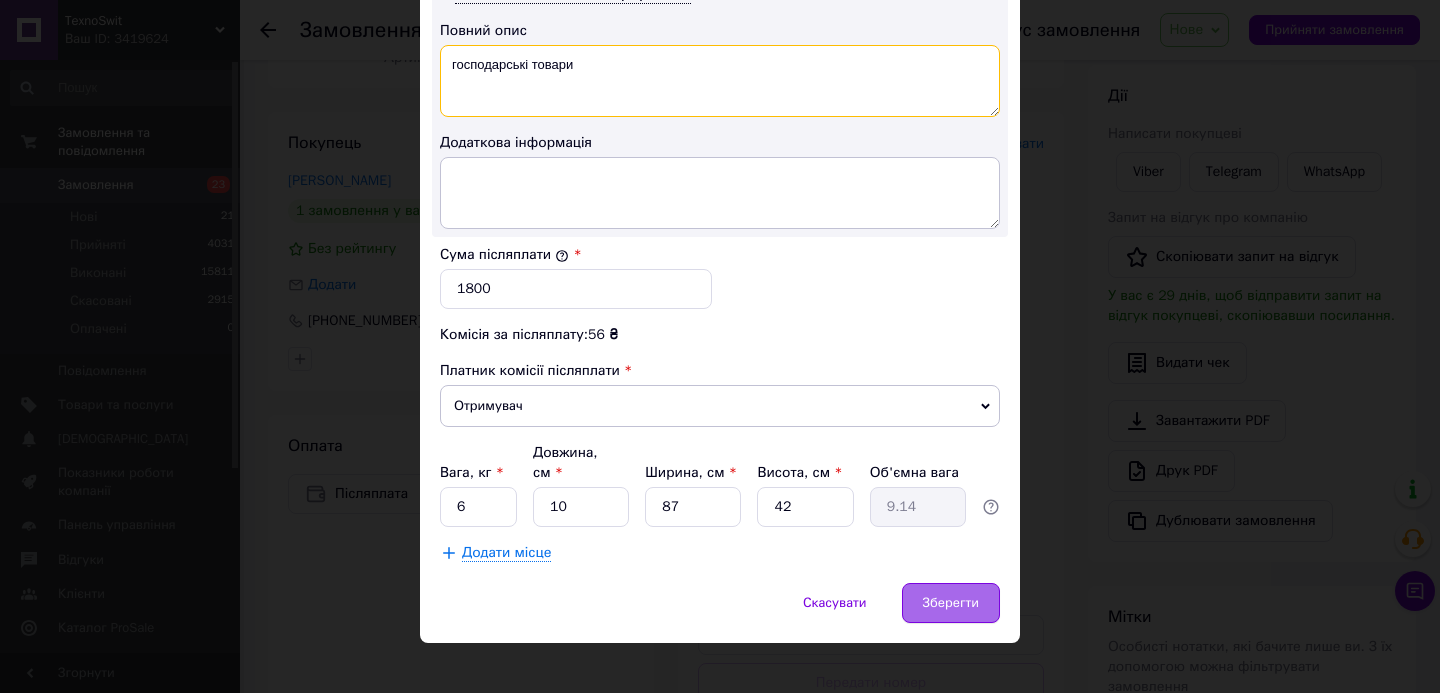 type on "господарські товари" 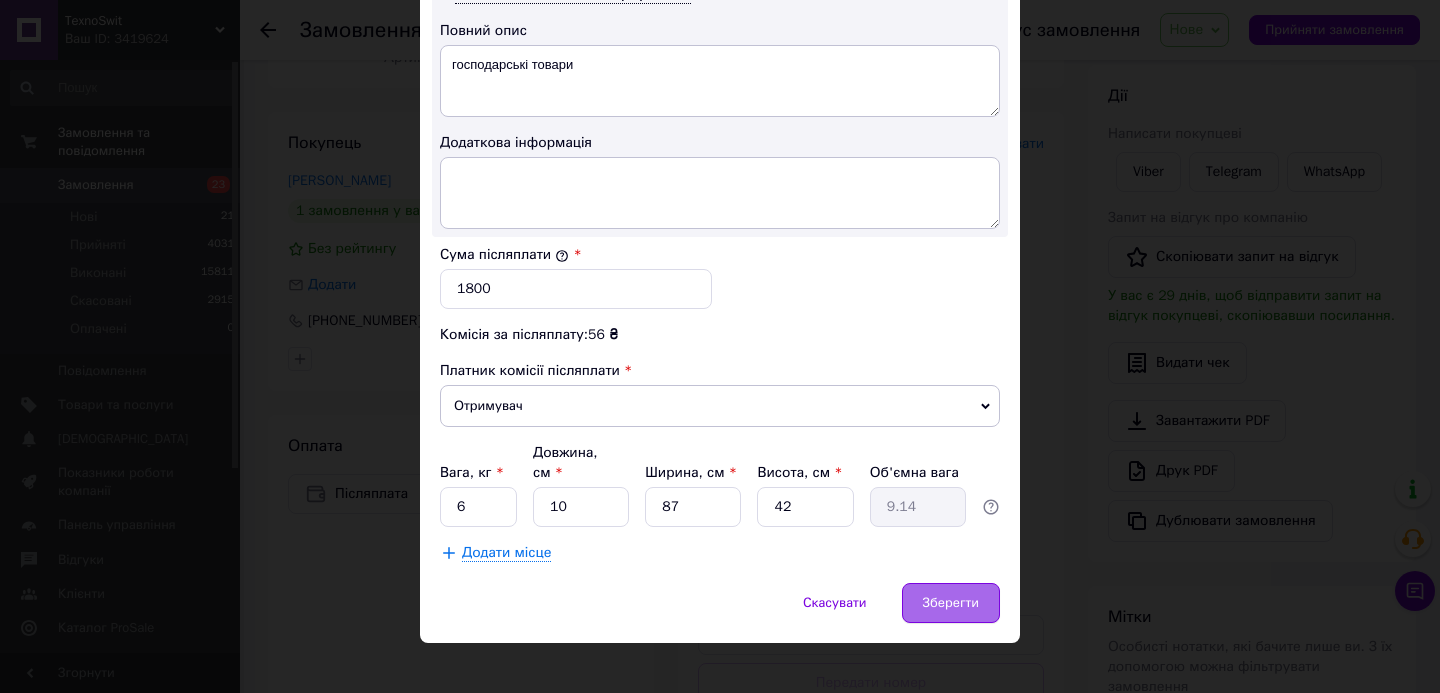 click on "Зберегти" at bounding box center (951, 603) 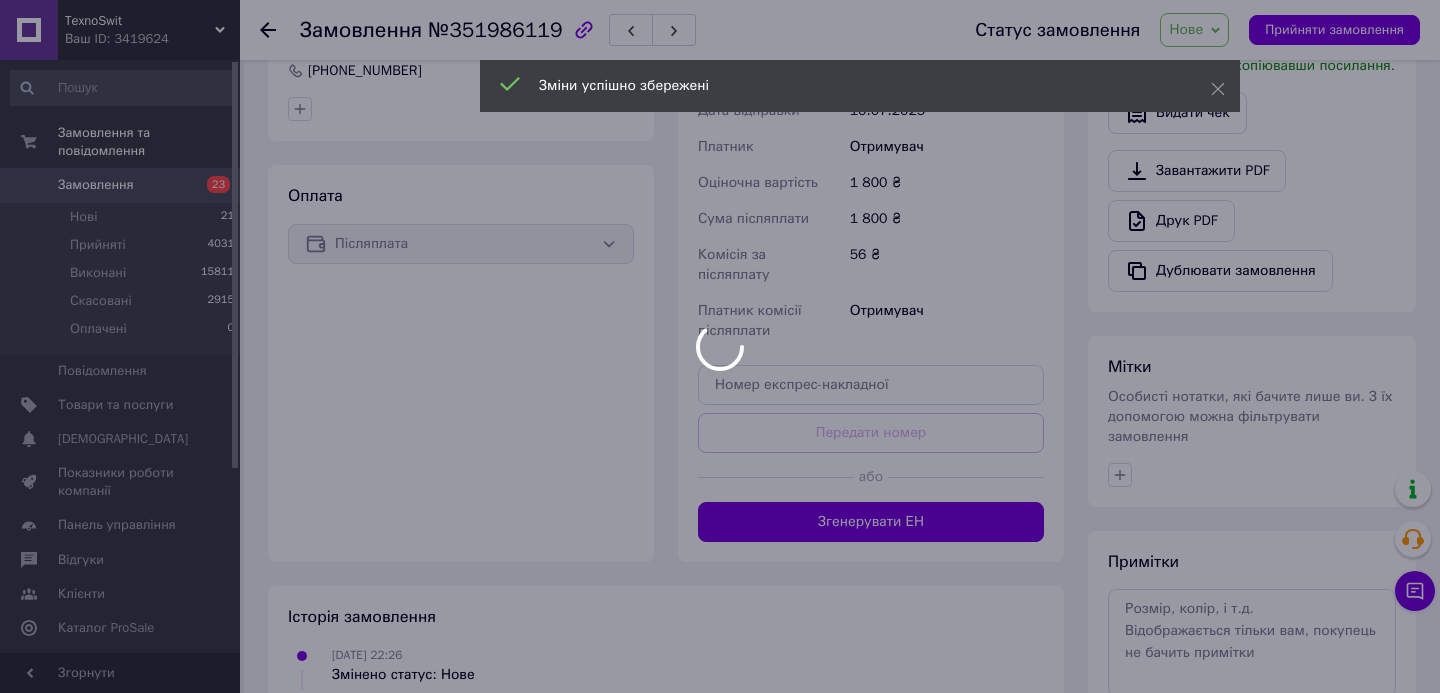 scroll, scrollTop: 519, scrollLeft: 0, axis: vertical 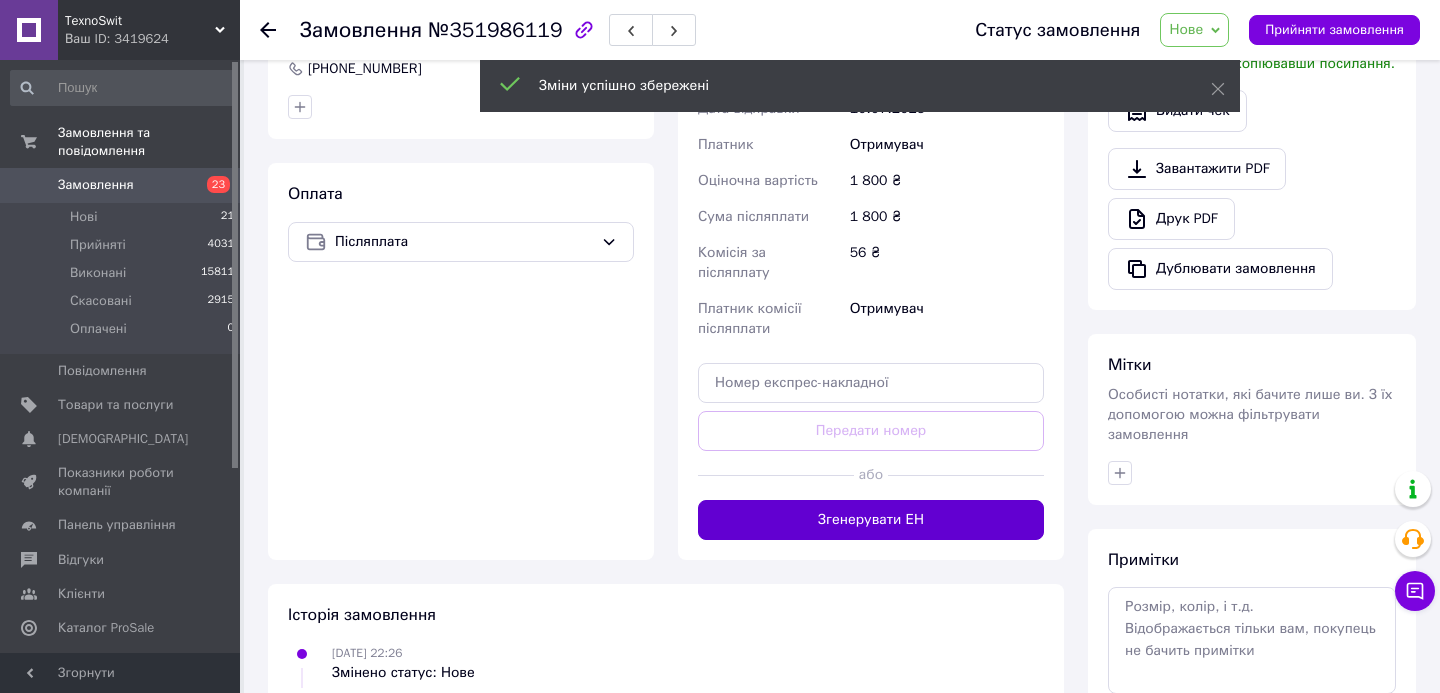 click on "Згенерувати ЕН" at bounding box center (871, 520) 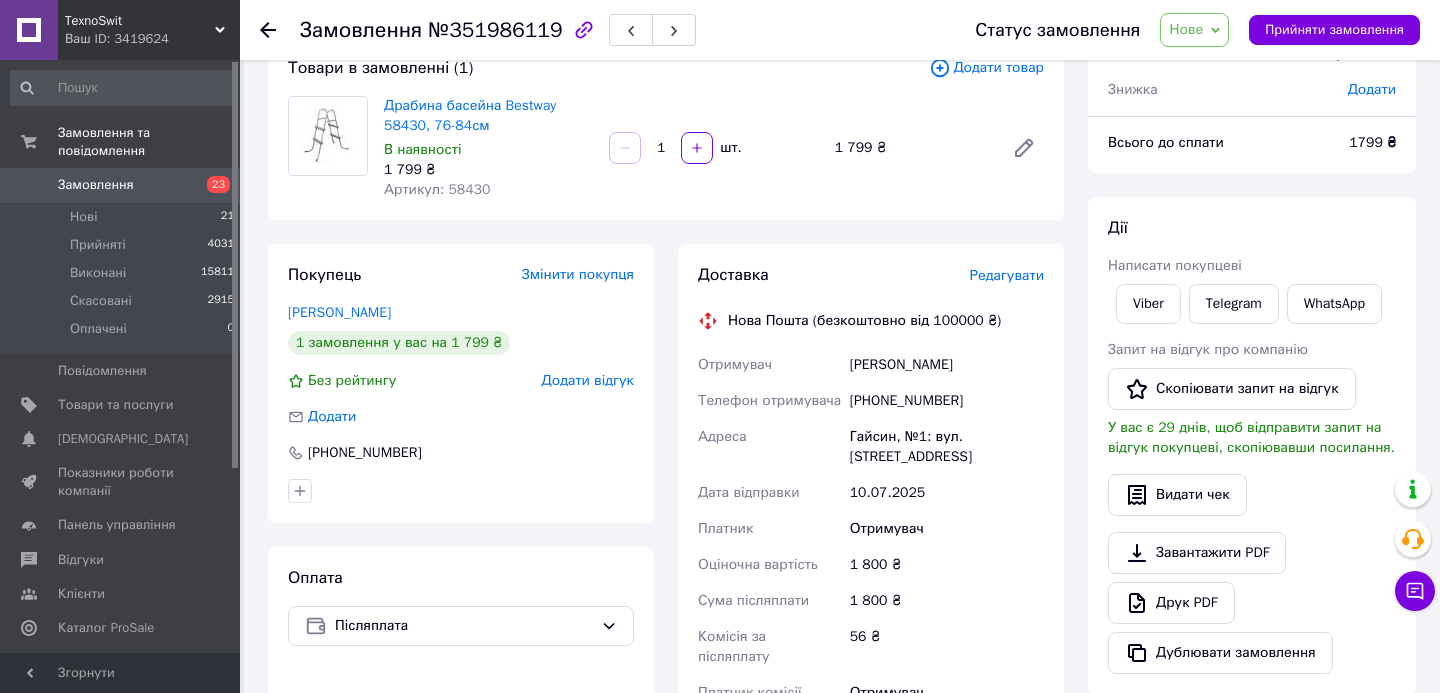 scroll, scrollTop: 133, scrollLeft: 0, axis: vertical 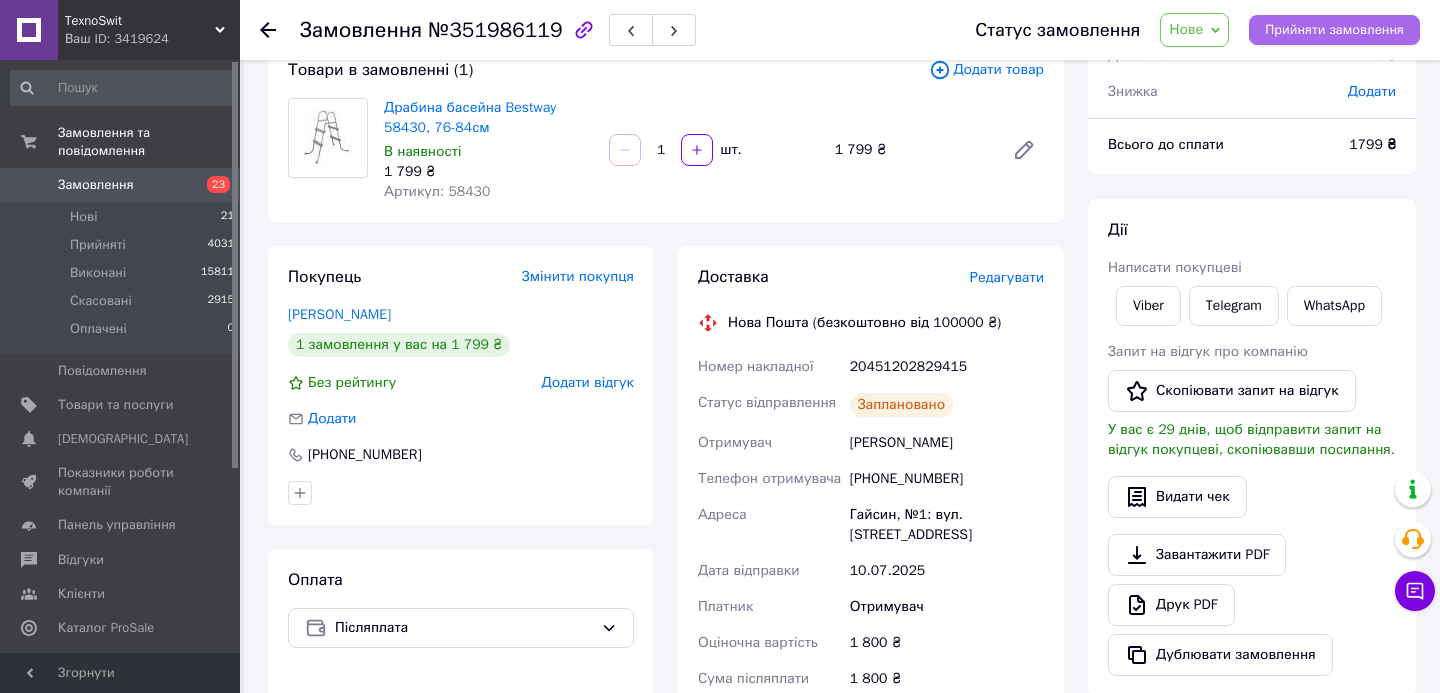 click on "Прийняти замовлення" at bounding box center (1334, 30) 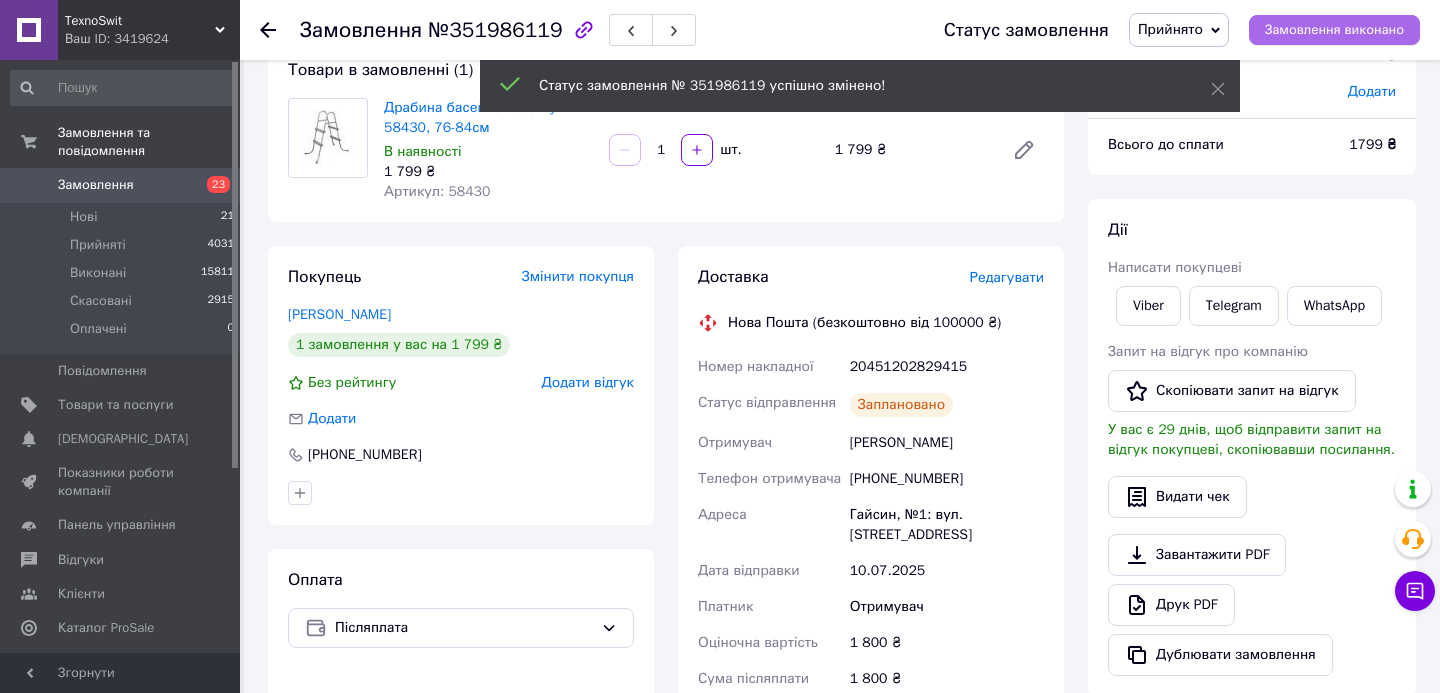 click on "Замовлення виконано" at bounding box center [1334, 30] 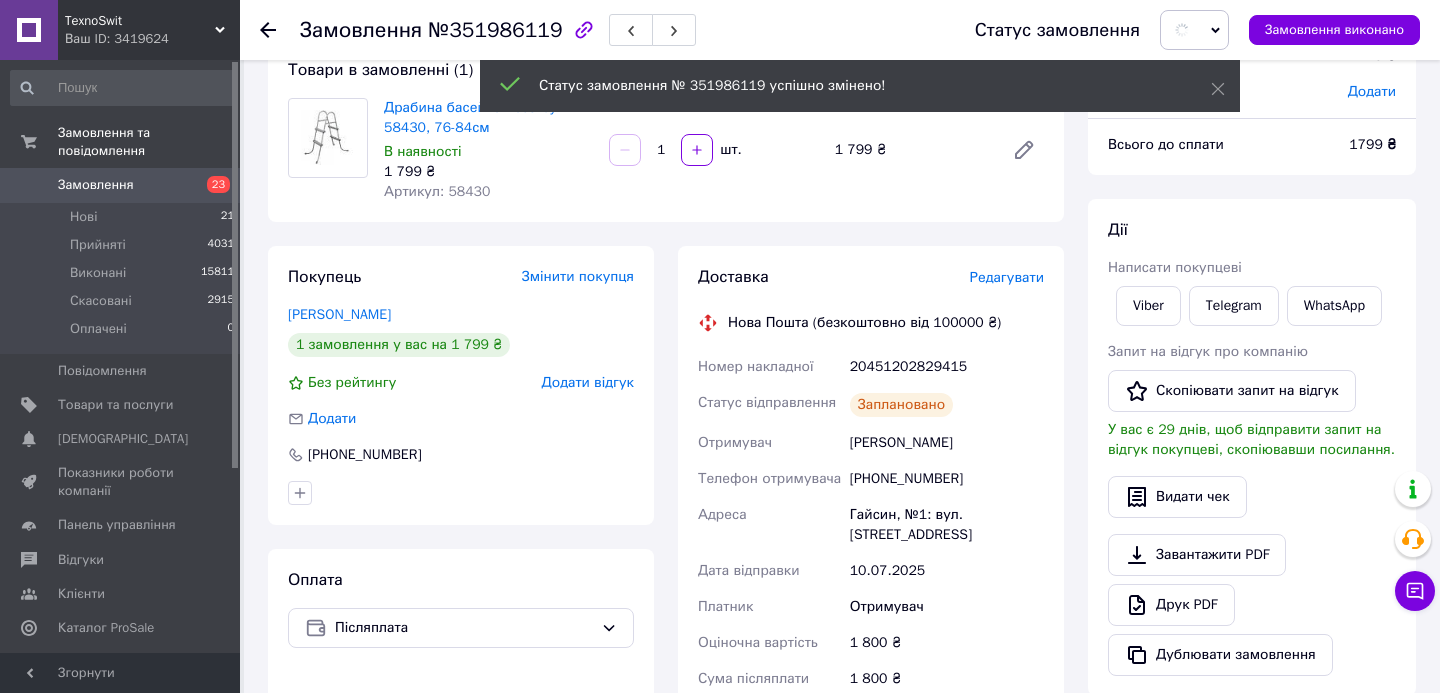 scroll, scrollTop: 0, scrollLeft: 0, axis: both 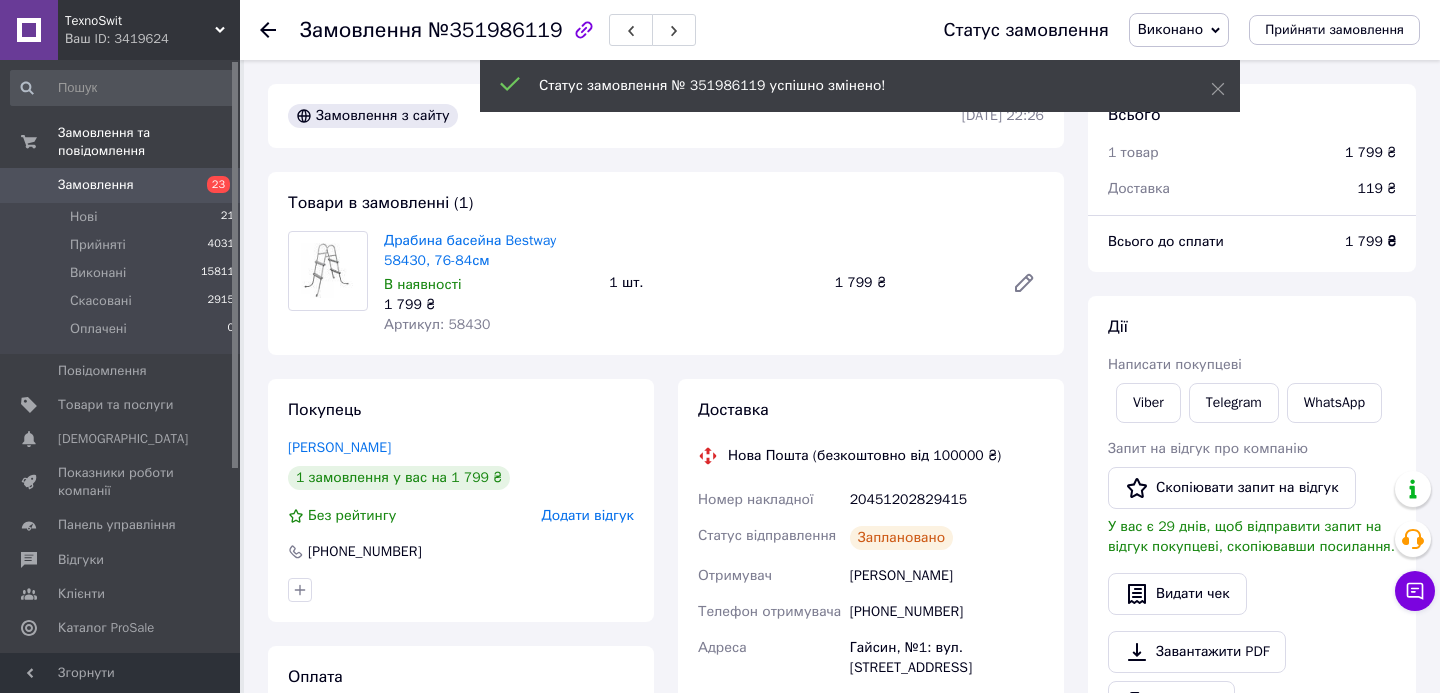 click 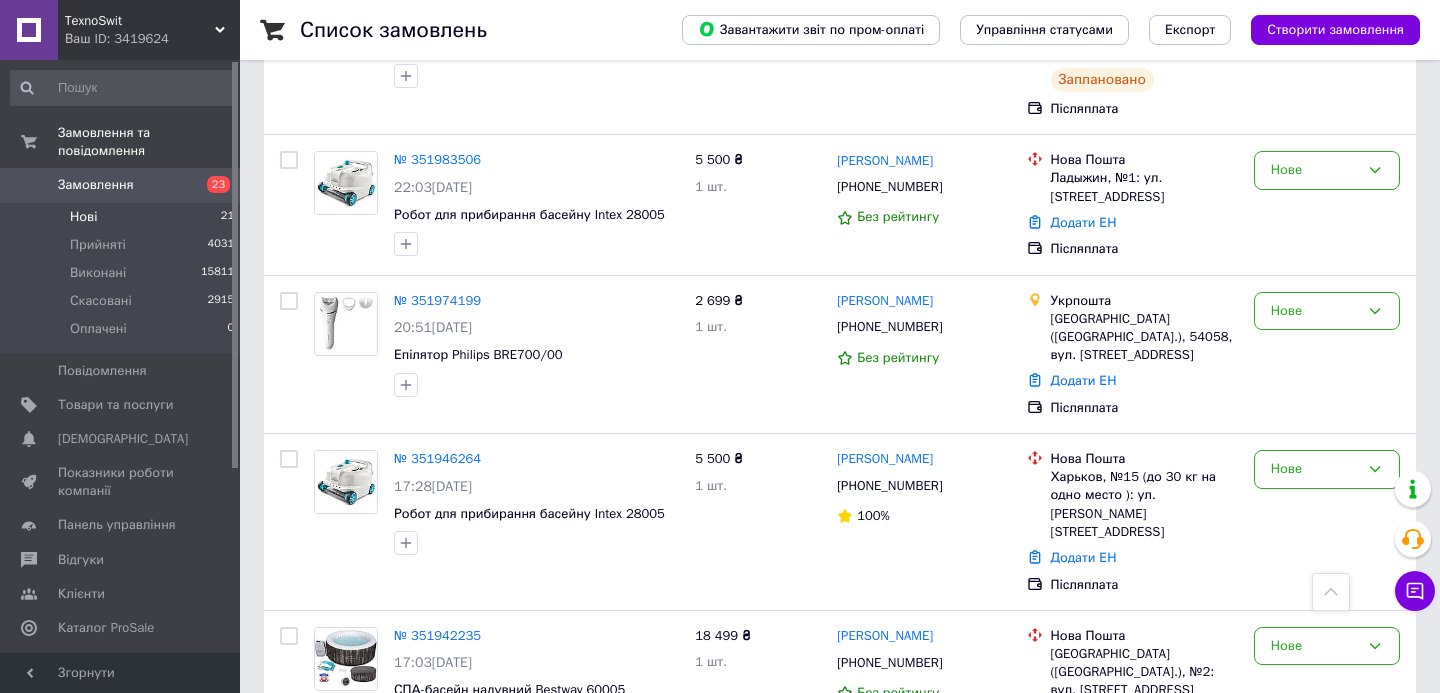 scroll, scrollTop: 505, scrollLeft: 0, axis: vertical 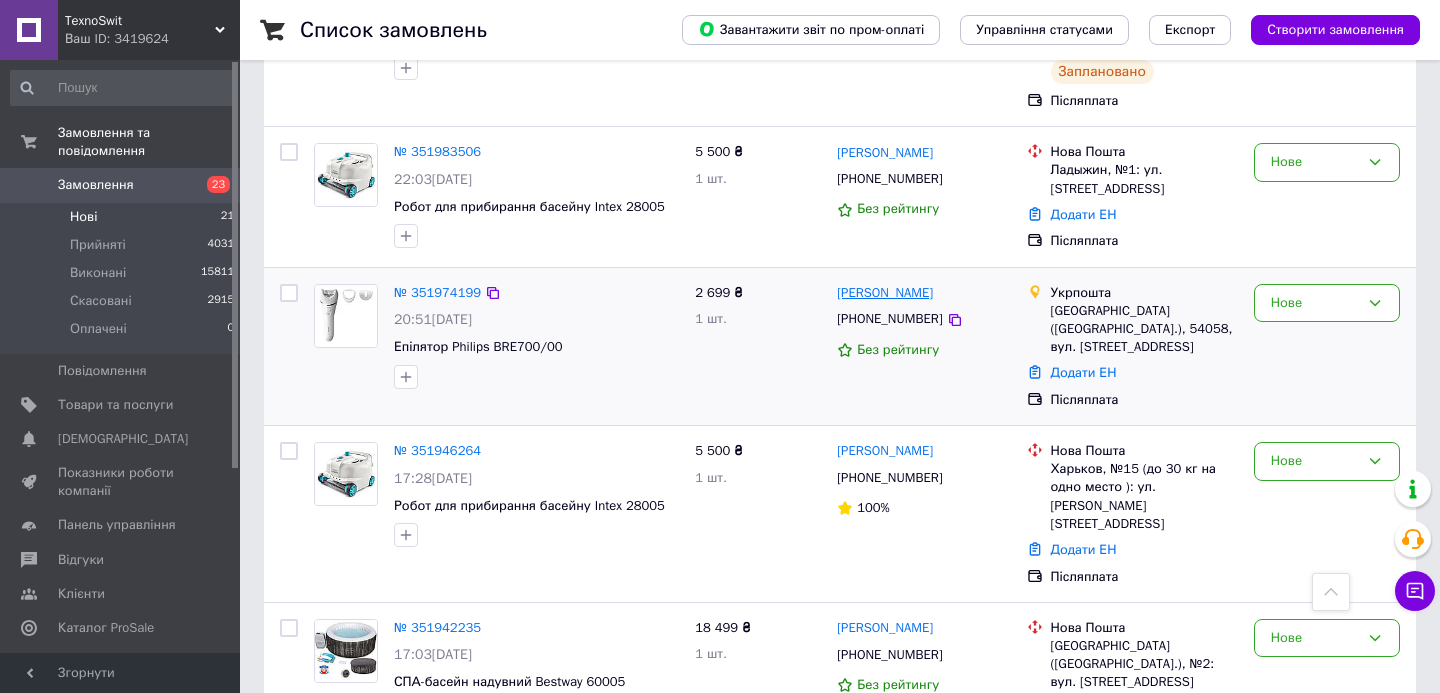 click on "[PERSON_NAME]" at bounding box center [885, 293] 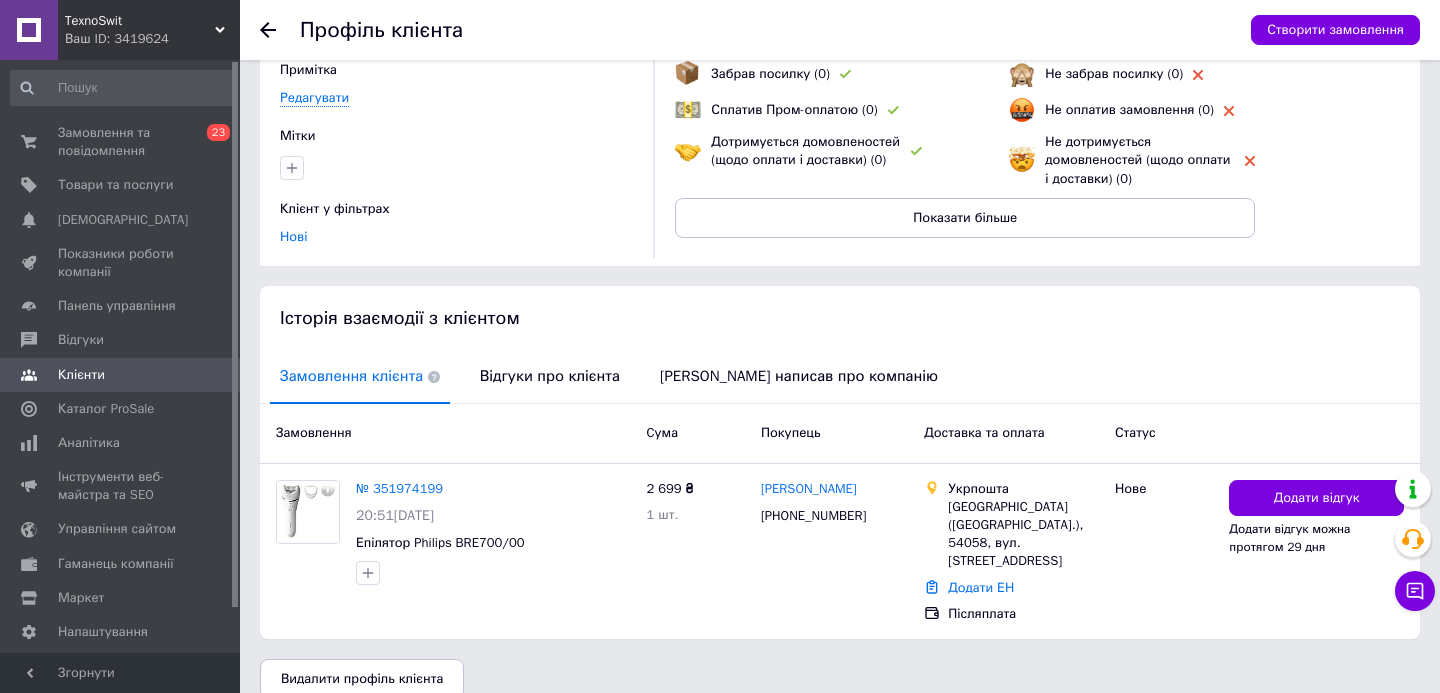 scroll, scrollTop: 0, scrollLeft: 0, axis: both 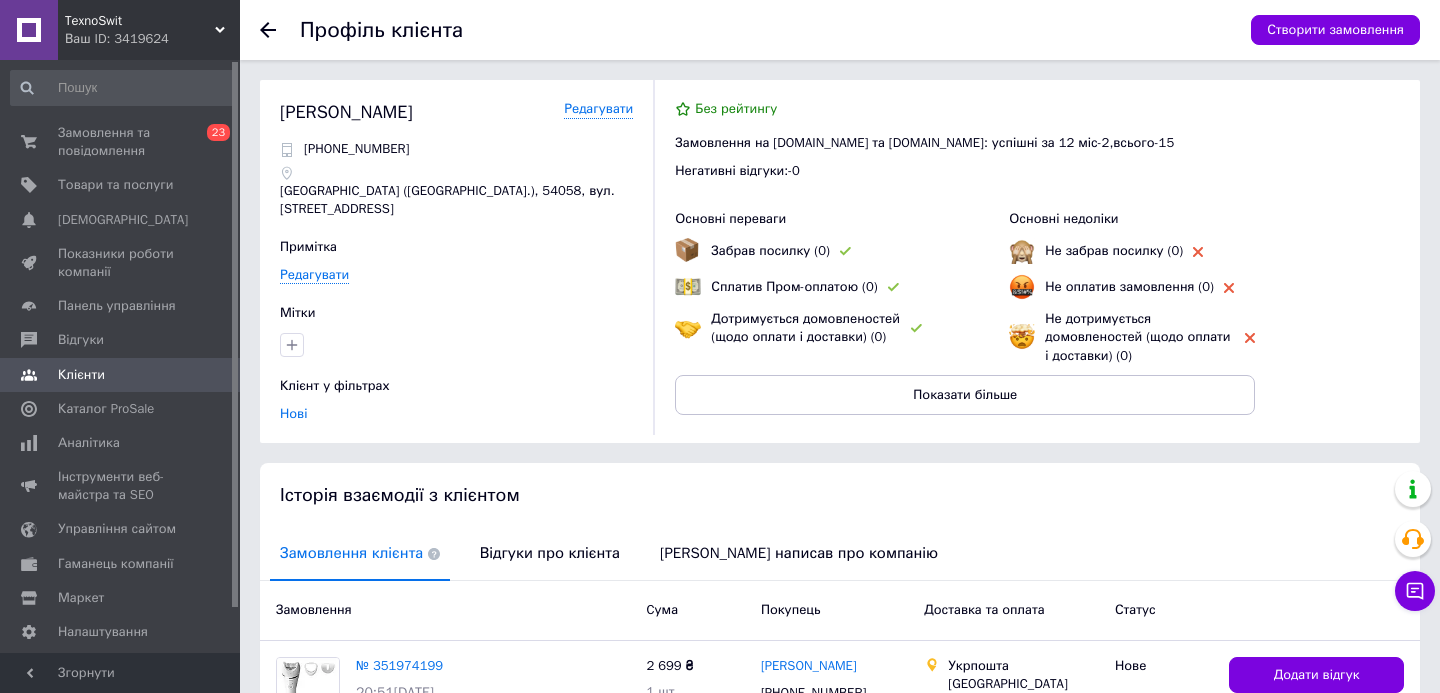 click 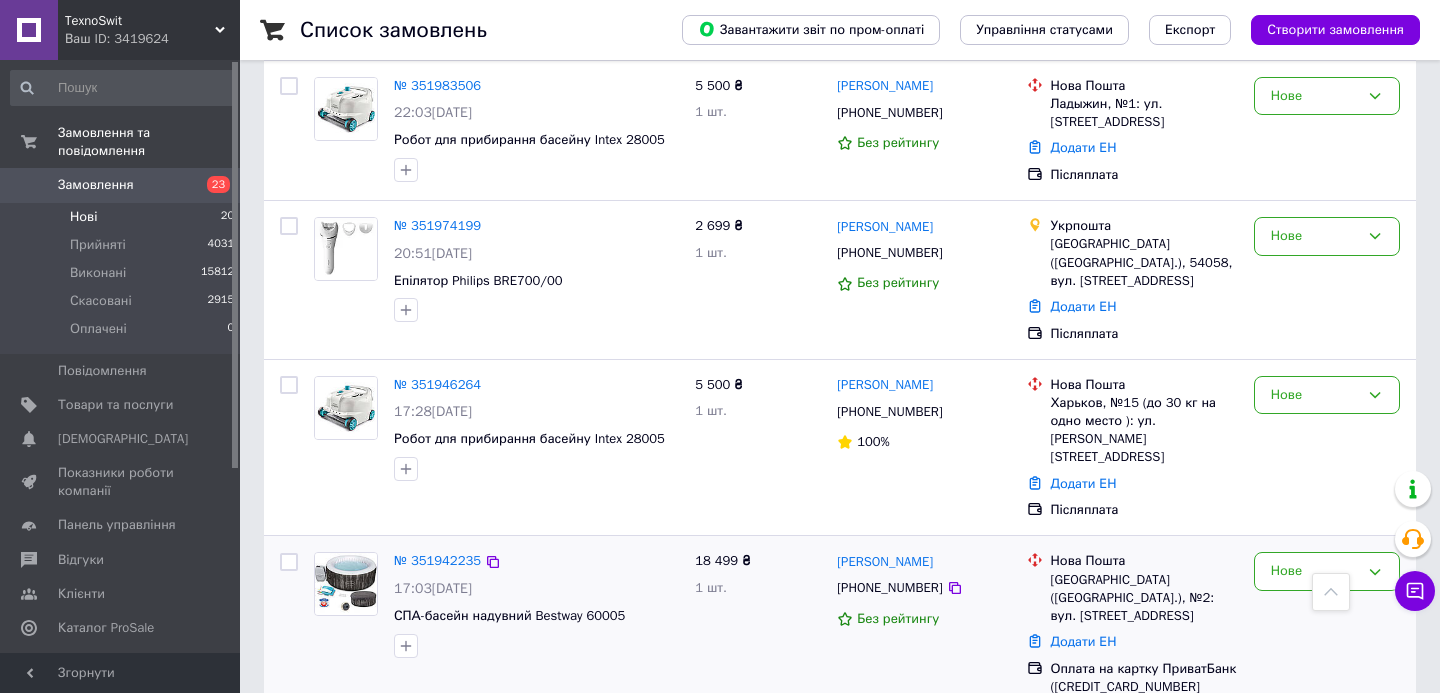 scroll, scrollTop: 397, scrollLeft: 0, axis: vertical 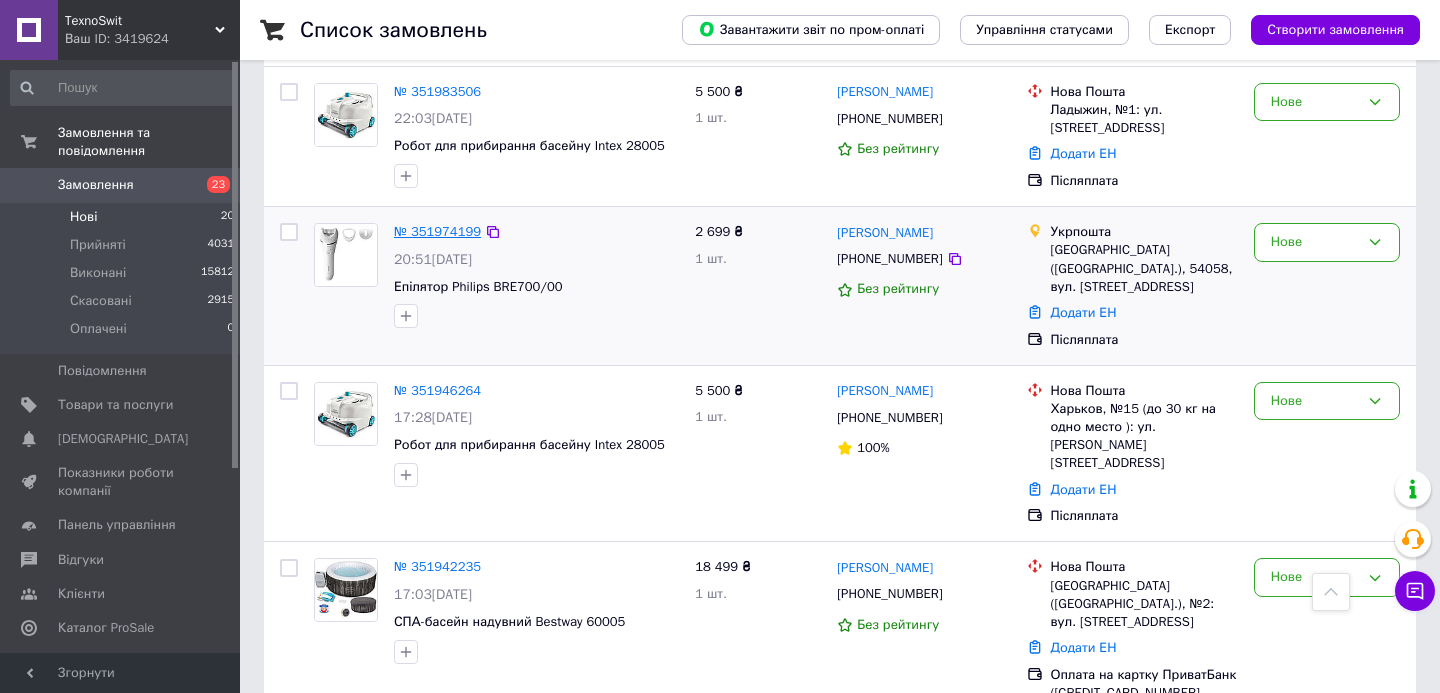 click on "№ 351974199" at bounding box center (437, 231) 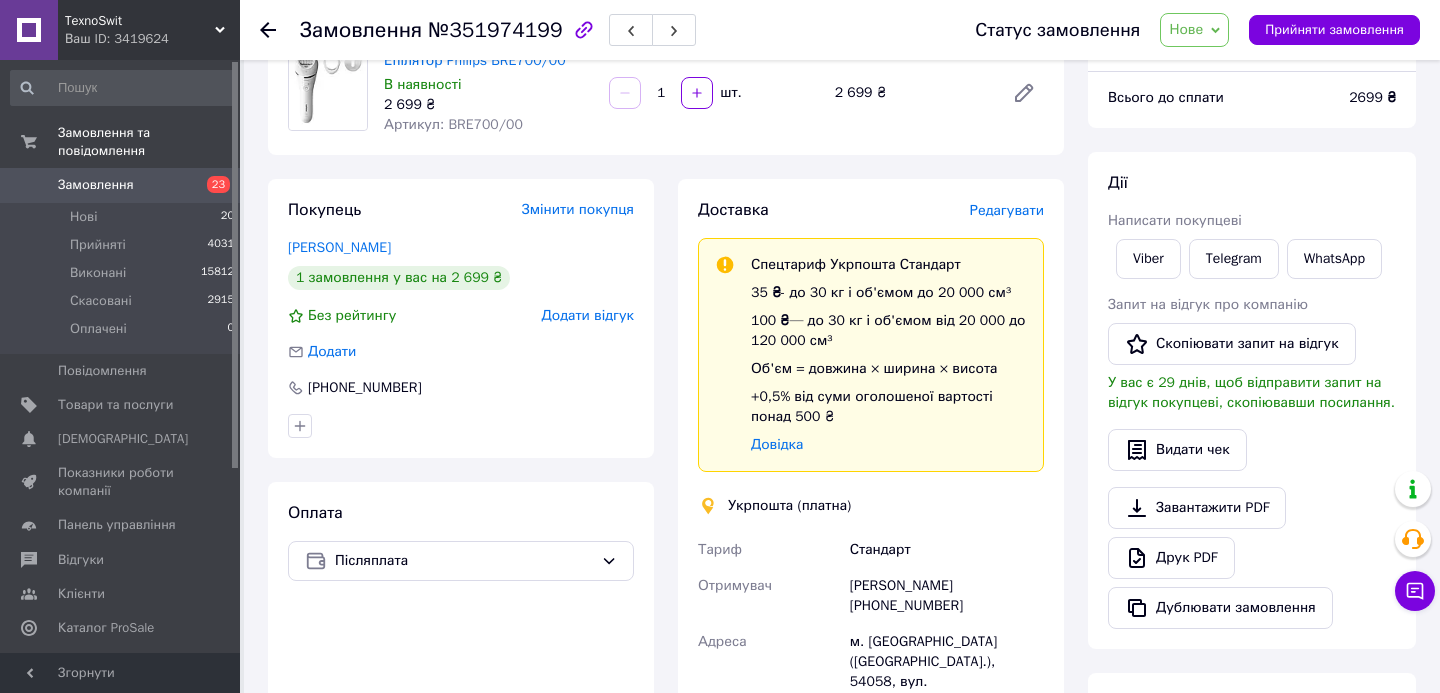 scroll, scrollTop: 161, scrollLeft: 0, axis: vertical 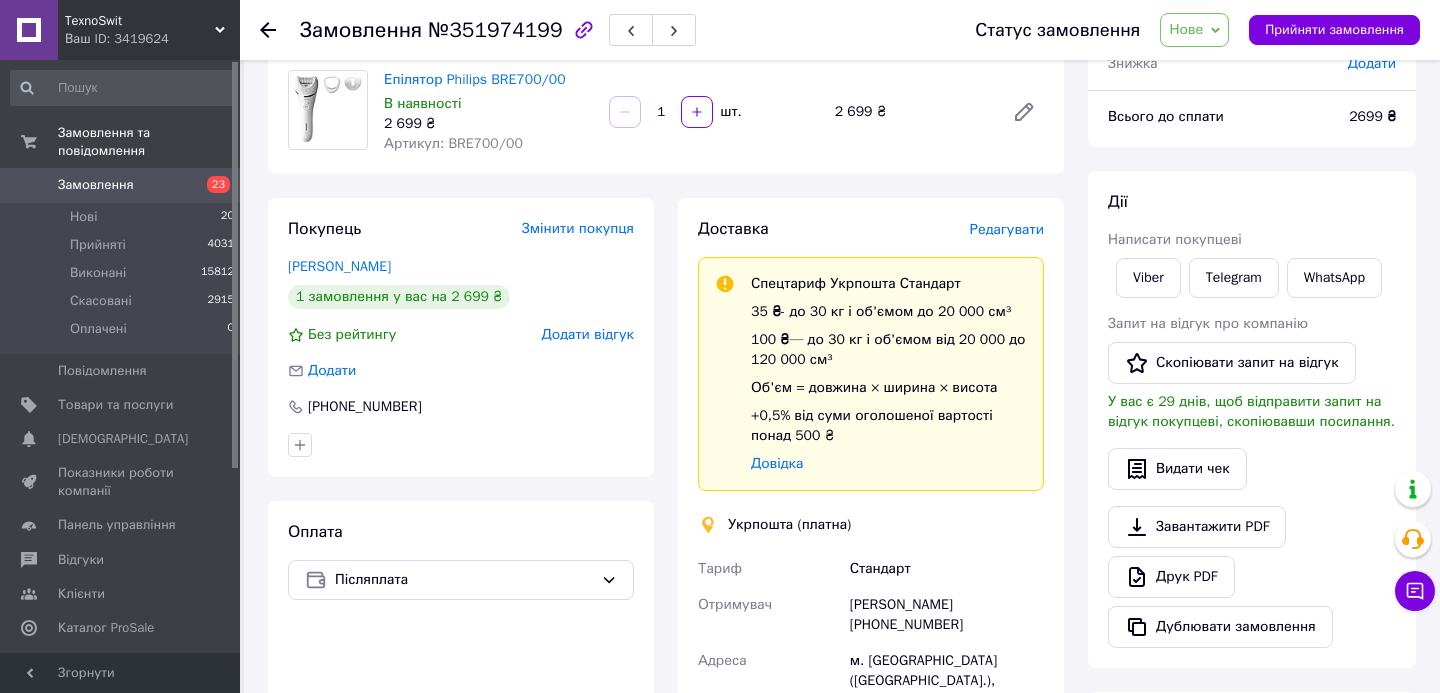 click on "Редагувати" at bounding box center [1007, 229] 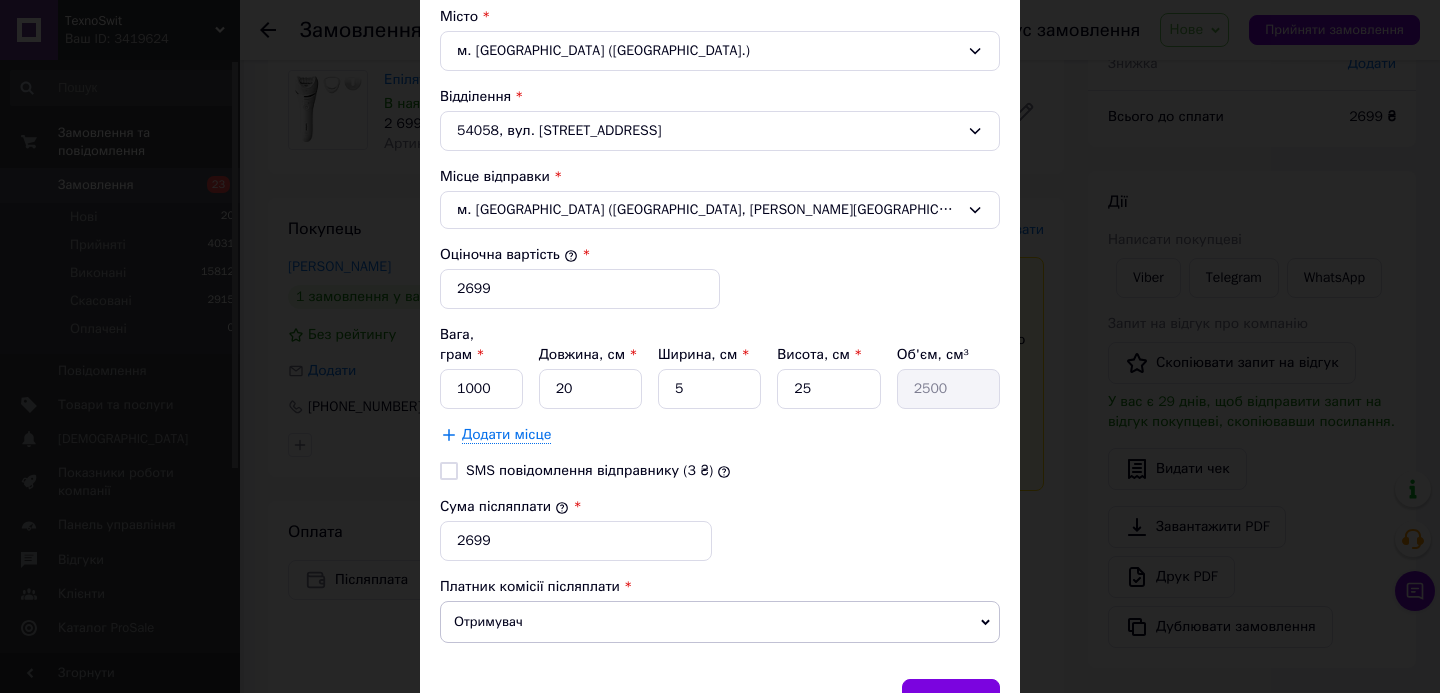 scroll, scrollTop: 676, scrollLeft: 0, axis: vertical 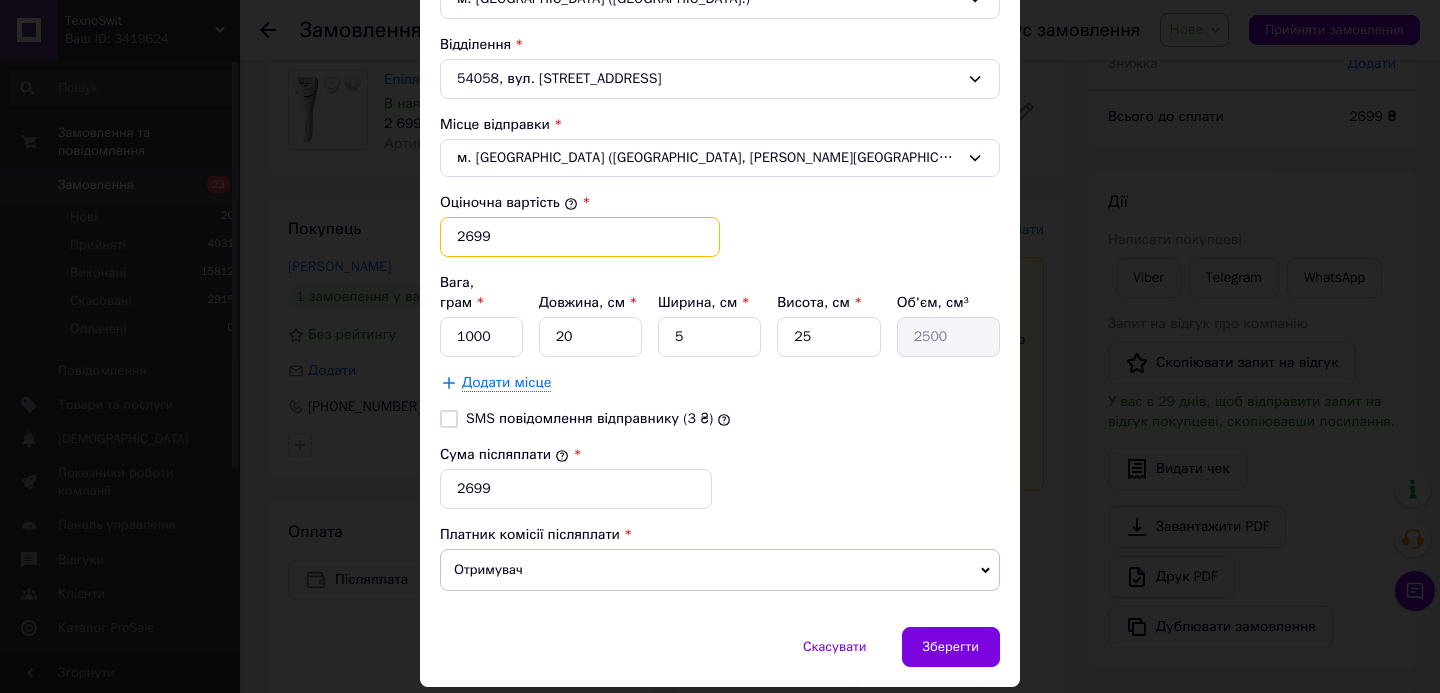 click on "2699" at bounding box center (580, 237) 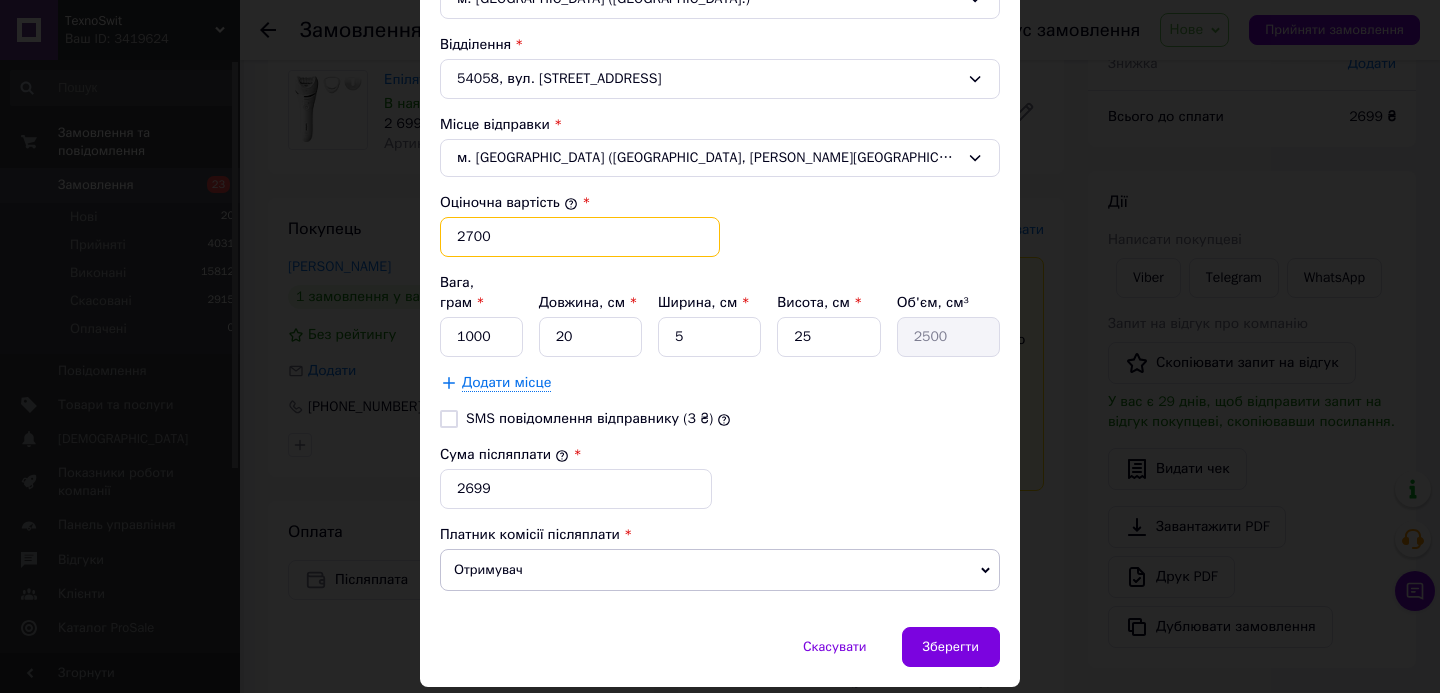 type on "2700" 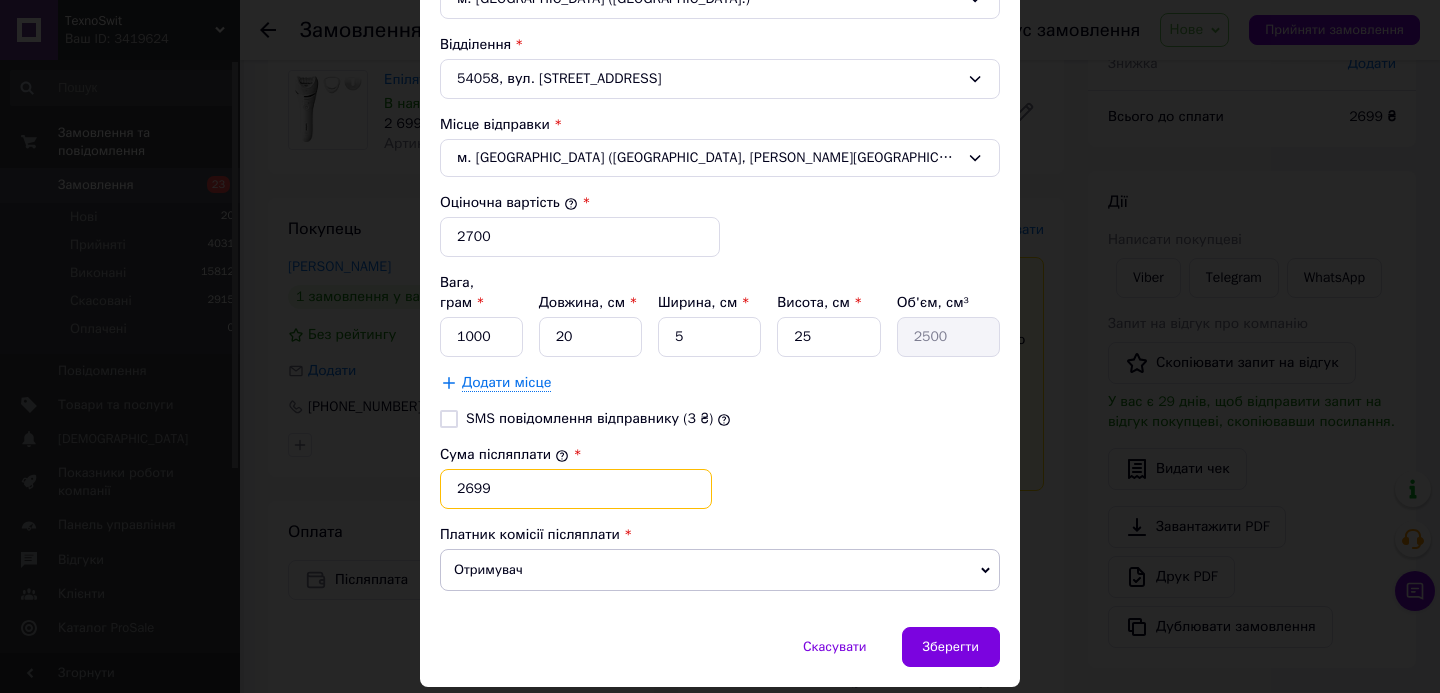 click on "2699" at bounding box center (576, 489) 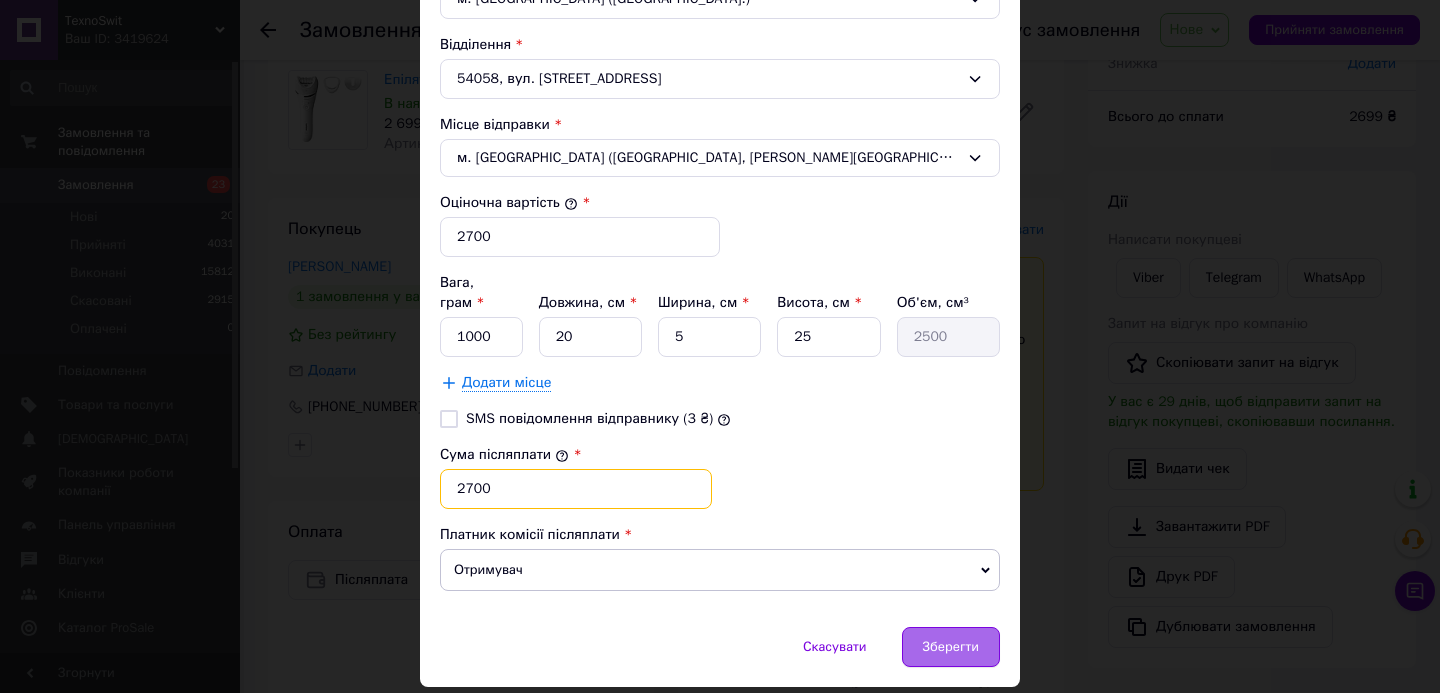 type on "2700" 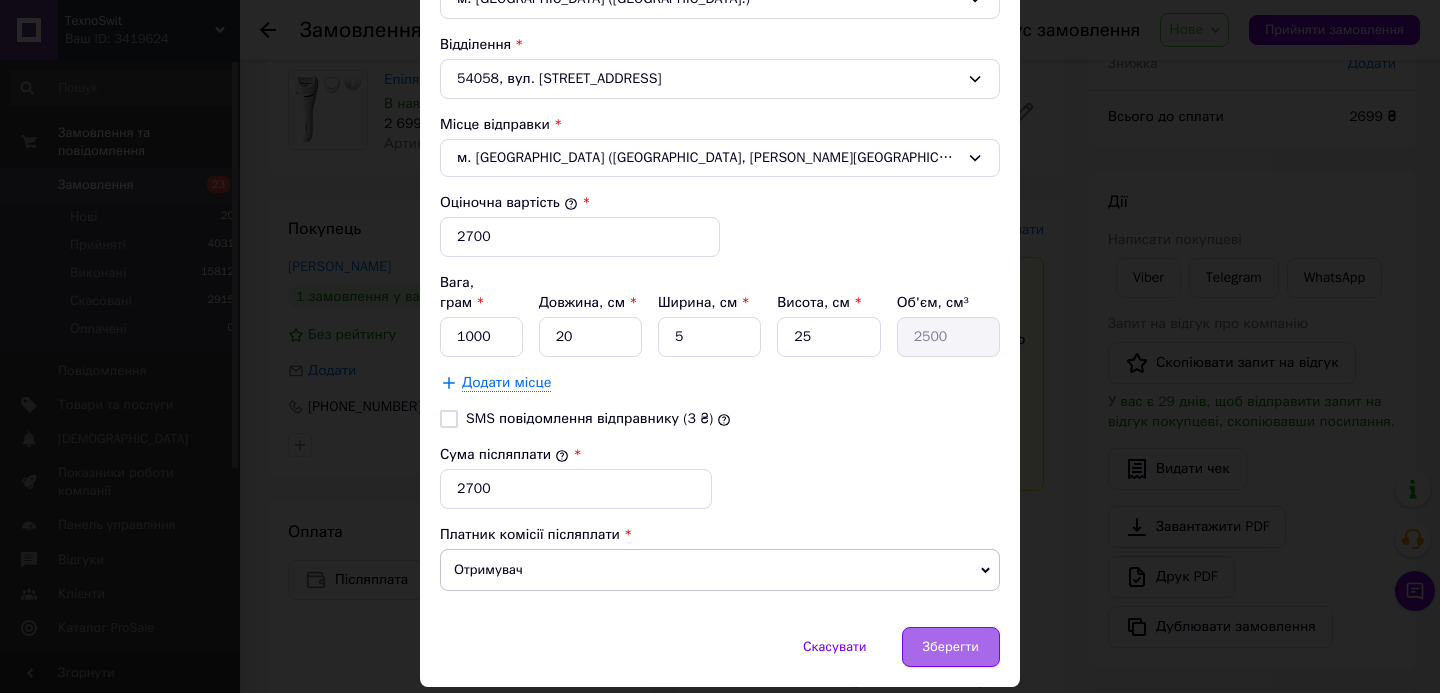 click on "Зберегти" at bounding box center (951, 647) 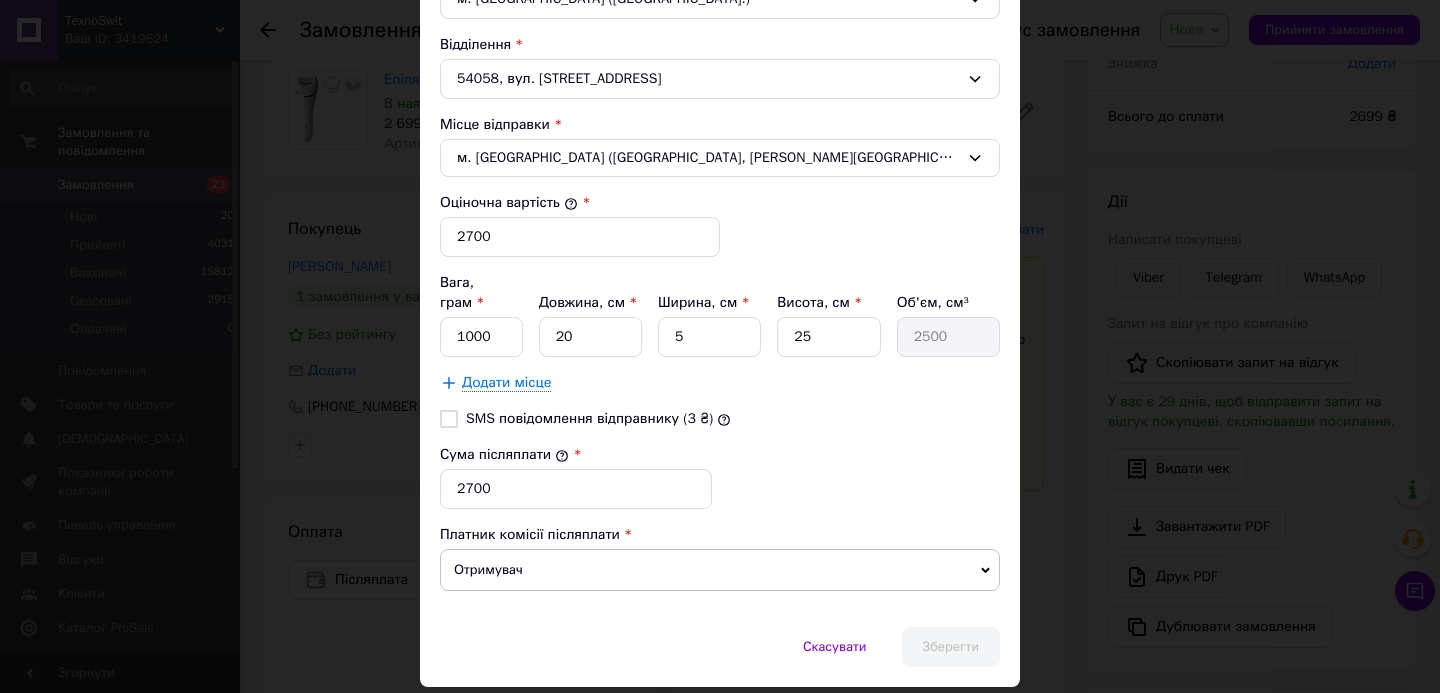 scroll, scrollTop: 0, scrollLeft: 0, axis: both 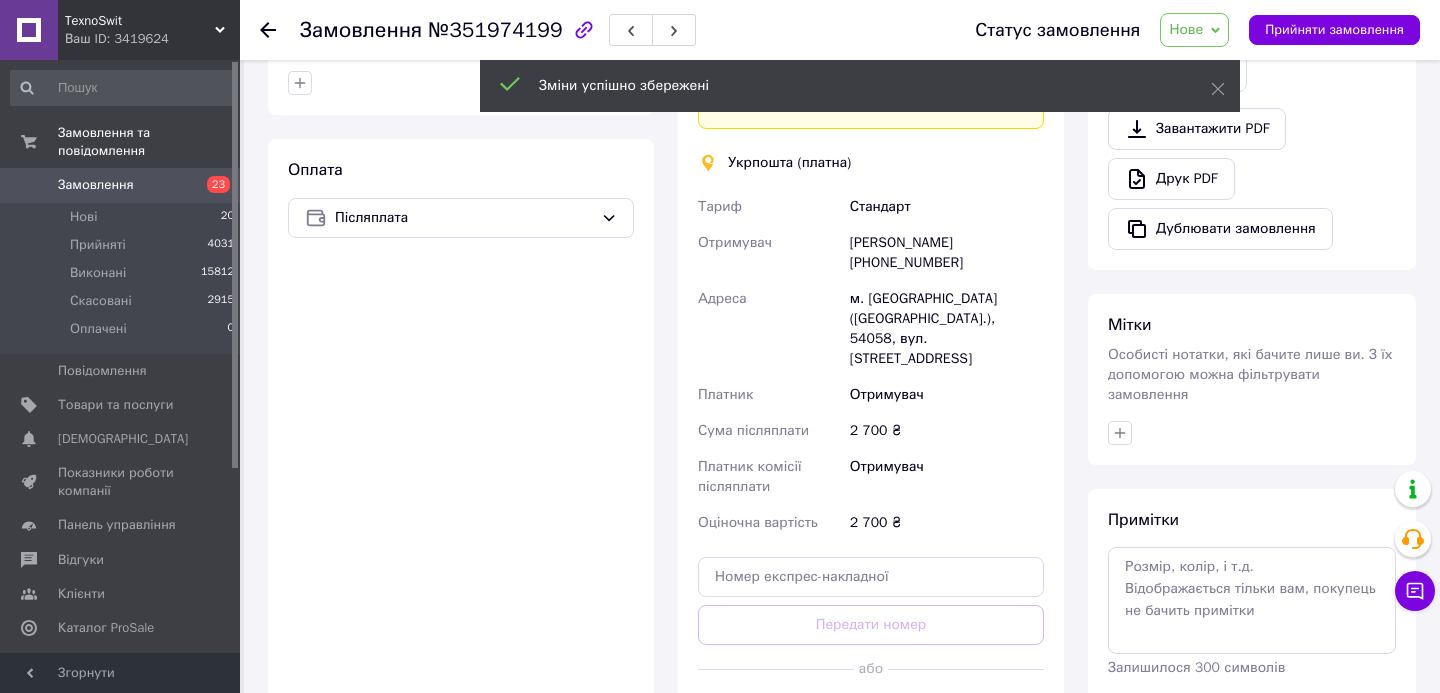click on "Створити ярлик" at bounding box center [871, 714] 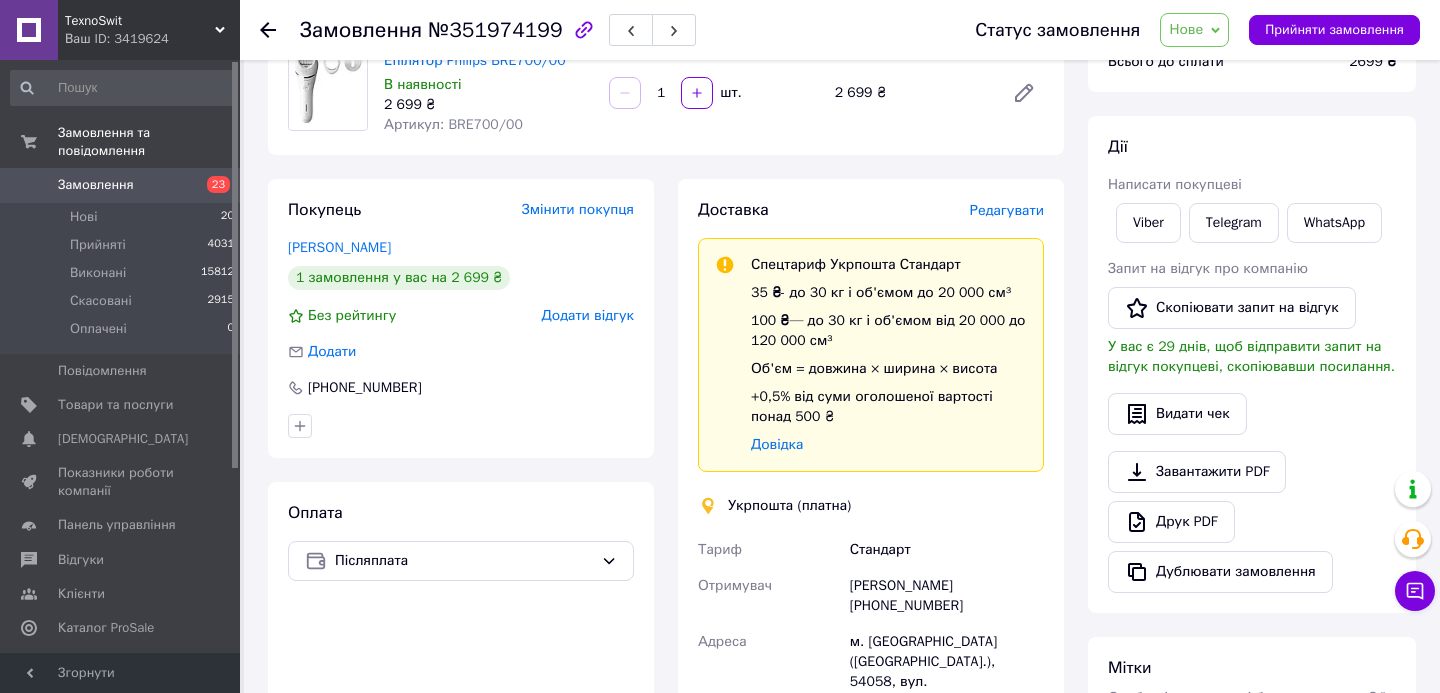 scroll, scrollTop: 183, scrollLeft: 0, axis: vertical 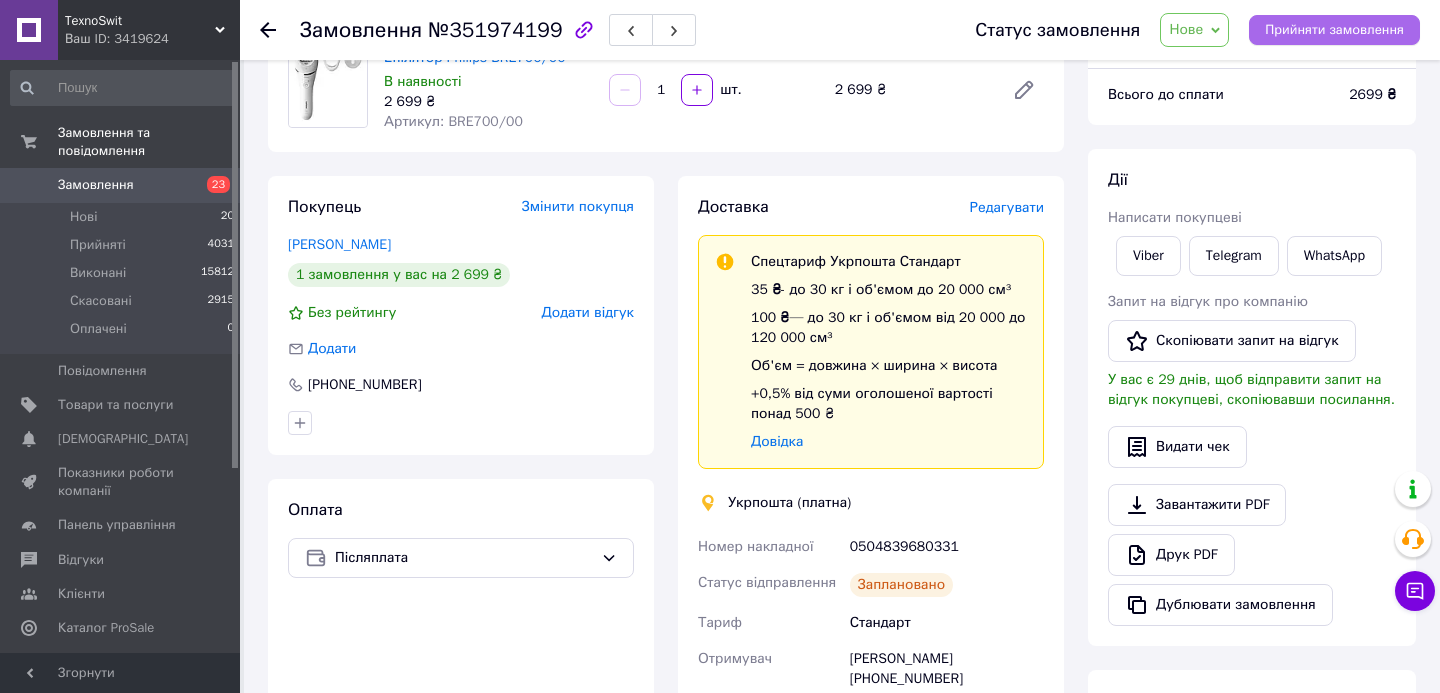 click on "Прийняти замовлення" at bounding box center (1334, 30) 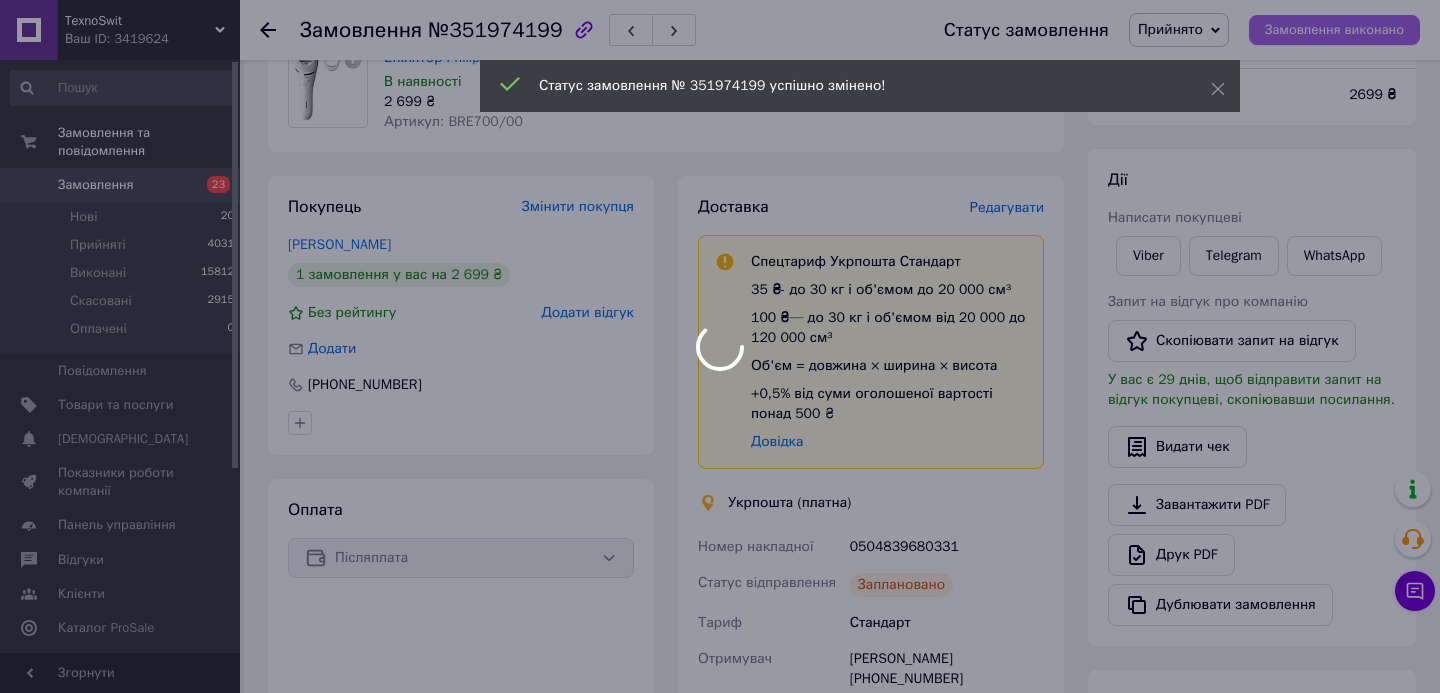 click at bounding box center [720, 346] 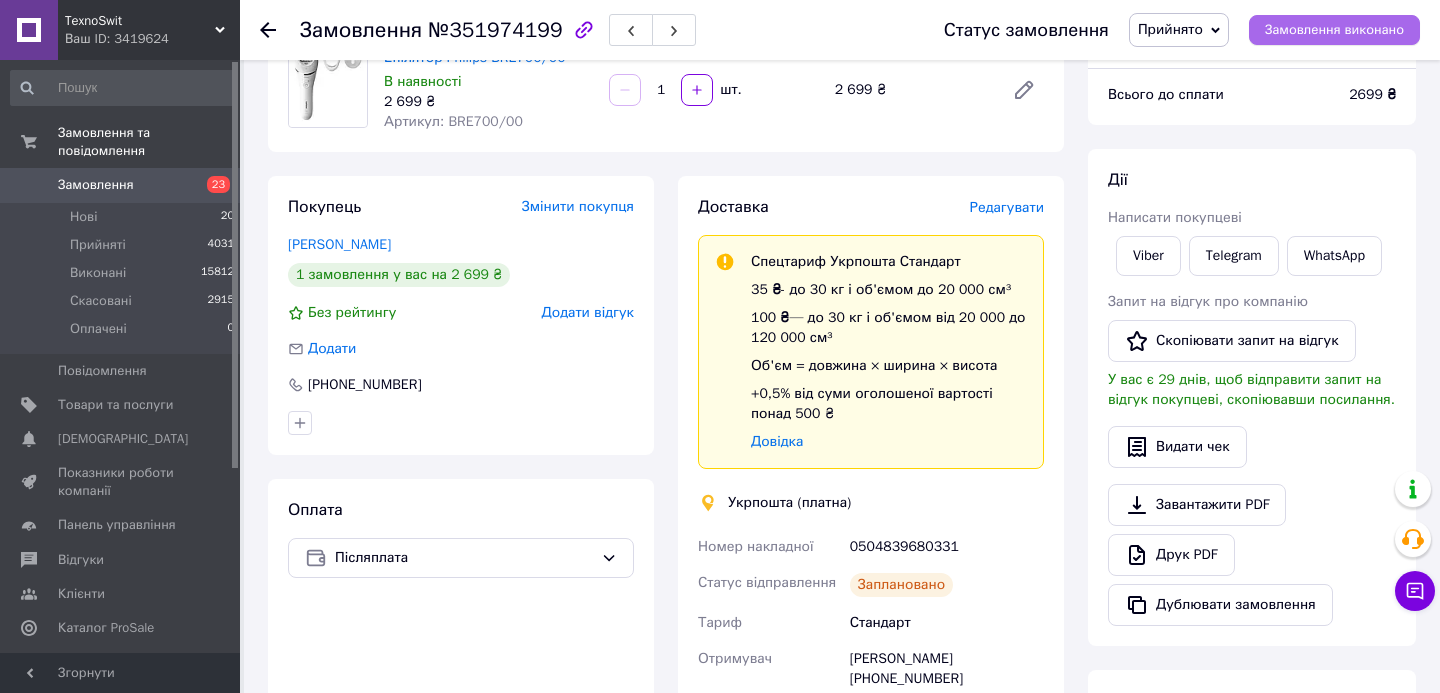 click on "Замовлення виконано" at bounding box center [1334, 30] 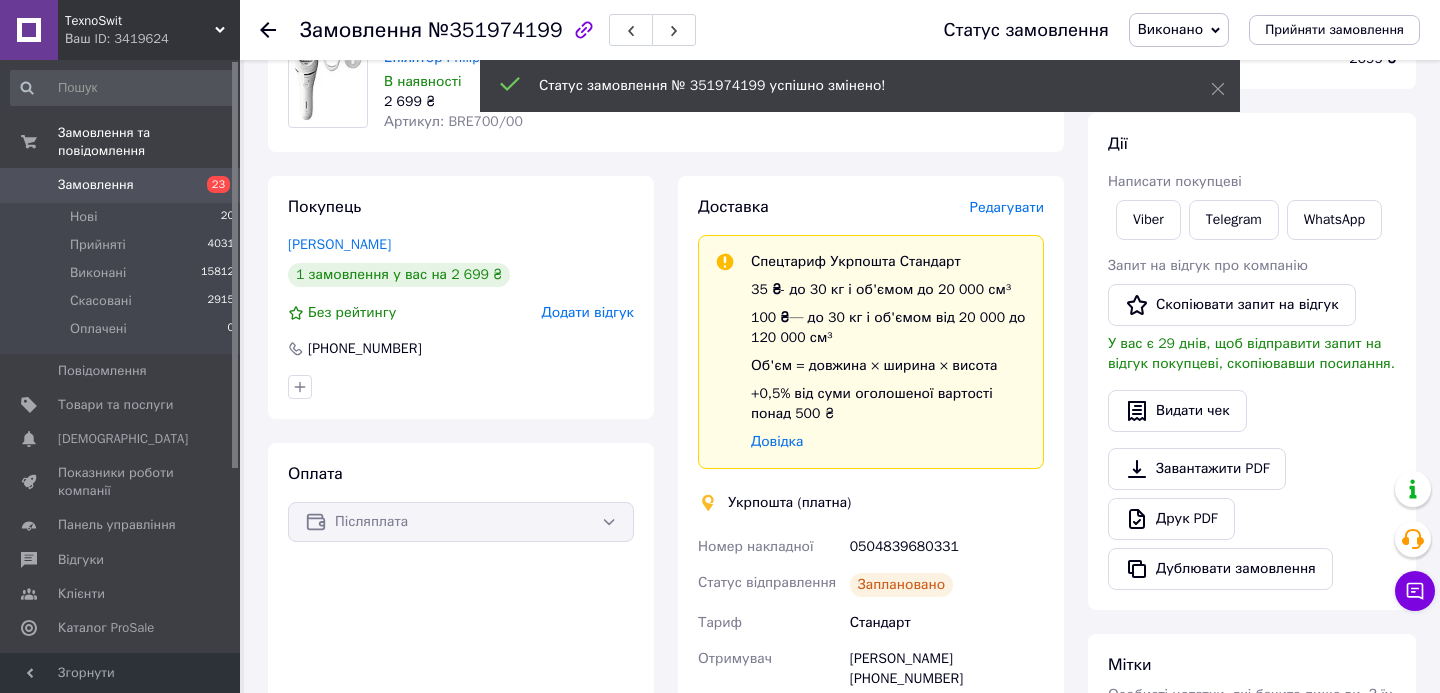 click 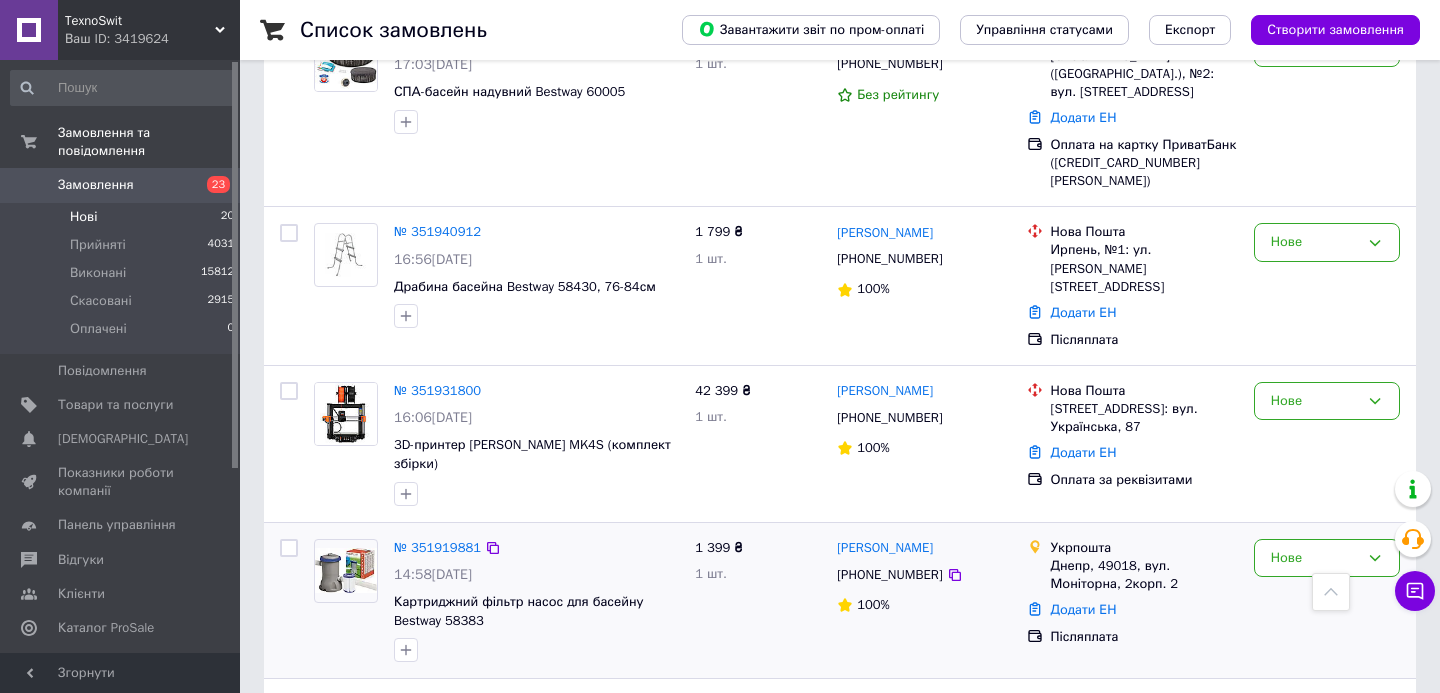 scroll, scrollTop: 968, scrollLeft: 0, axis: vertical 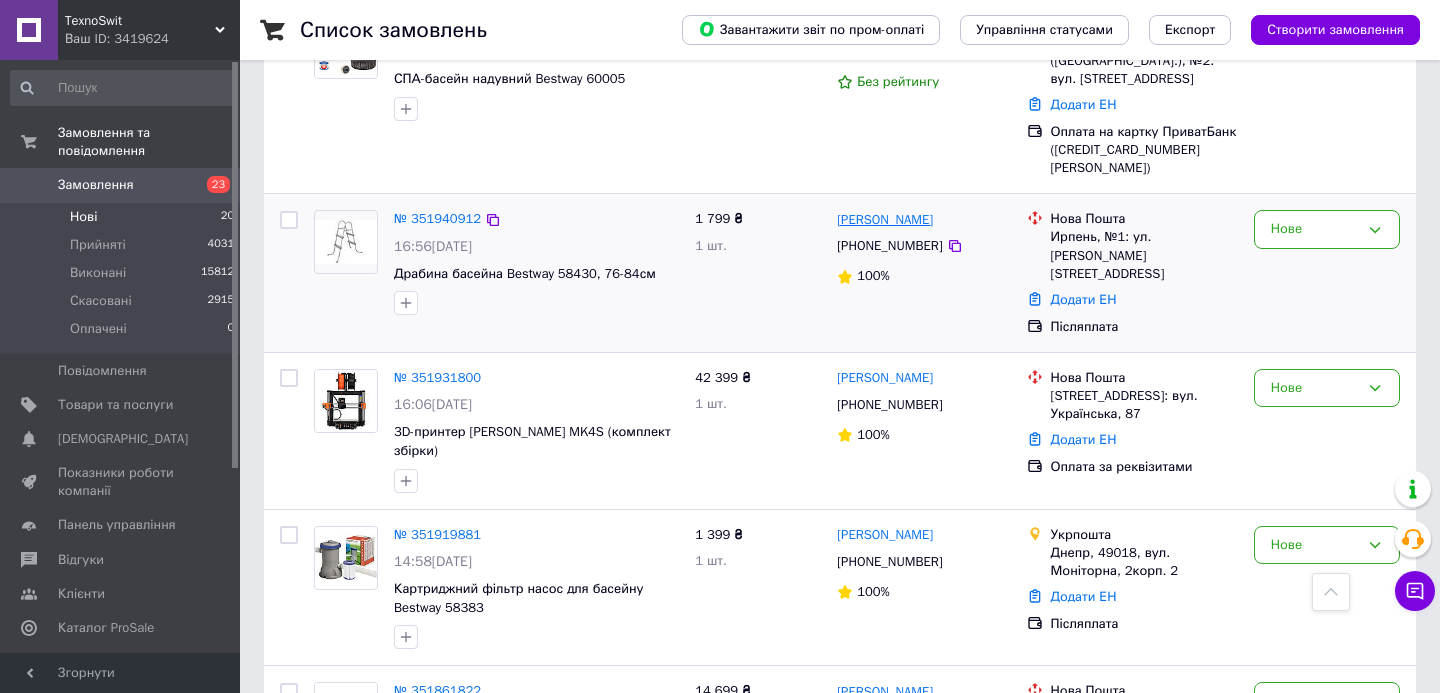 click on "[PERSON_NAME]" at bounding box center [885, 220] 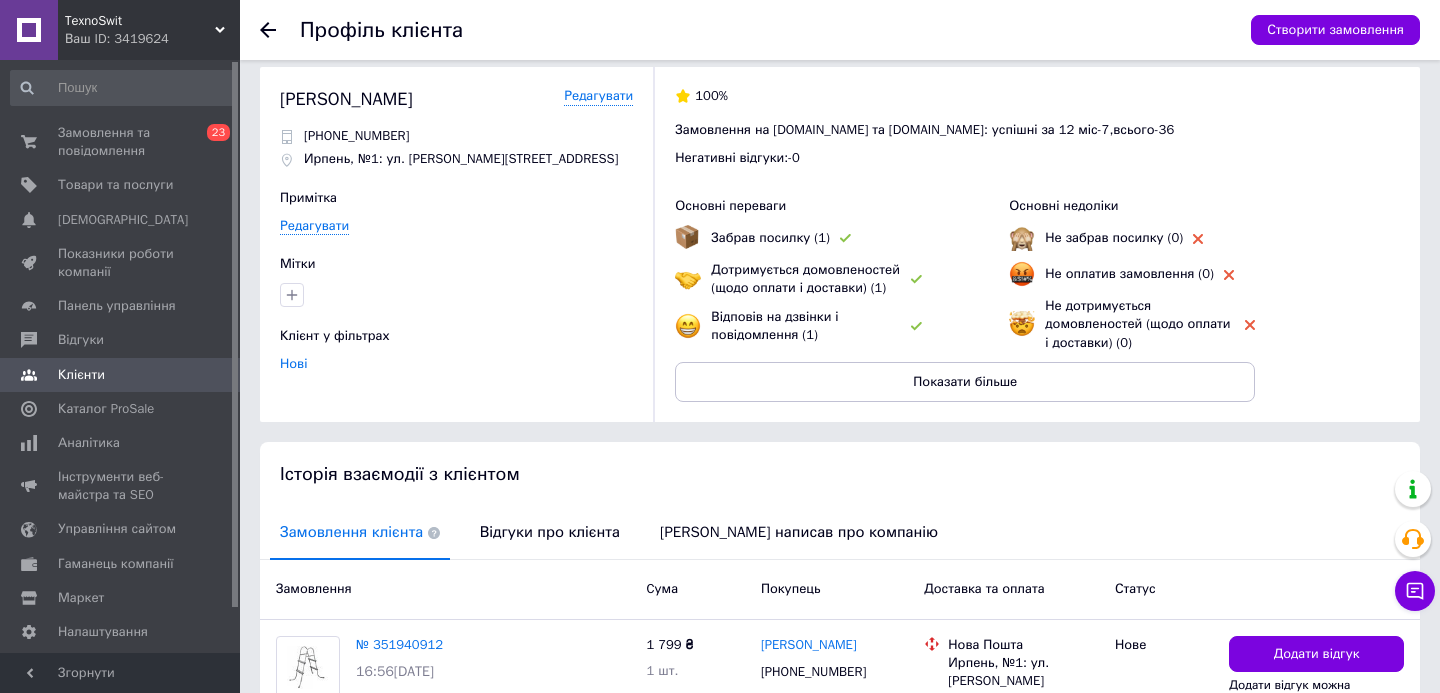 scroll, scrollTop: 0, scrollLeft: 0, axis: both 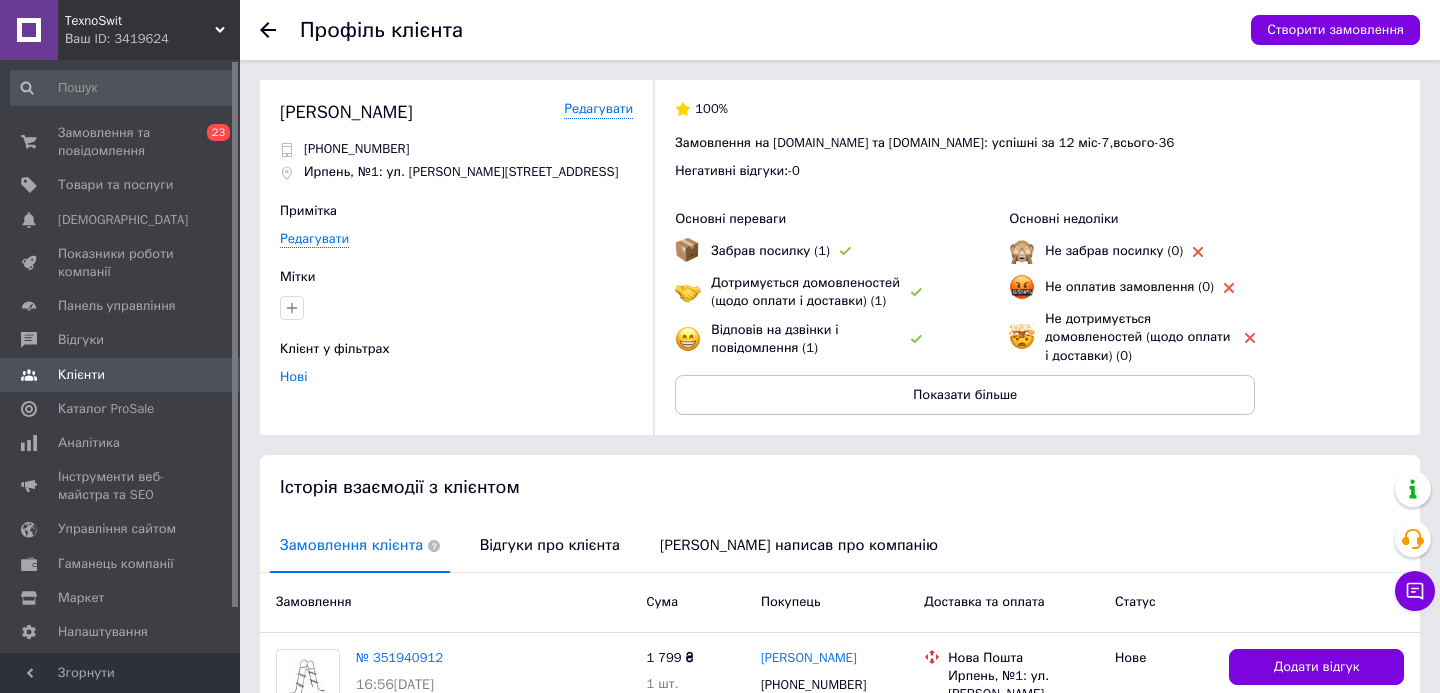 click 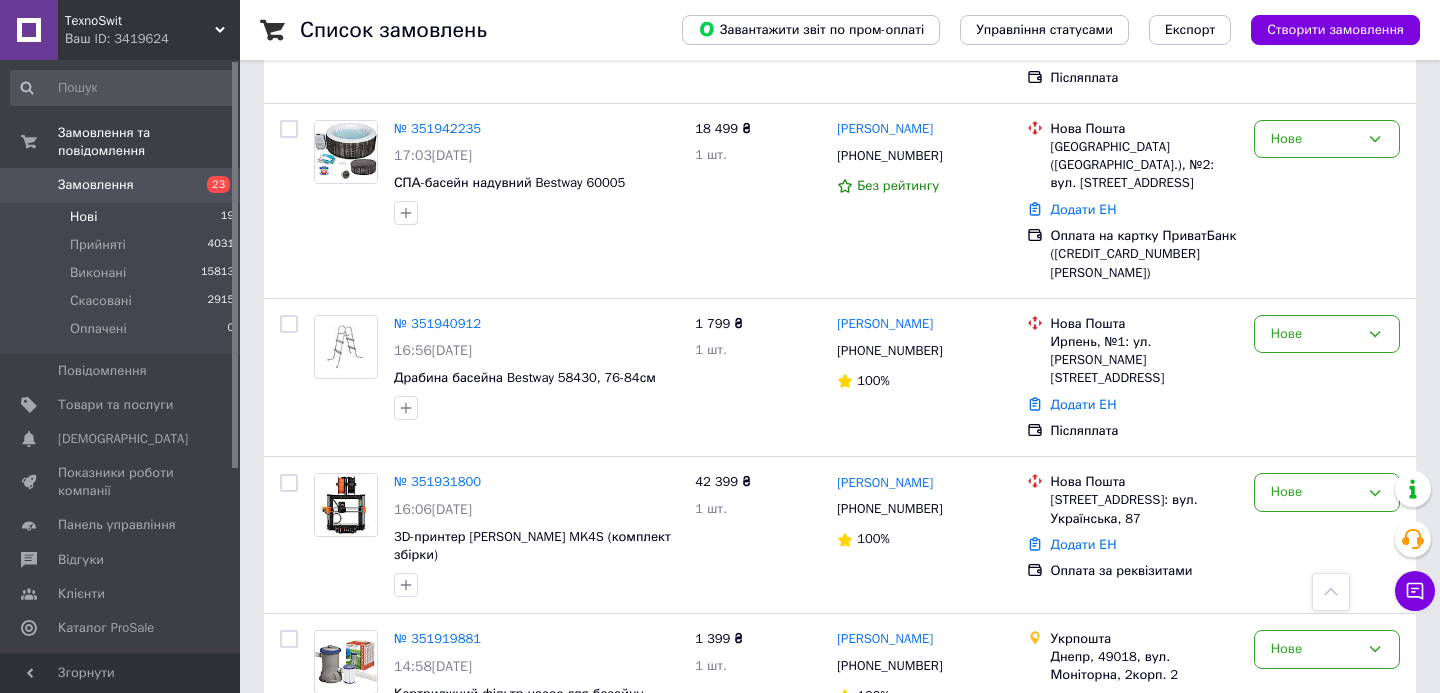 scroll, scrollTop: 678, scrollLeft: 0, axis: vertical 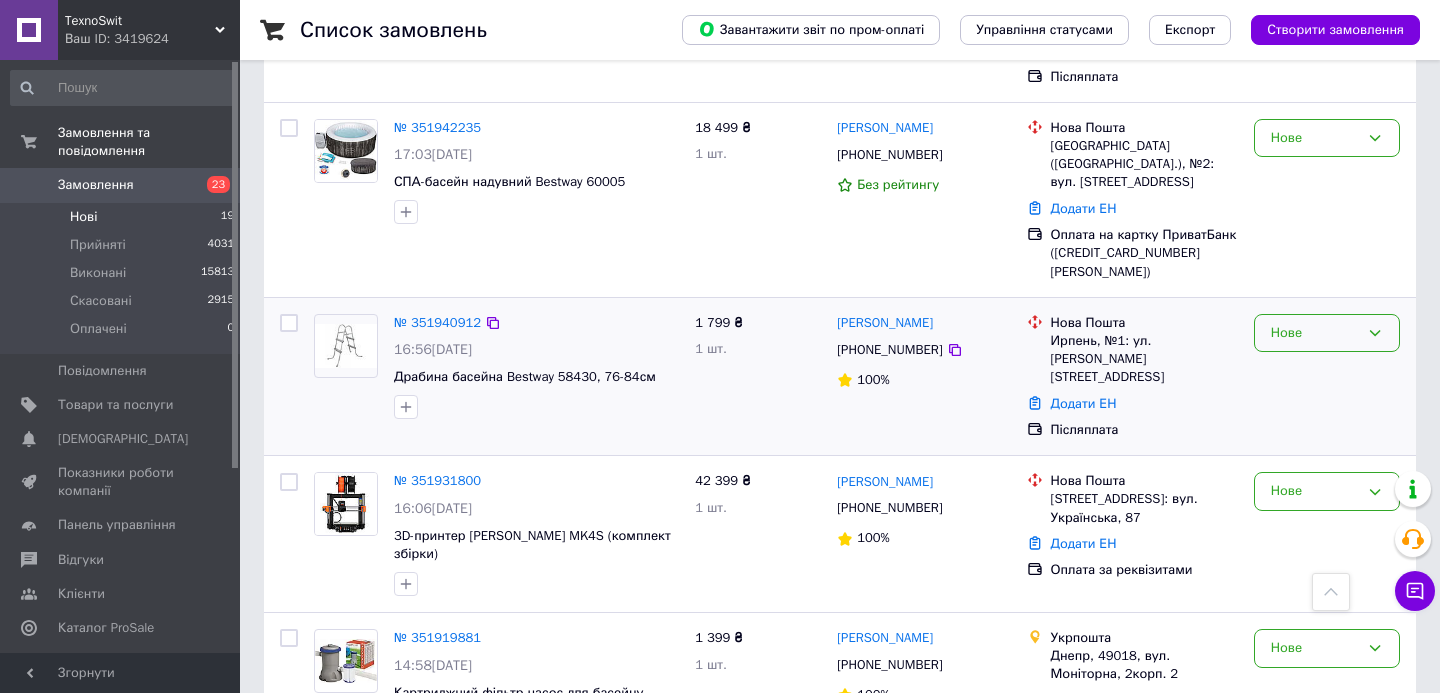 click on "Нове" at bounding box center (1327, 333) 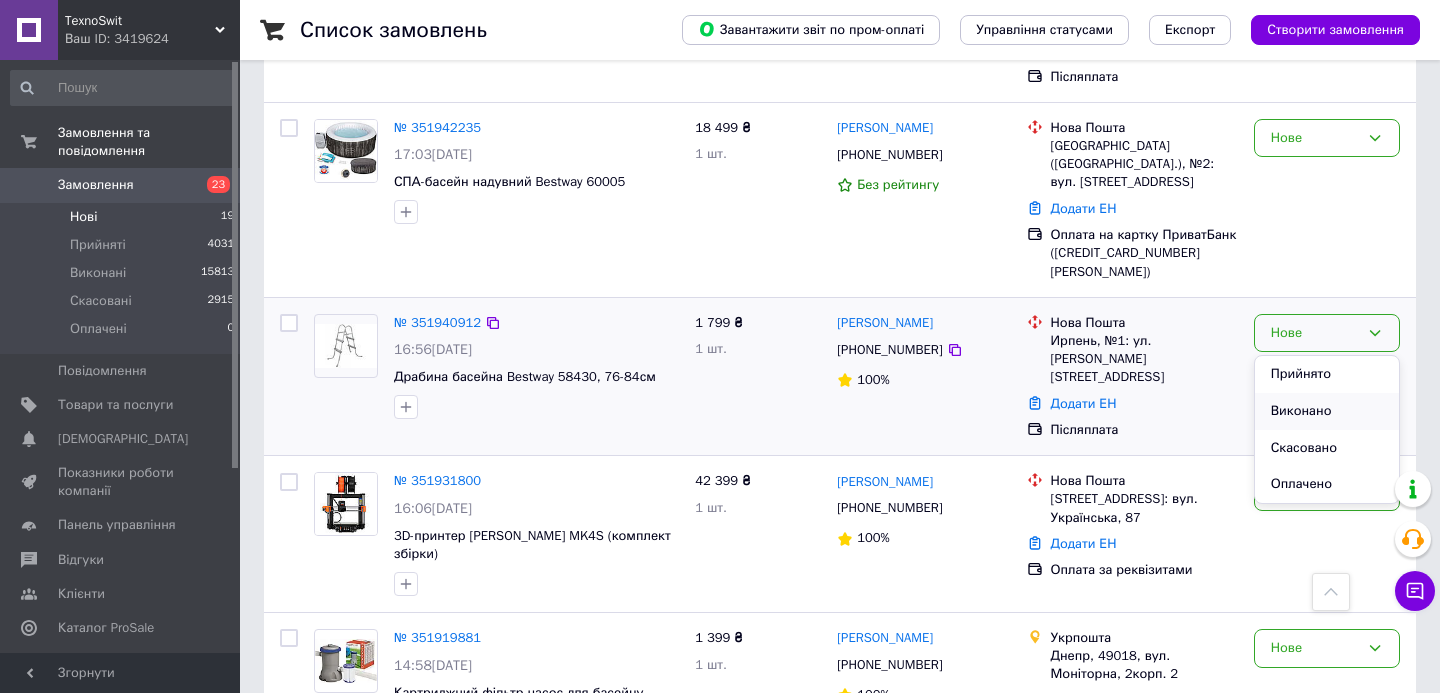 click on "Виконано" at bounding box center [1327, 411] 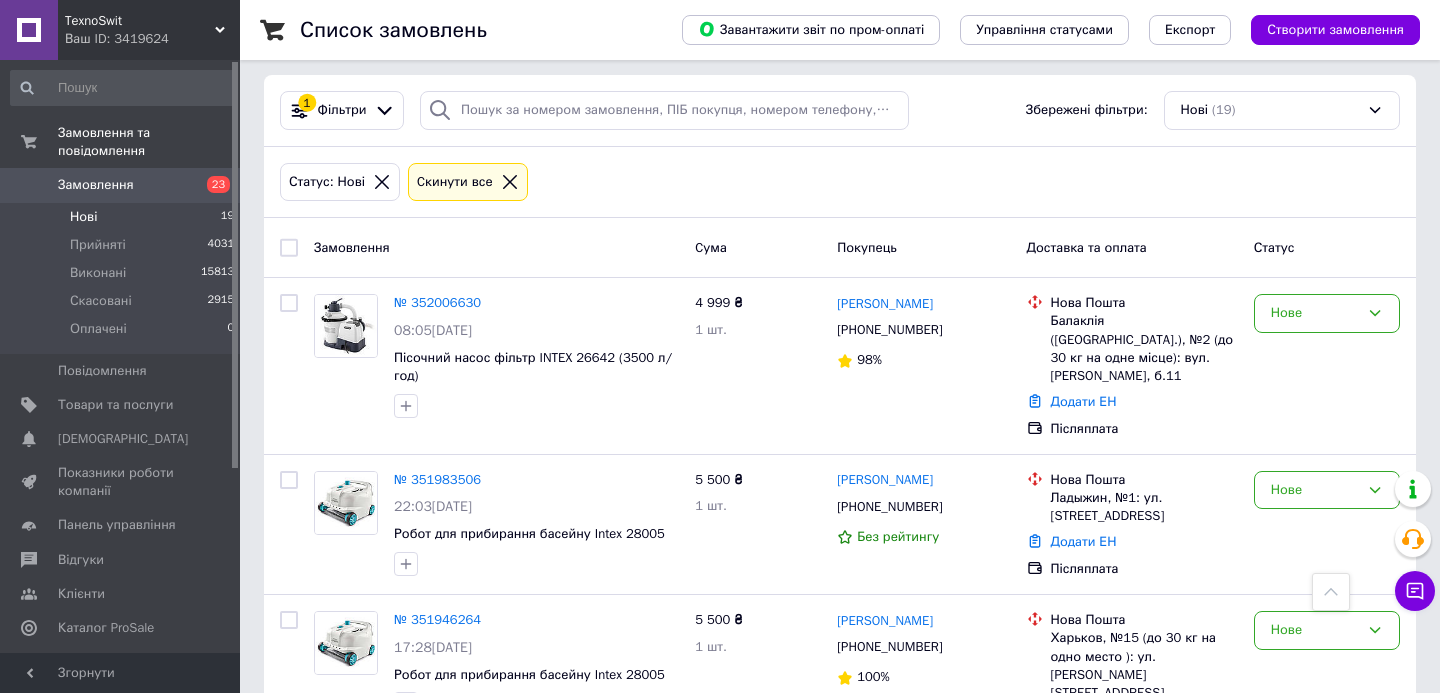 scroll, scrollTop: 0, scrollLeft: 0, axis: both 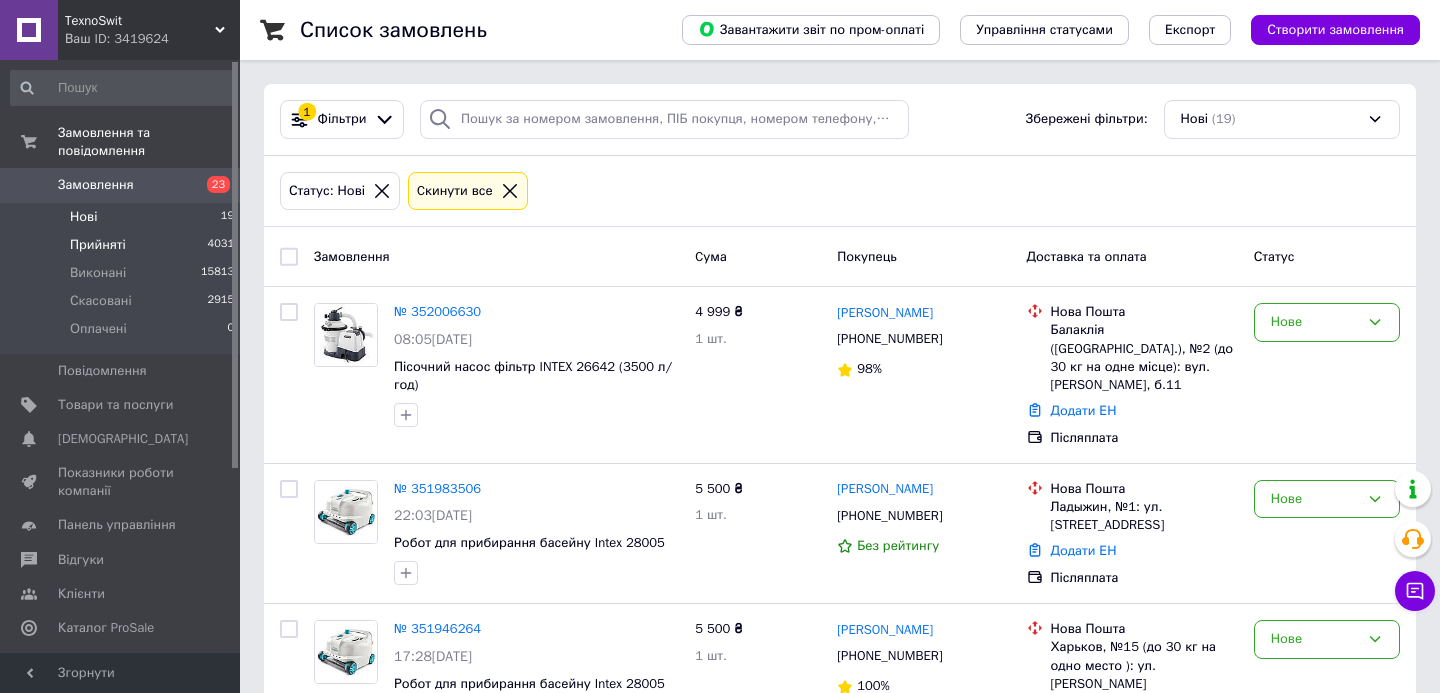 click on "Прийняті 4031" at bounding box center [123, 245] 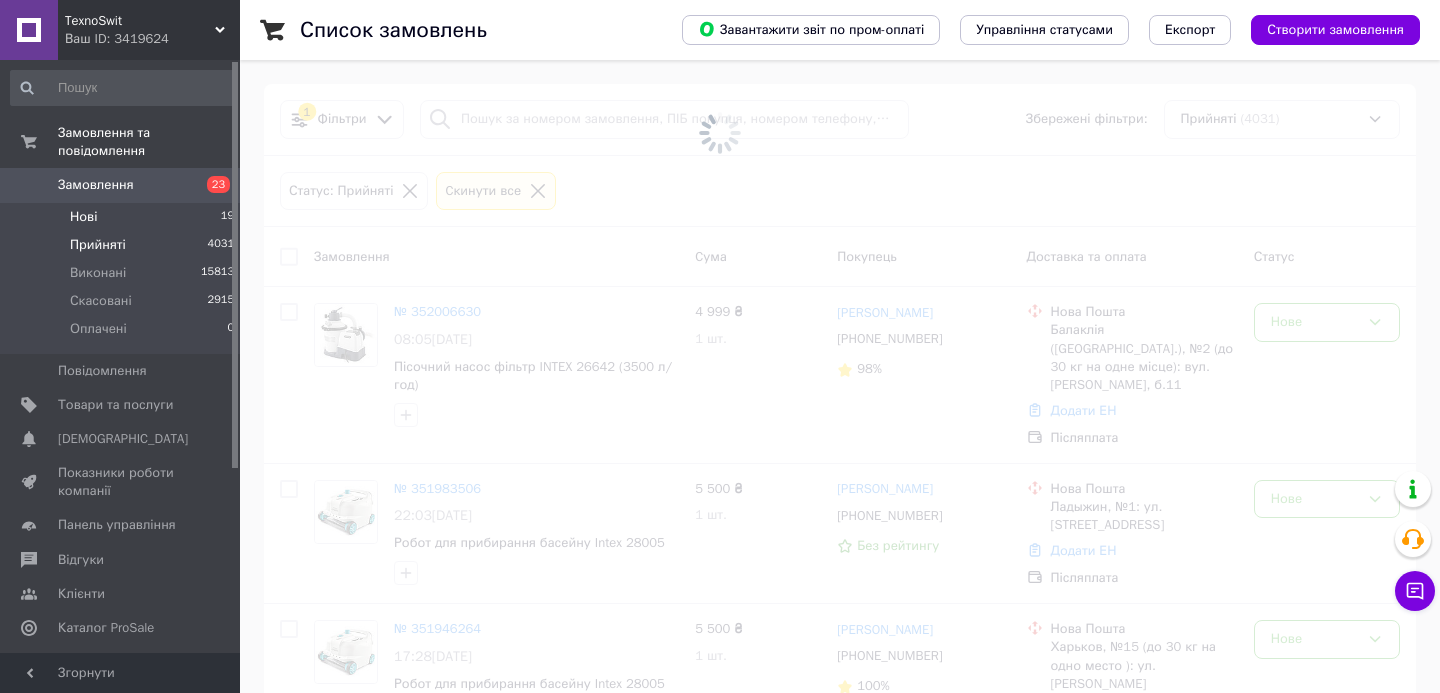click on "Нові 19" at bounding box center (123, 217) 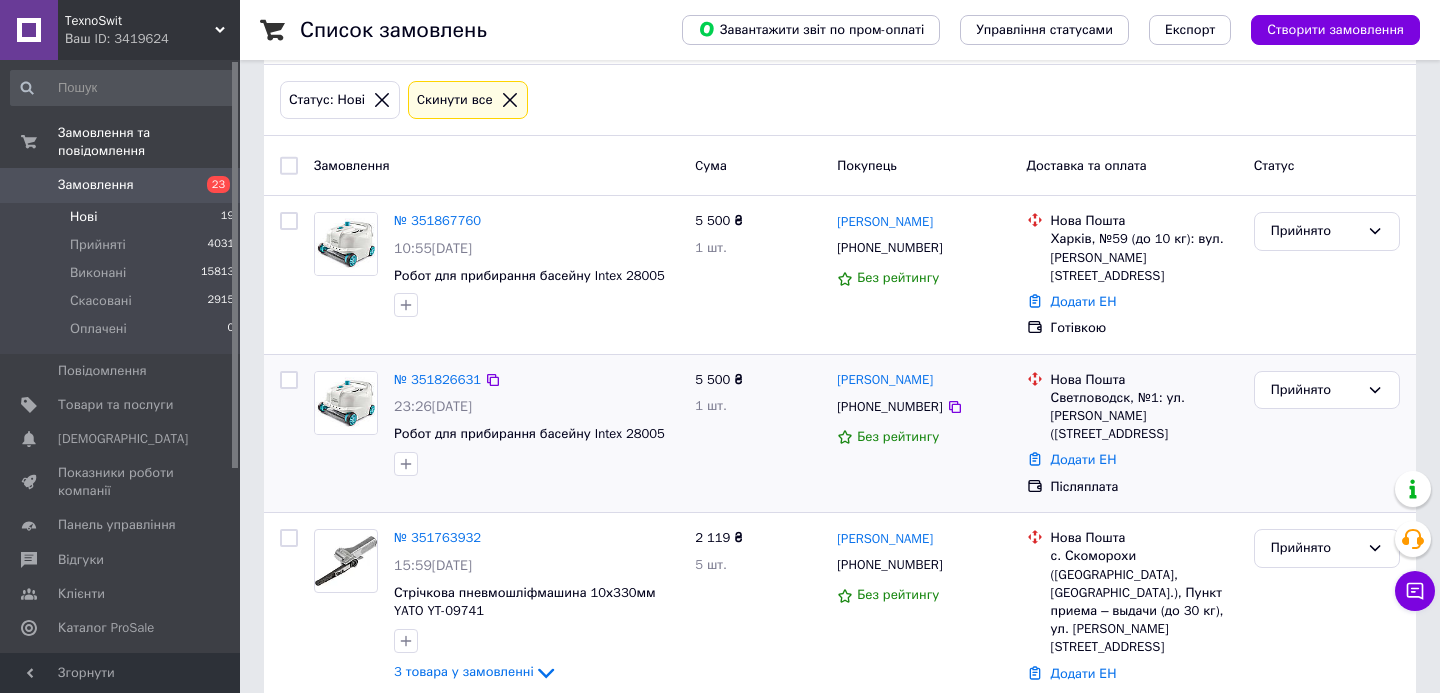 scroll, scrollTop: 90, scrollLeft: 0, axis: vertical 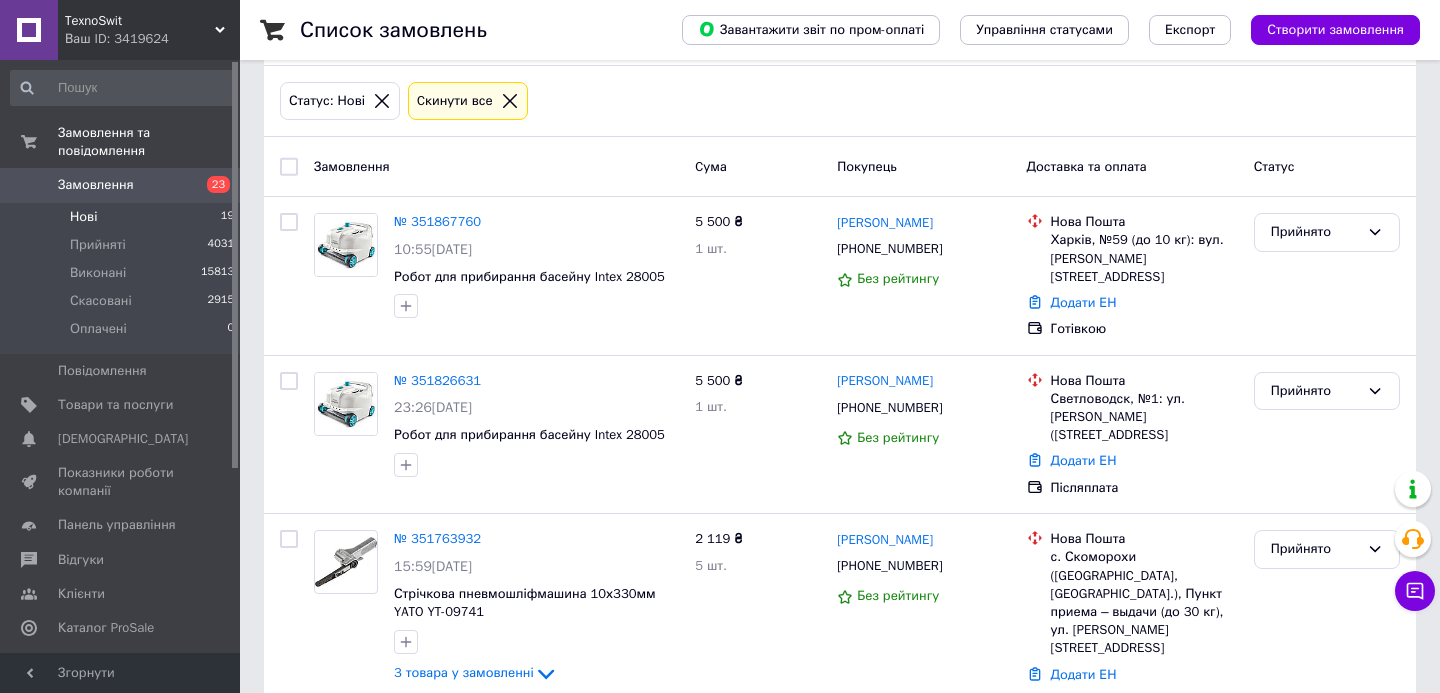 click on "Нові 19" at bounding box center (123, 217) 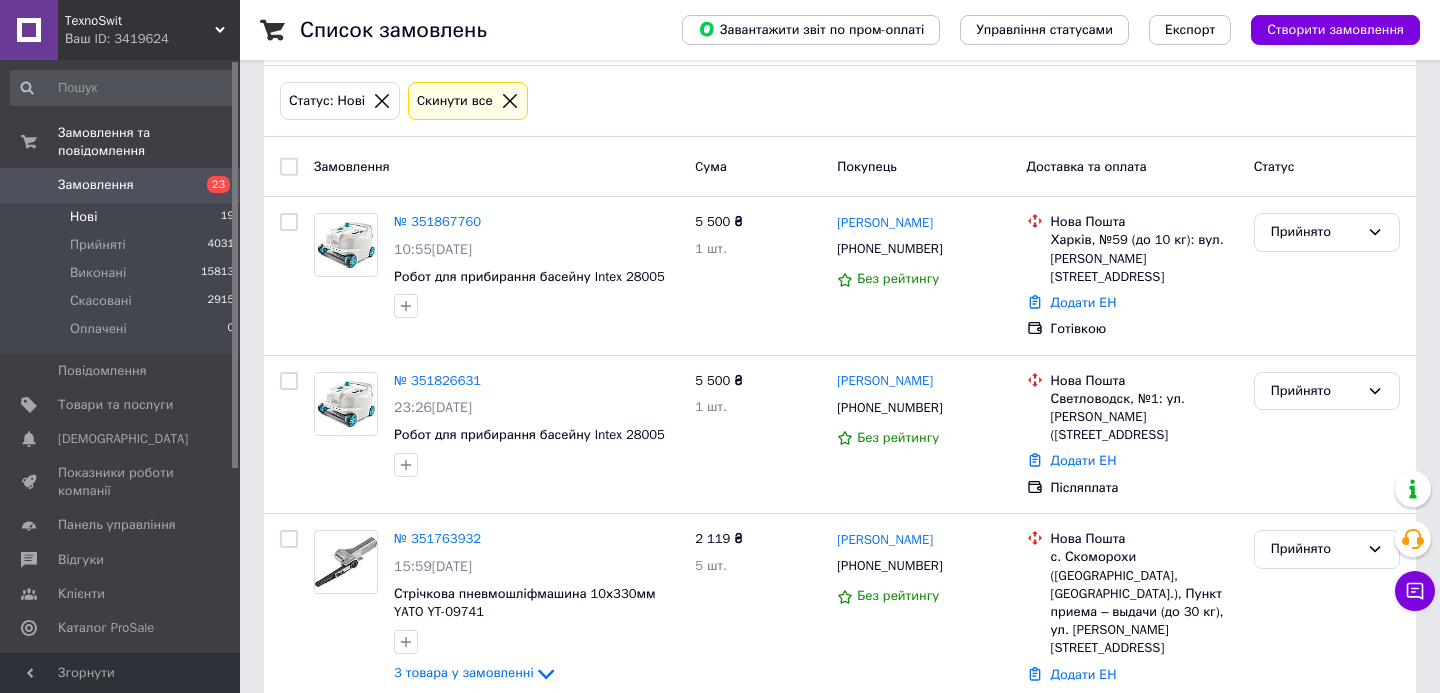 click 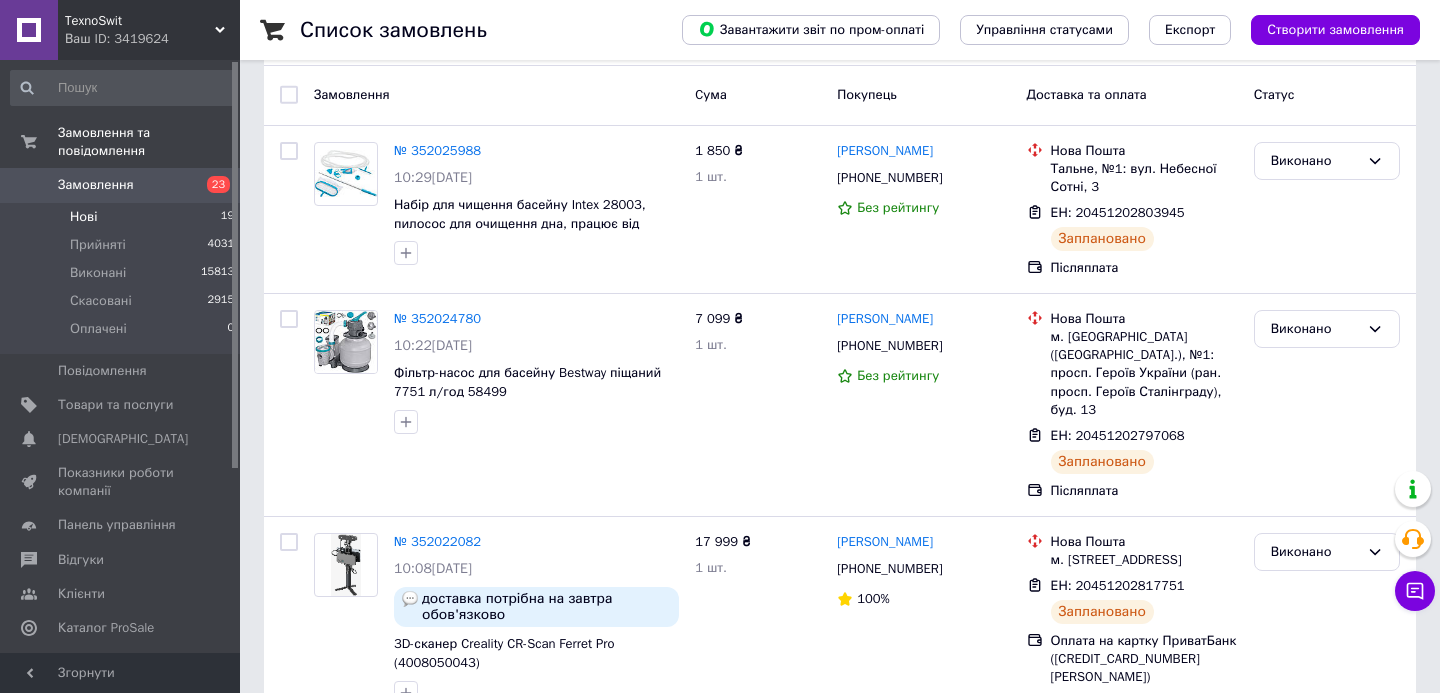scroll, scrollTop: 0, scrollLeft: 0, axis: both 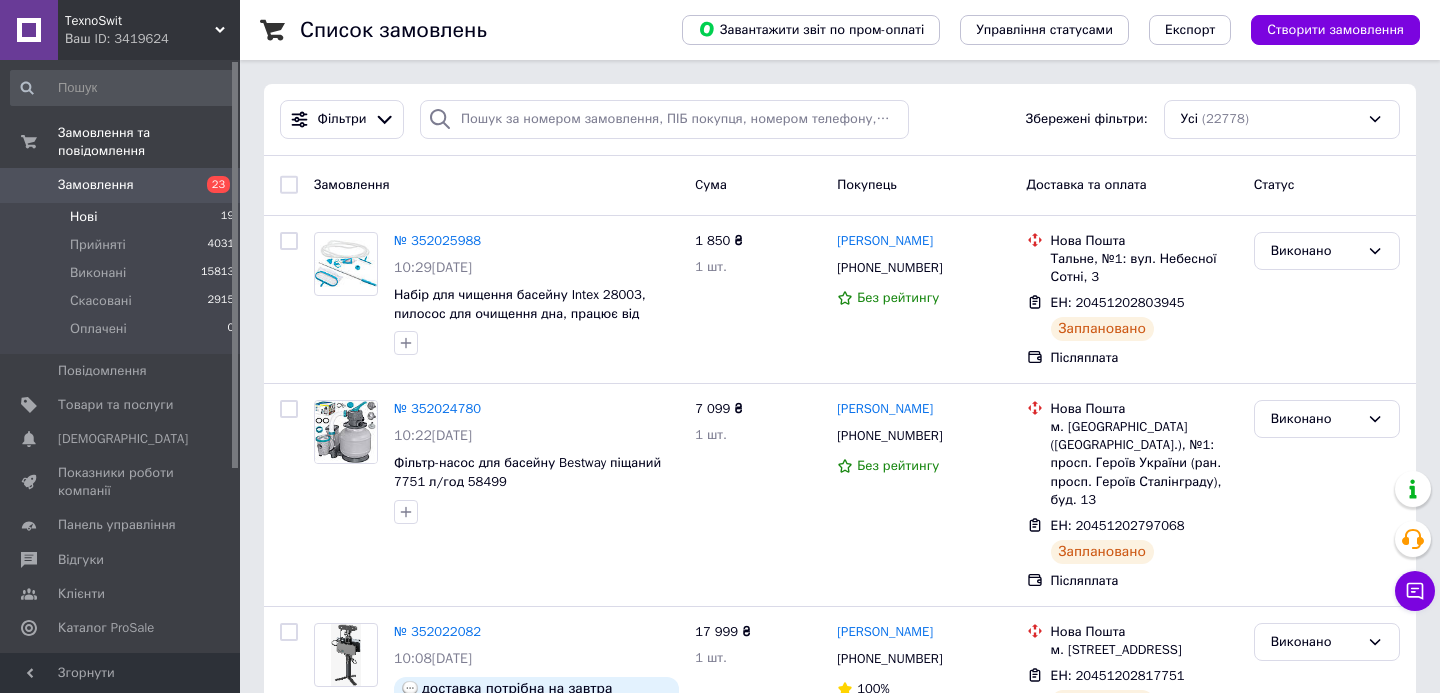 click on "Нові" at bounding box center [83, 217] 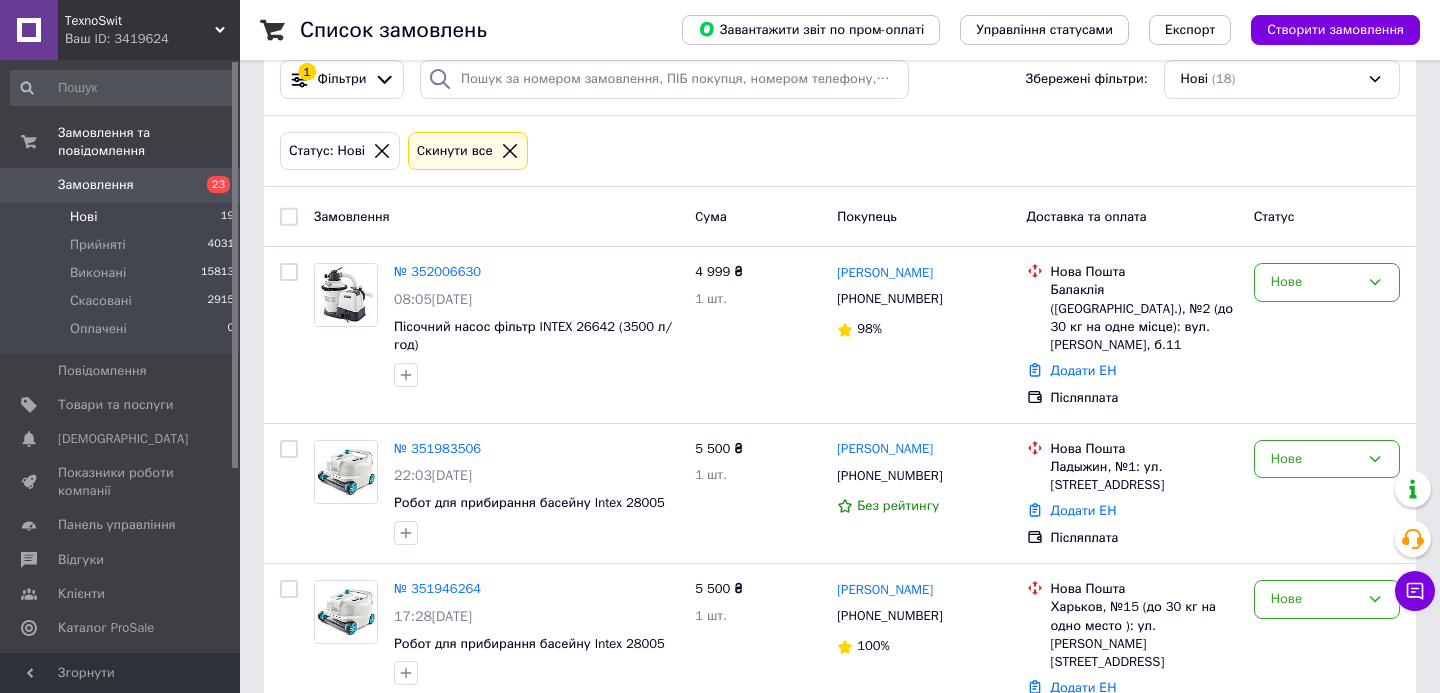 scroll, scrollTop: 0, scrollLeft: 0, axis: both 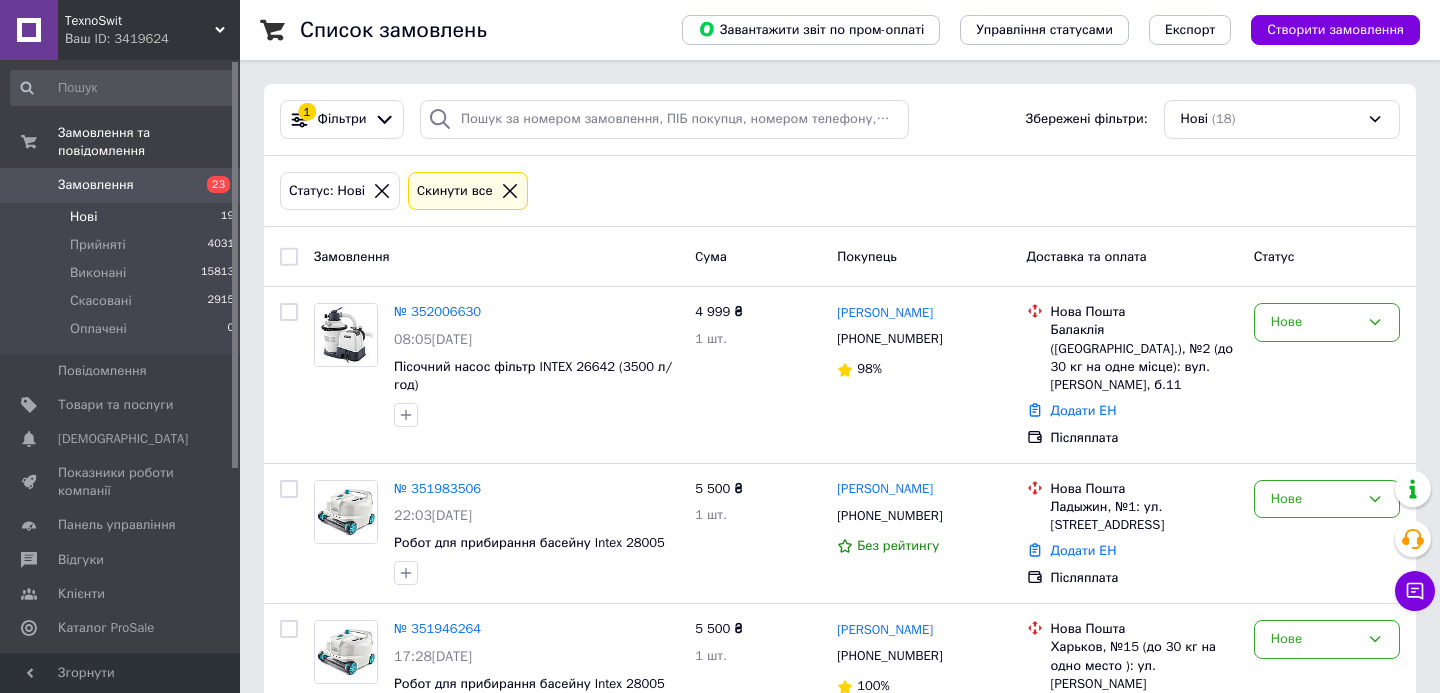 click on "Замовлення" at bounding box center [121, 185] 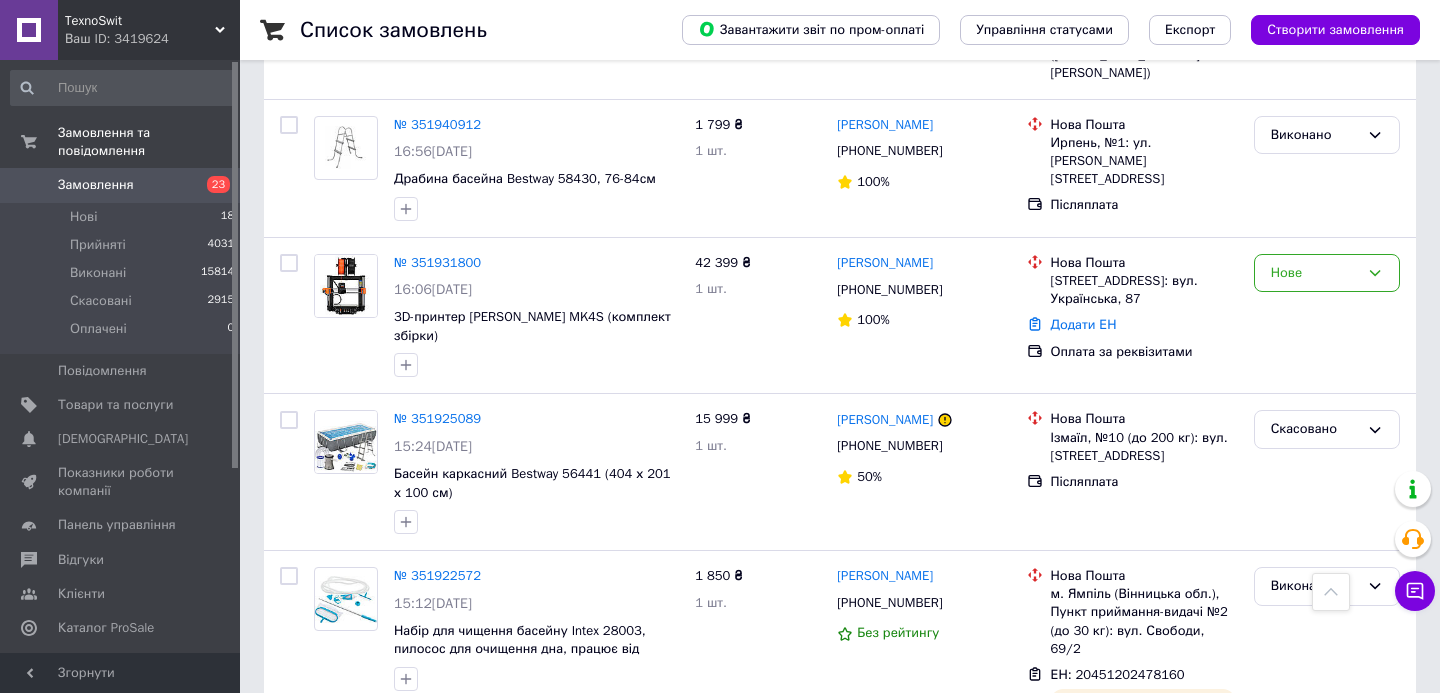 scroll, scrollTop: 1943, scrollLeft: 0, axis: vertical 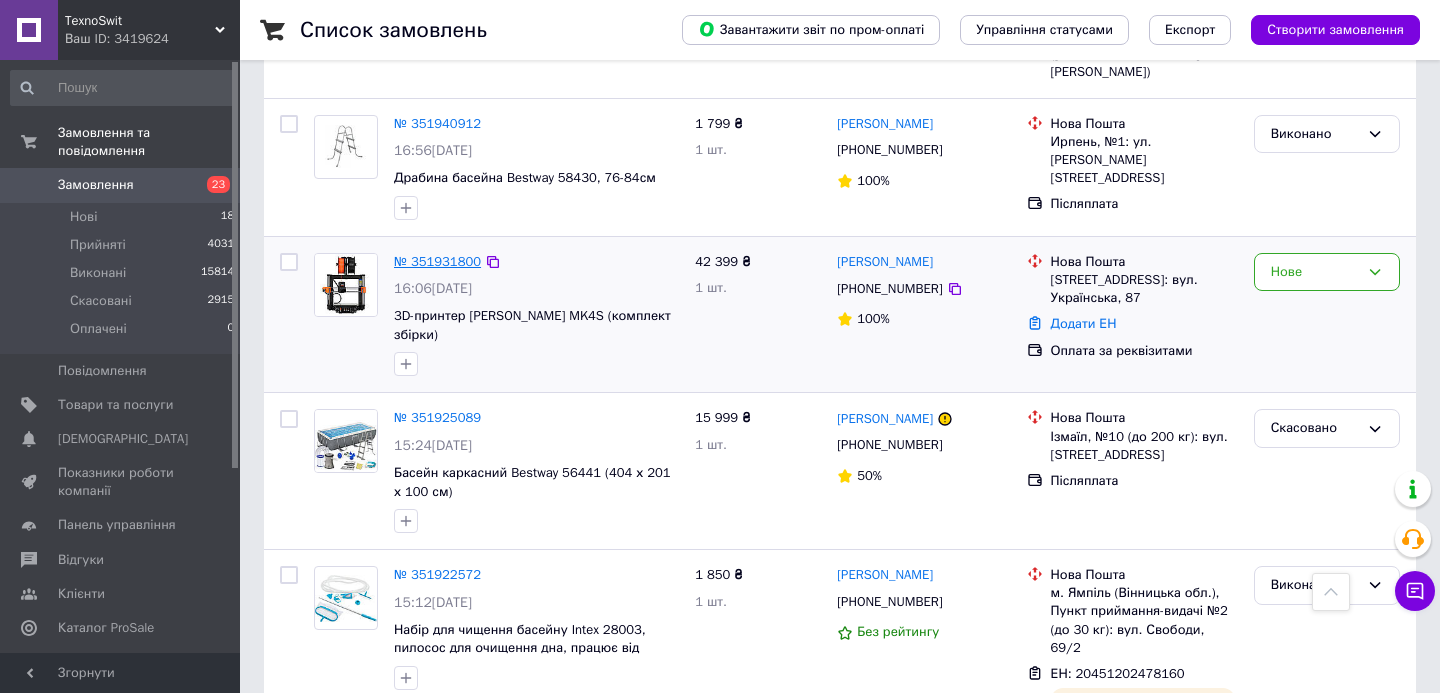 click on "№ 351931800" at bounding box center [437, 261] 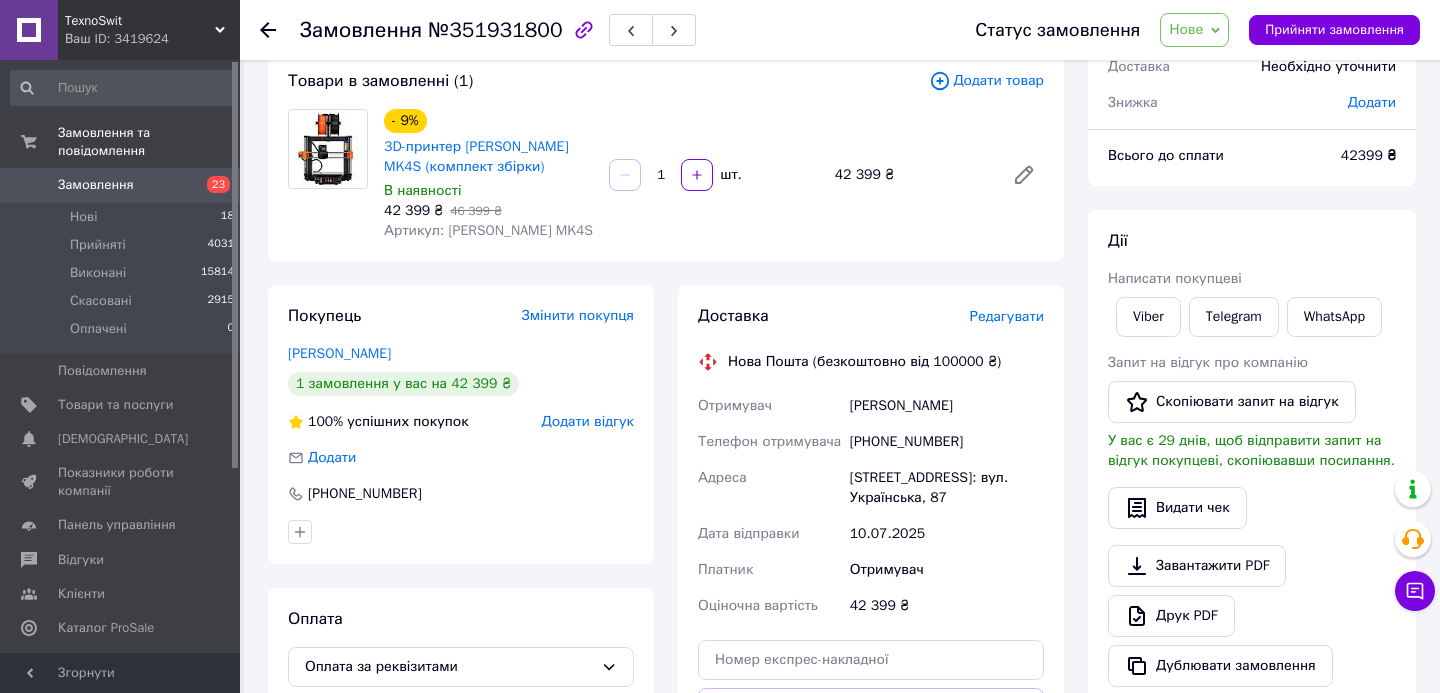 scroll, scrollTop: 60, scrollLeft: 0, axis: vertical 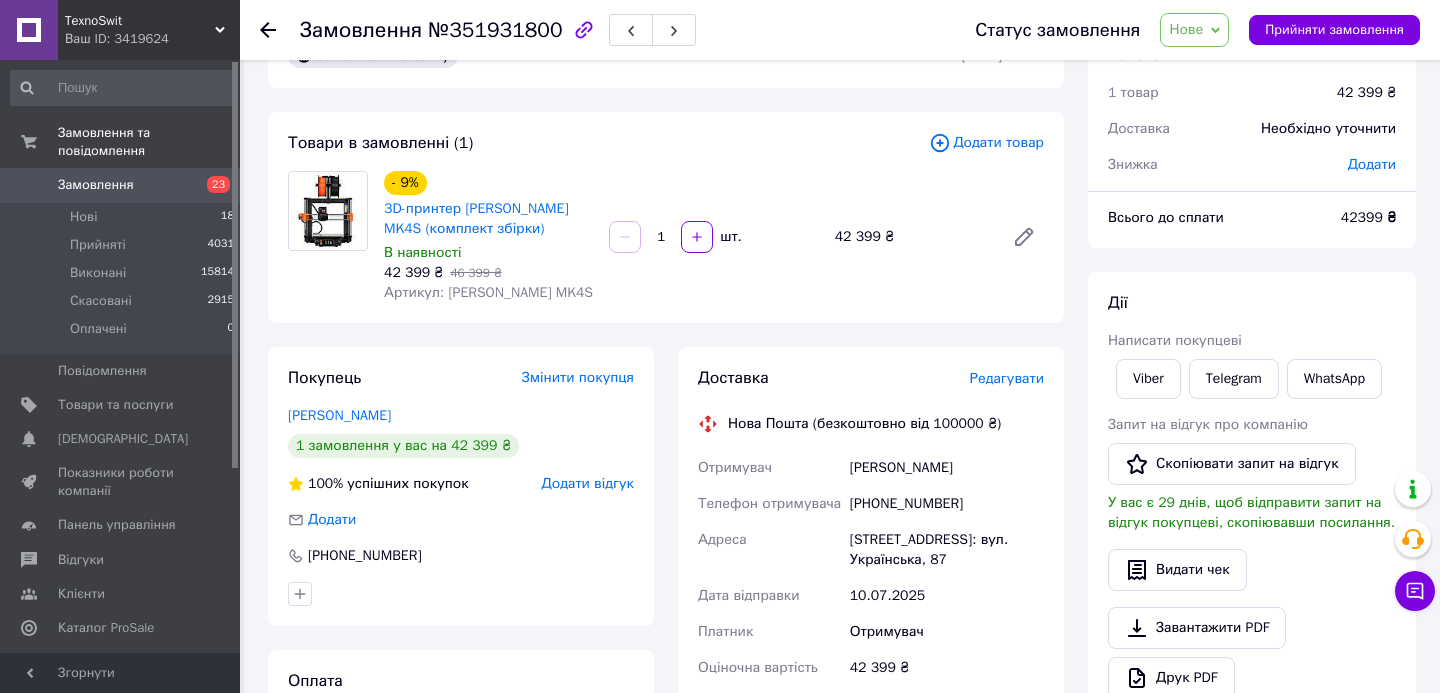 click on "Редагувати" at bounding box center (1007, 378) 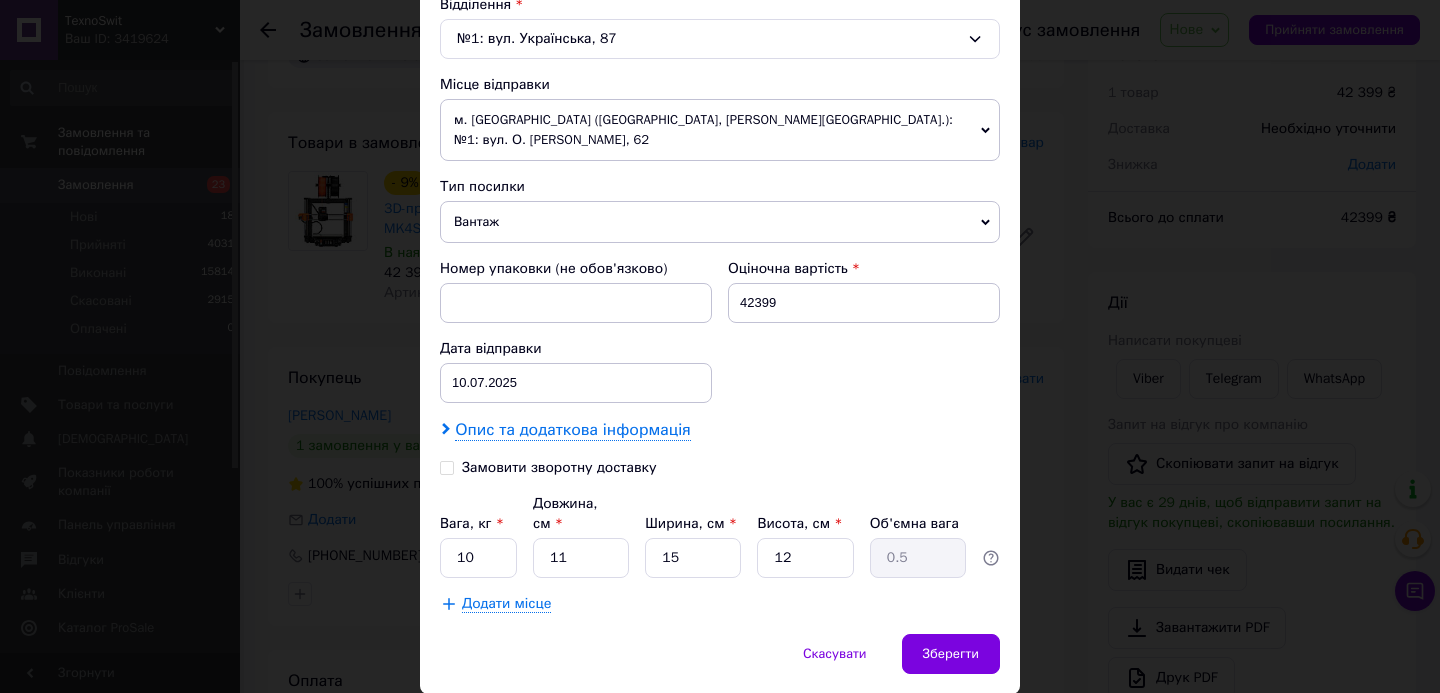 scroll, scrollTop: 660, scrollLeft: 0, axis: vertical 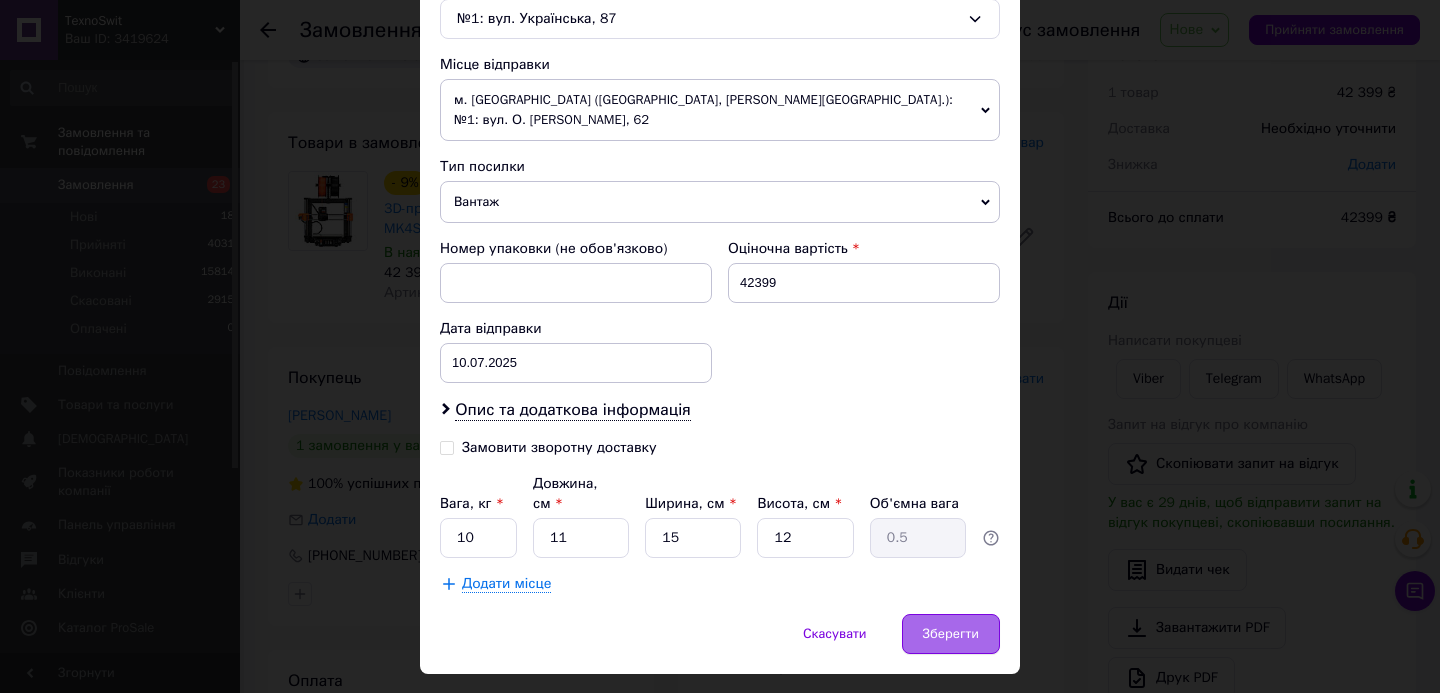 click on "Зберегти" at bounding box center (951, 634) 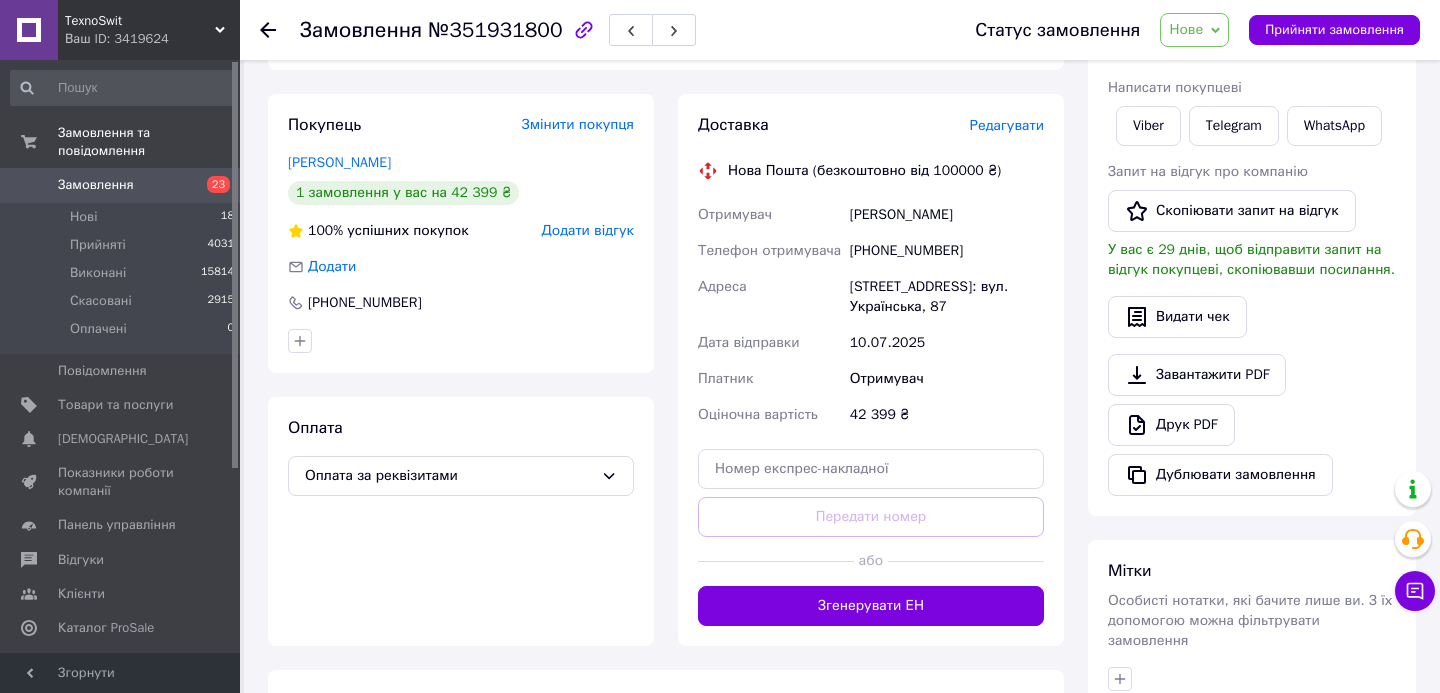 scroll, scrollTop: 346, scrollLeft: 0, axis: vertical 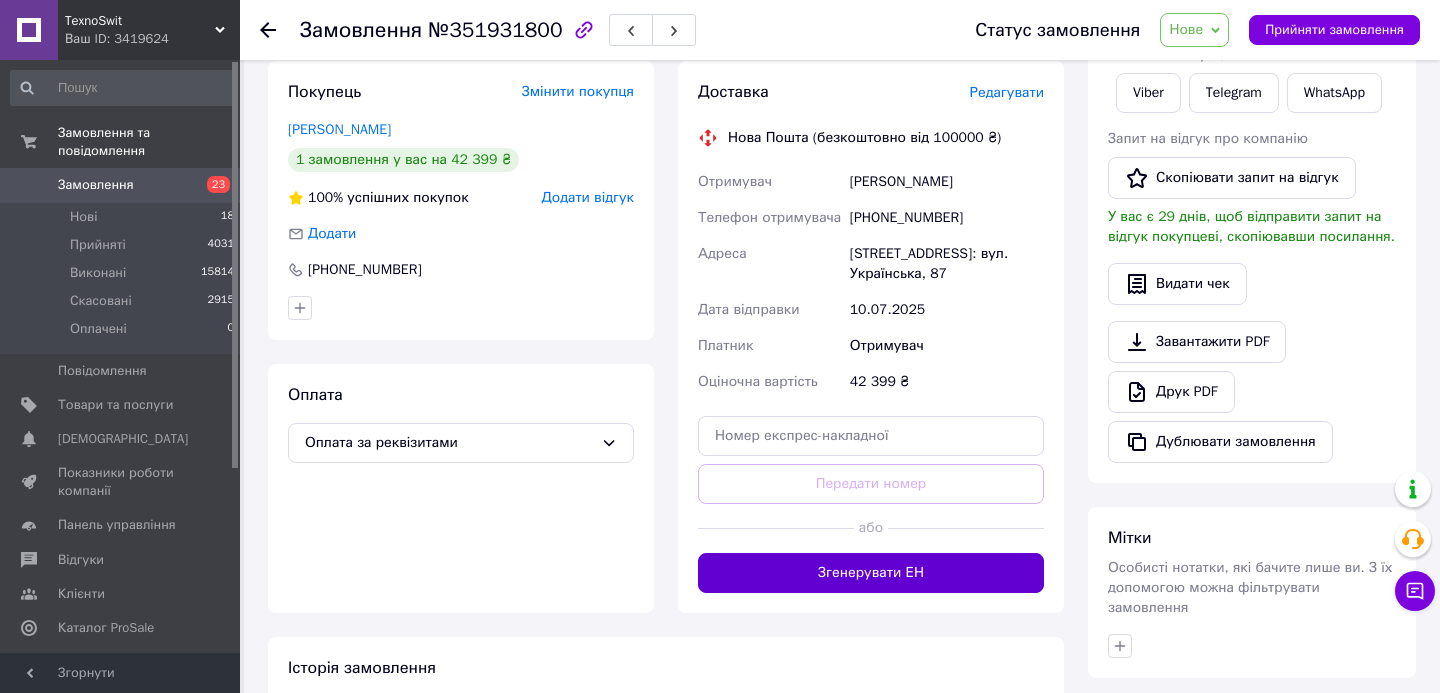 click on "Згенерувати ЕН" at bounding box center [871, 573] 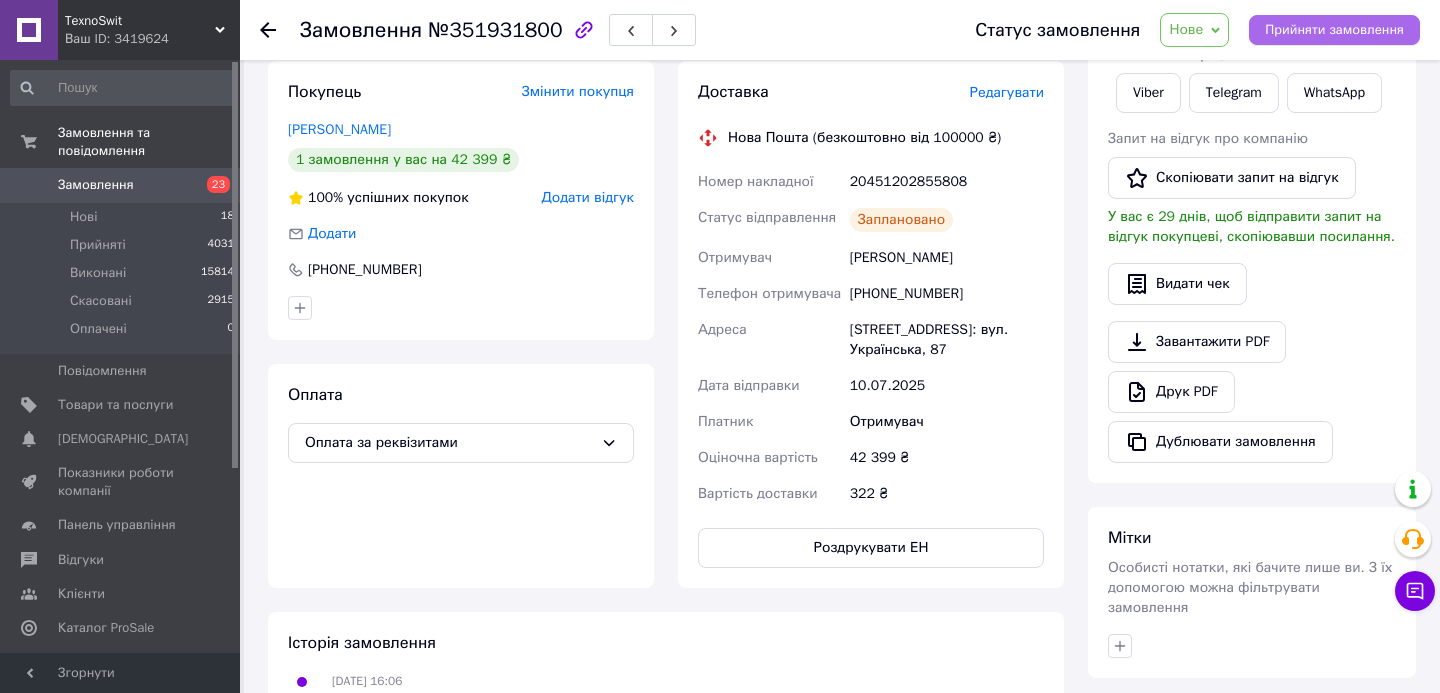 click on "Прийняти замовлення" at bounding box center [1334, 30] 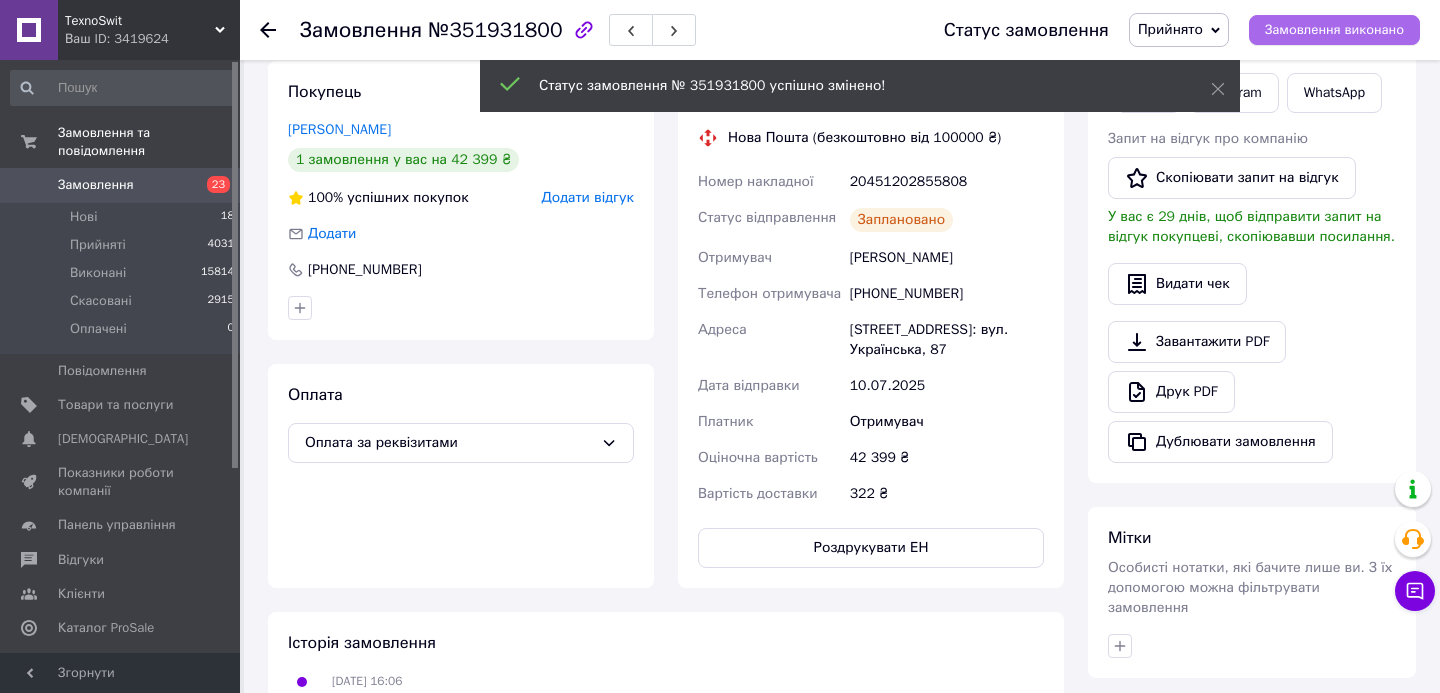 click on "Замовлення виконано" at bounding box center (1334, 30) 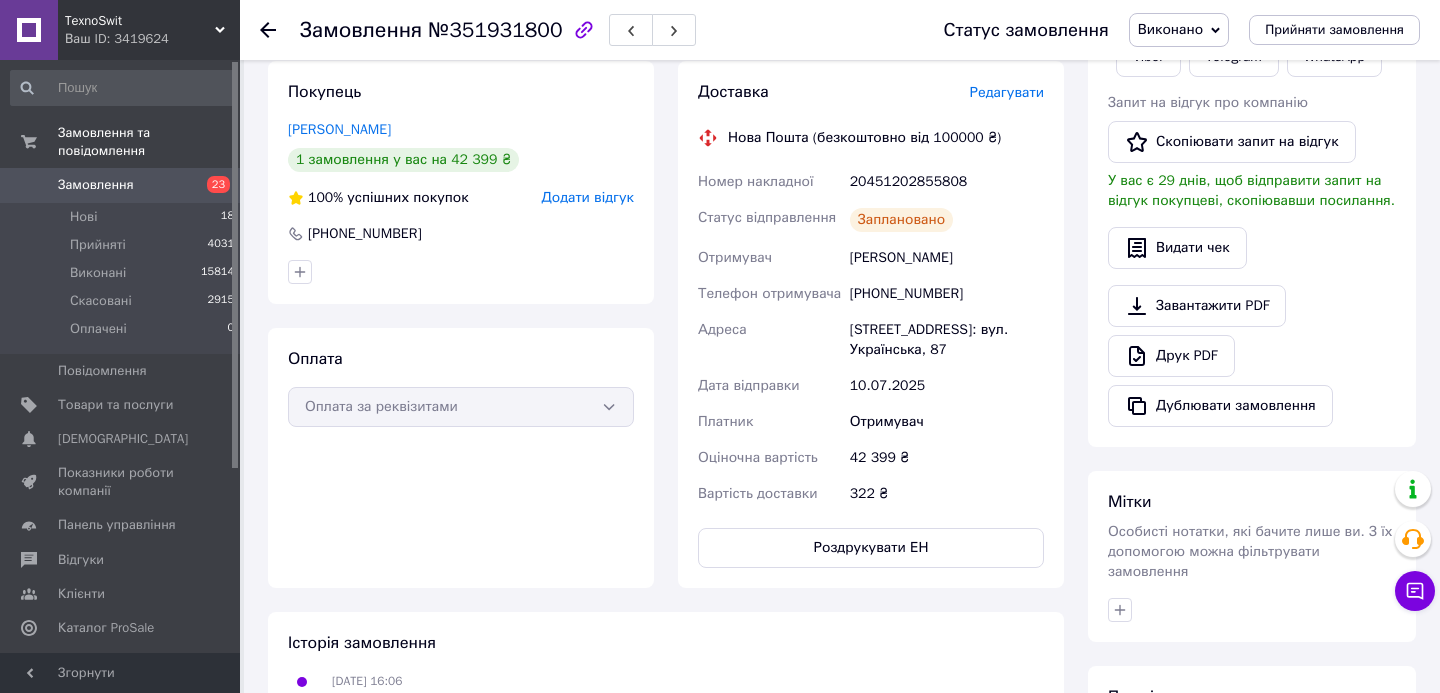 click at bounding box center (280, 30) 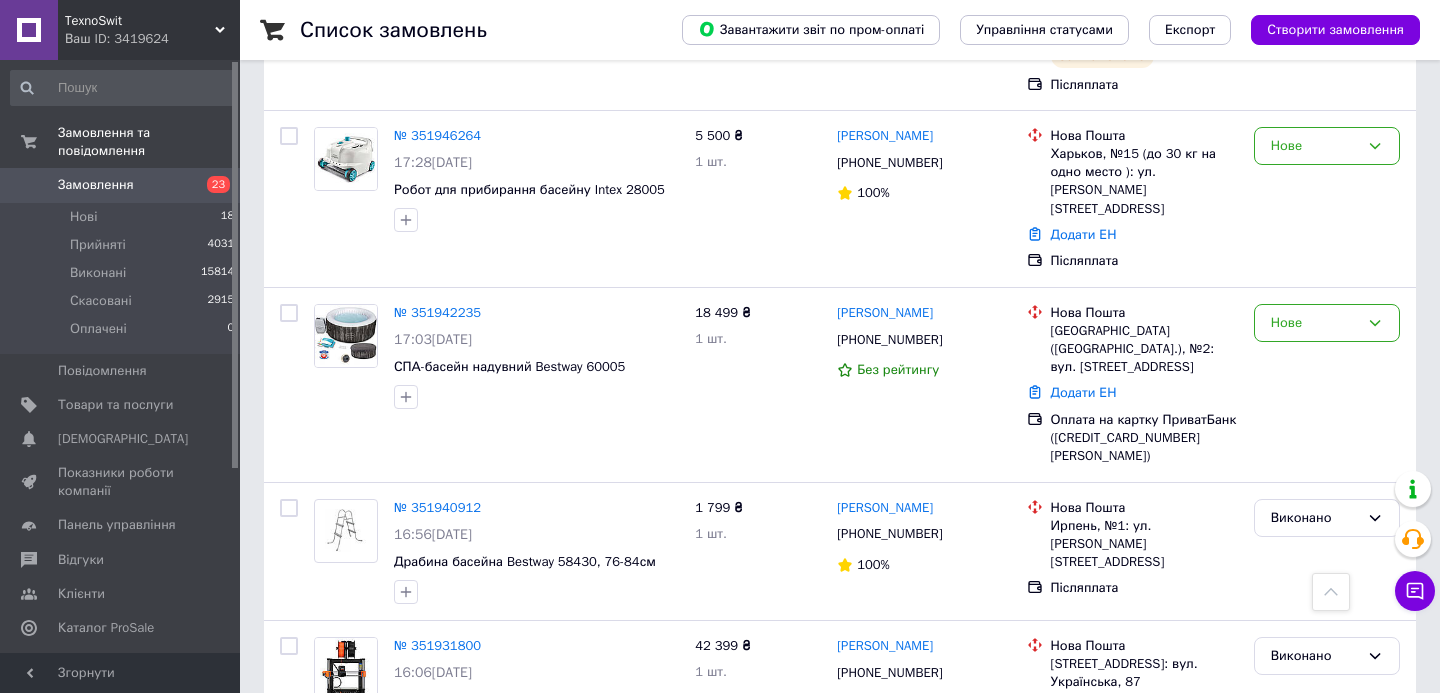 scroll, scrollTop: 1577, scrollLeft: 0, axis: vertical 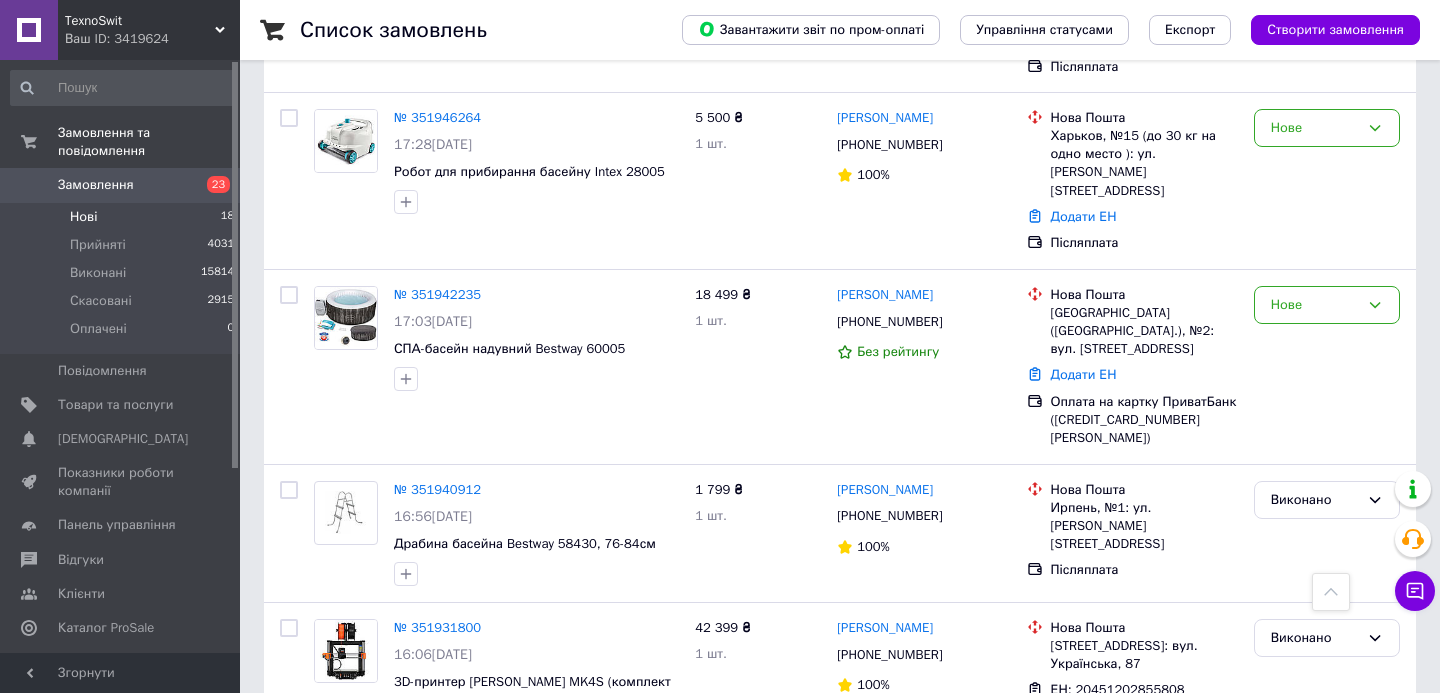 click on "Нові 18" at bounding box center [123, 217] 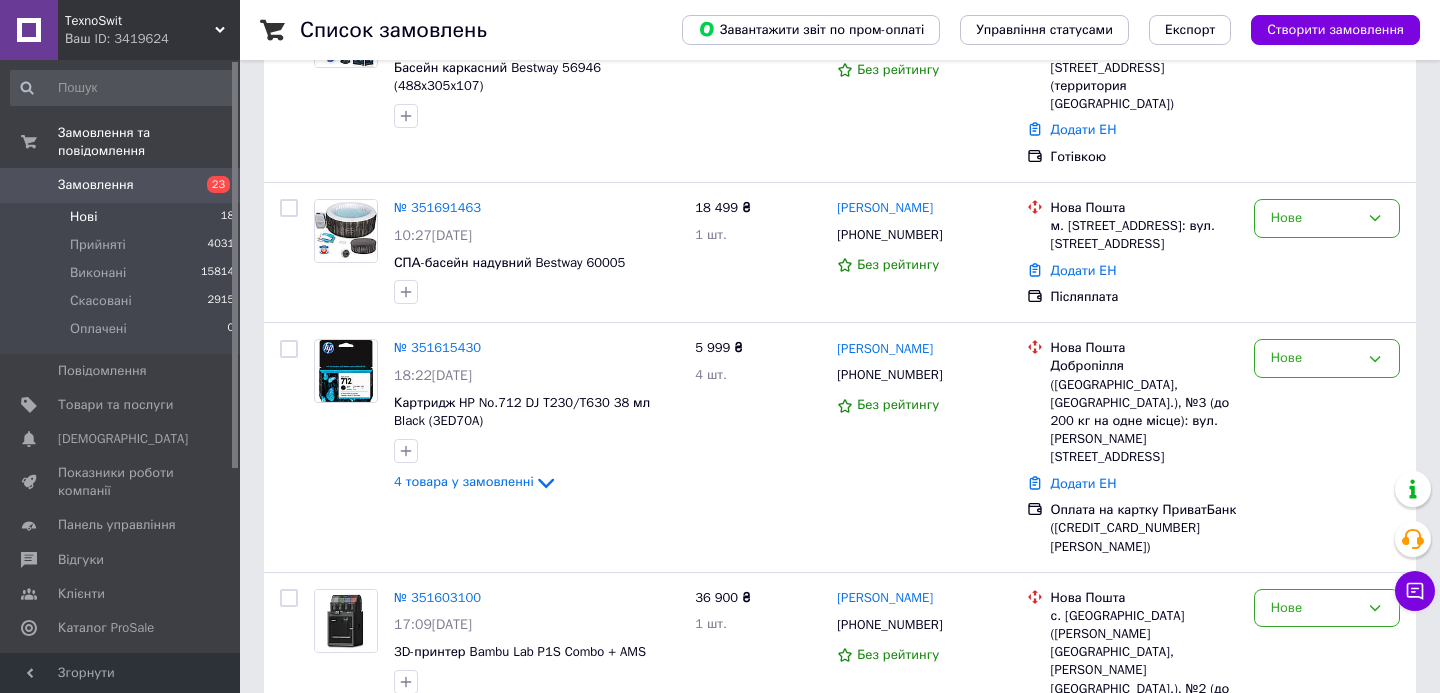 scroll, scrollTop: 0, scrollLeft: 0, axis: both 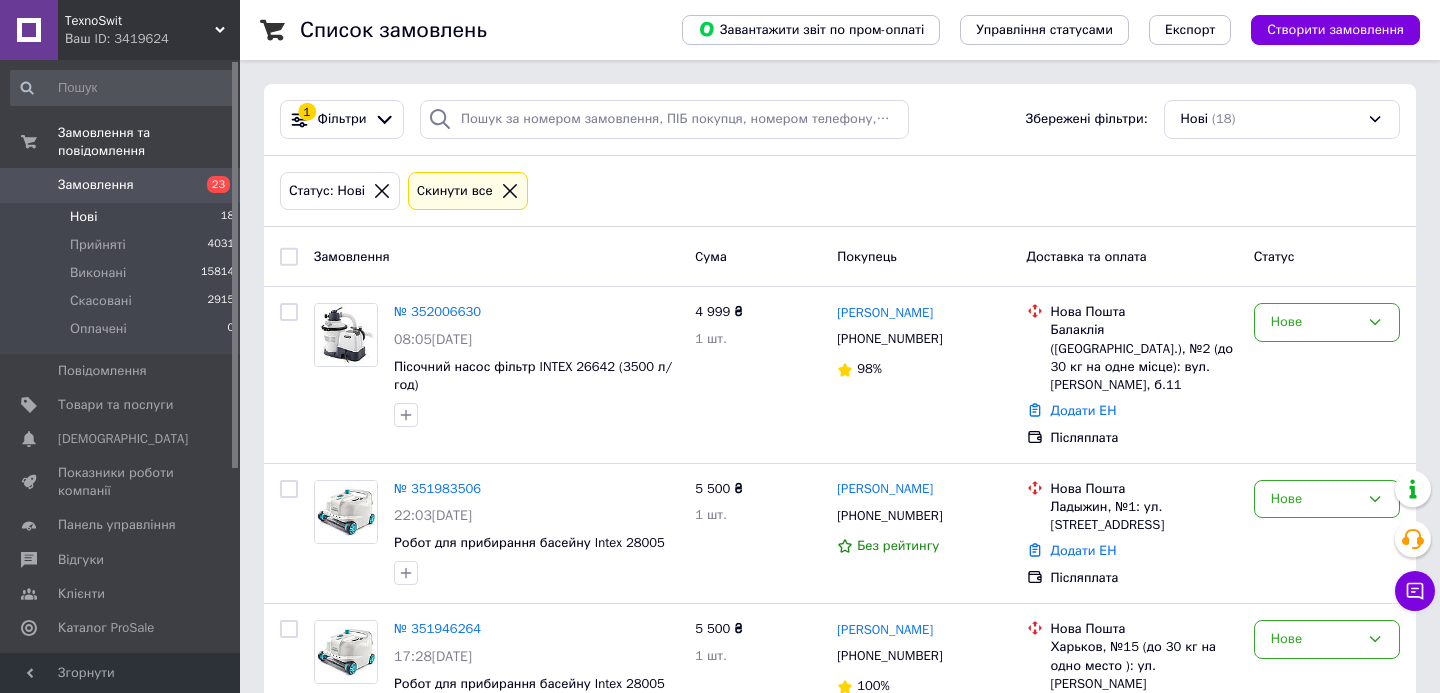 click 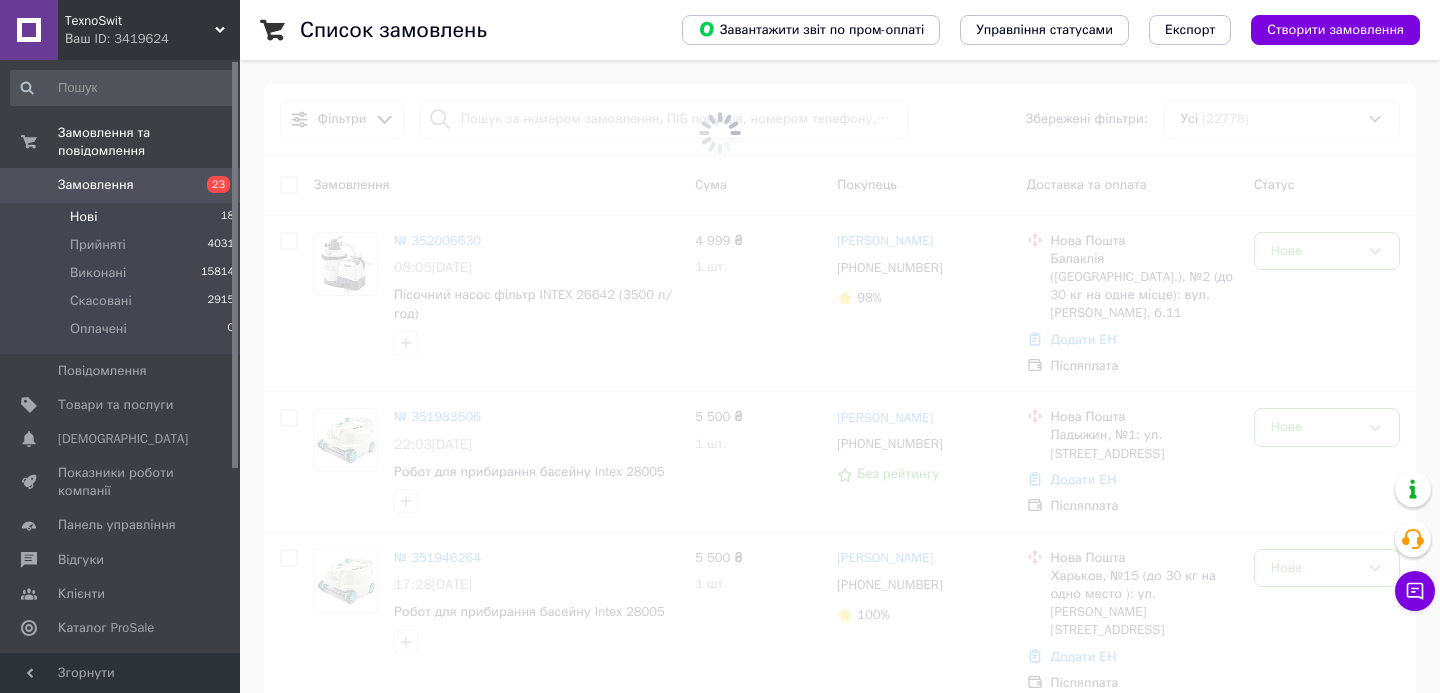 click at bounding box center (720, 133) 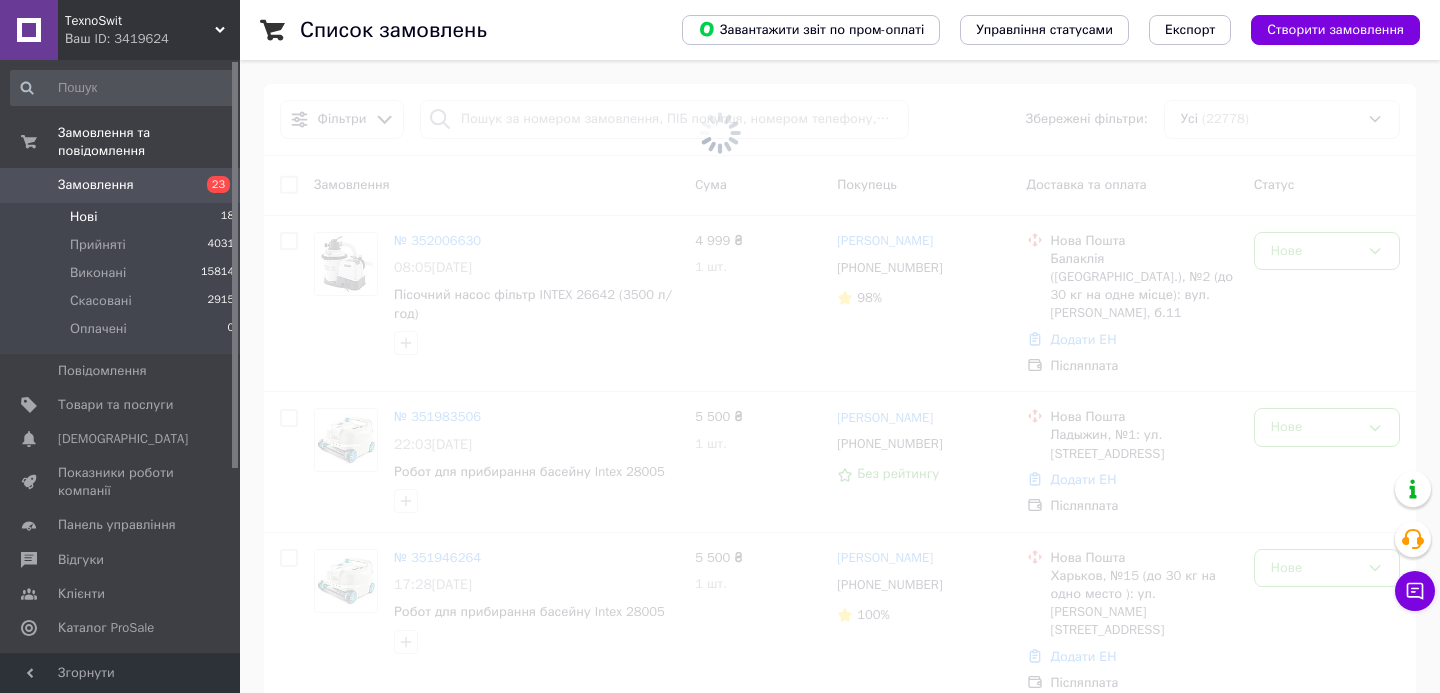 click at bounding box center [720, 133] 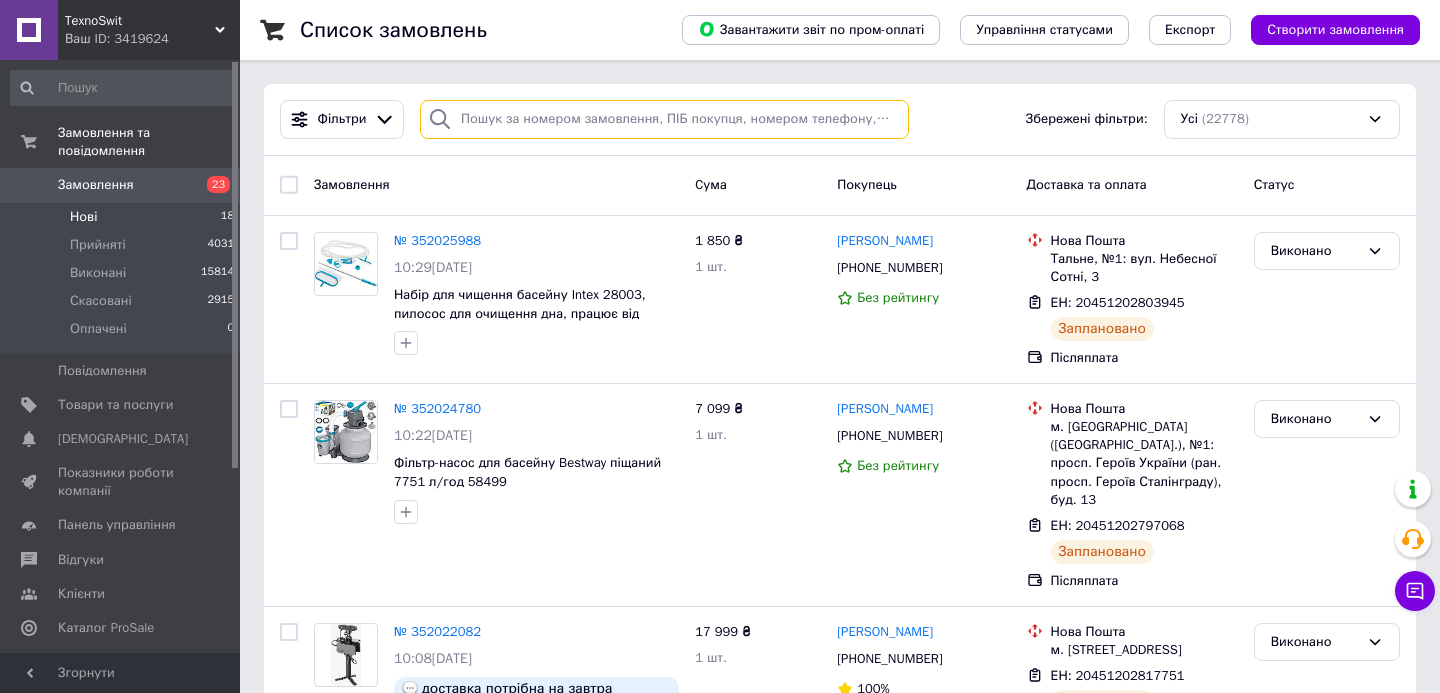 click at bounding box center [664, 119] 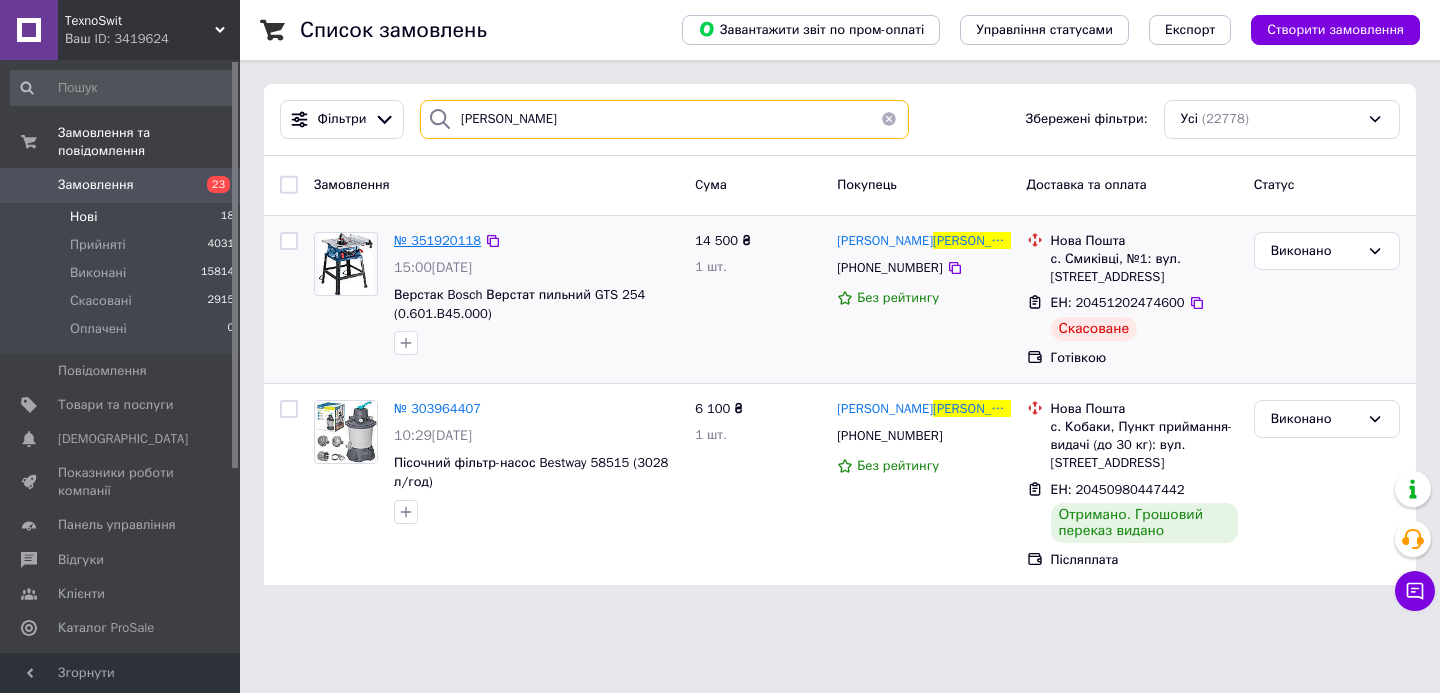 type on "[PERSON_NAME]" 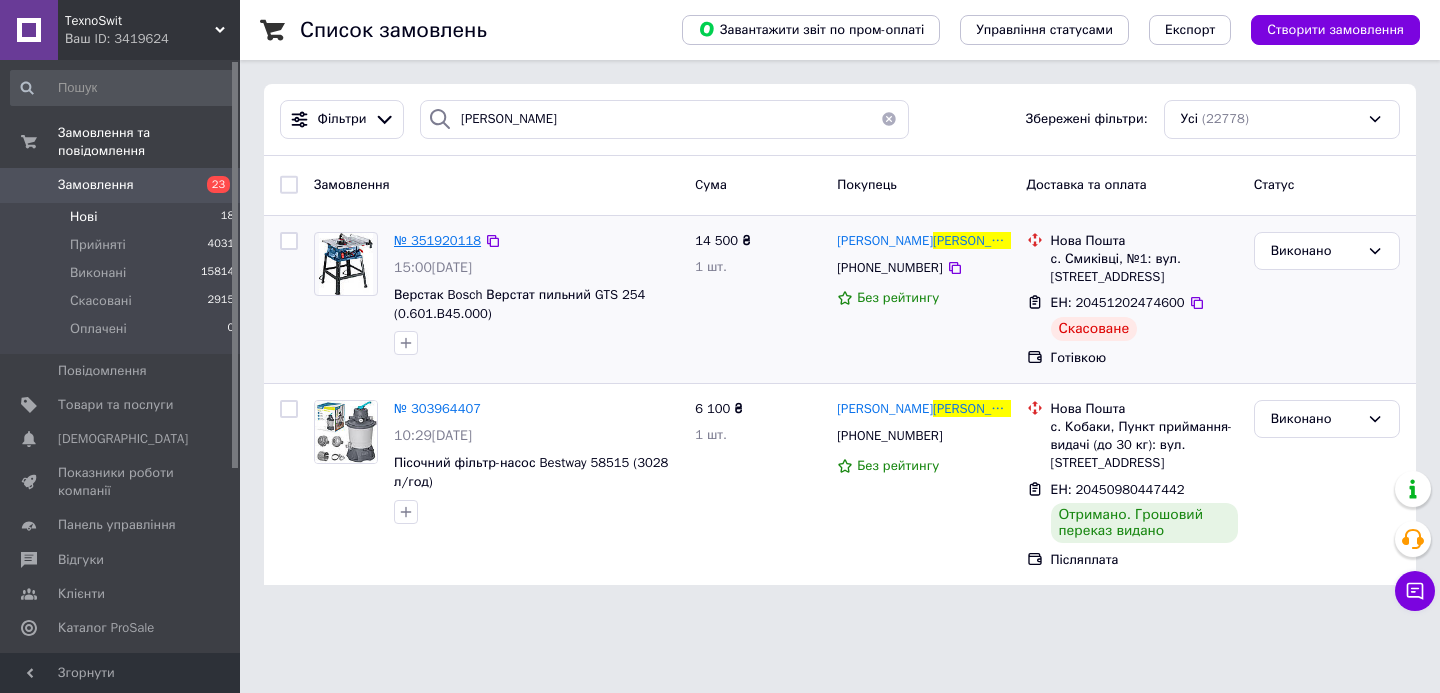 click on "№ 351920118" at bounding box center (437, 240) 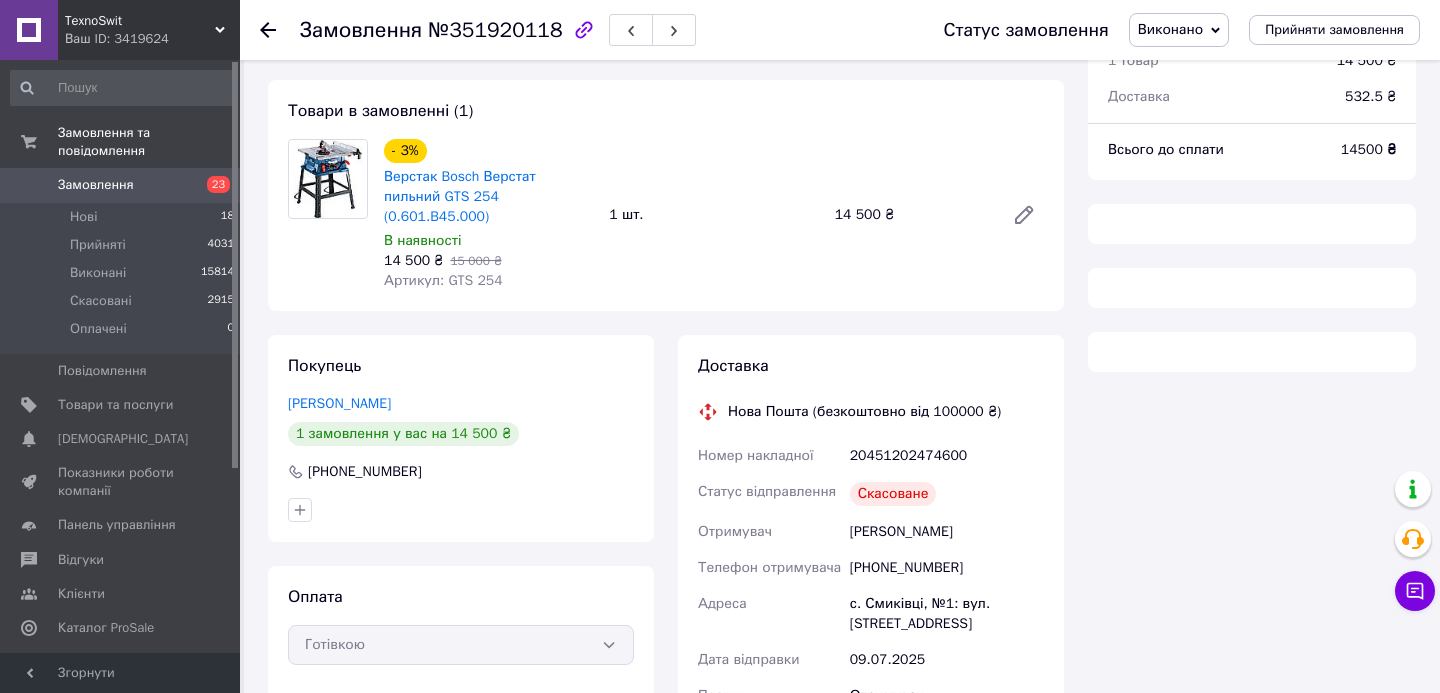 scroll, scrollTop: 146, scrollLeft: 0, axis: vertical 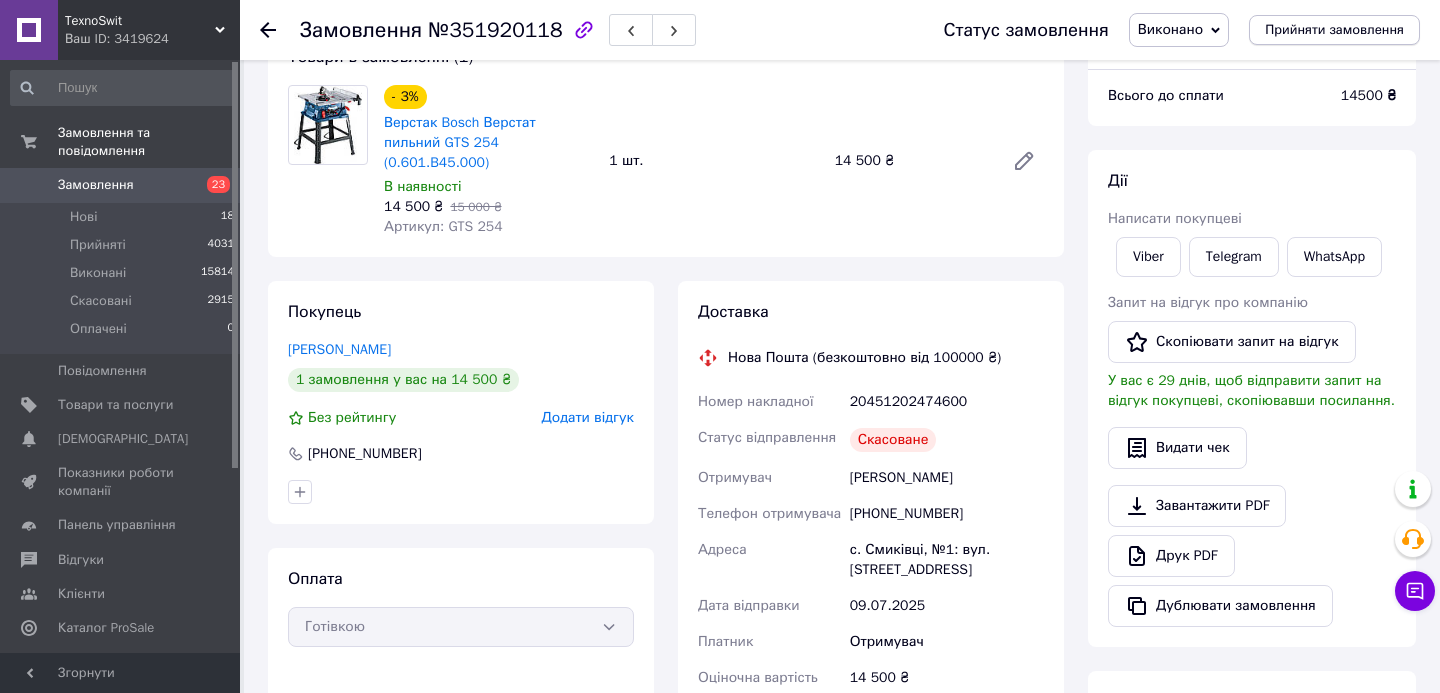 click on "Прийняти замовлення" at bounding box center (1334, 30) 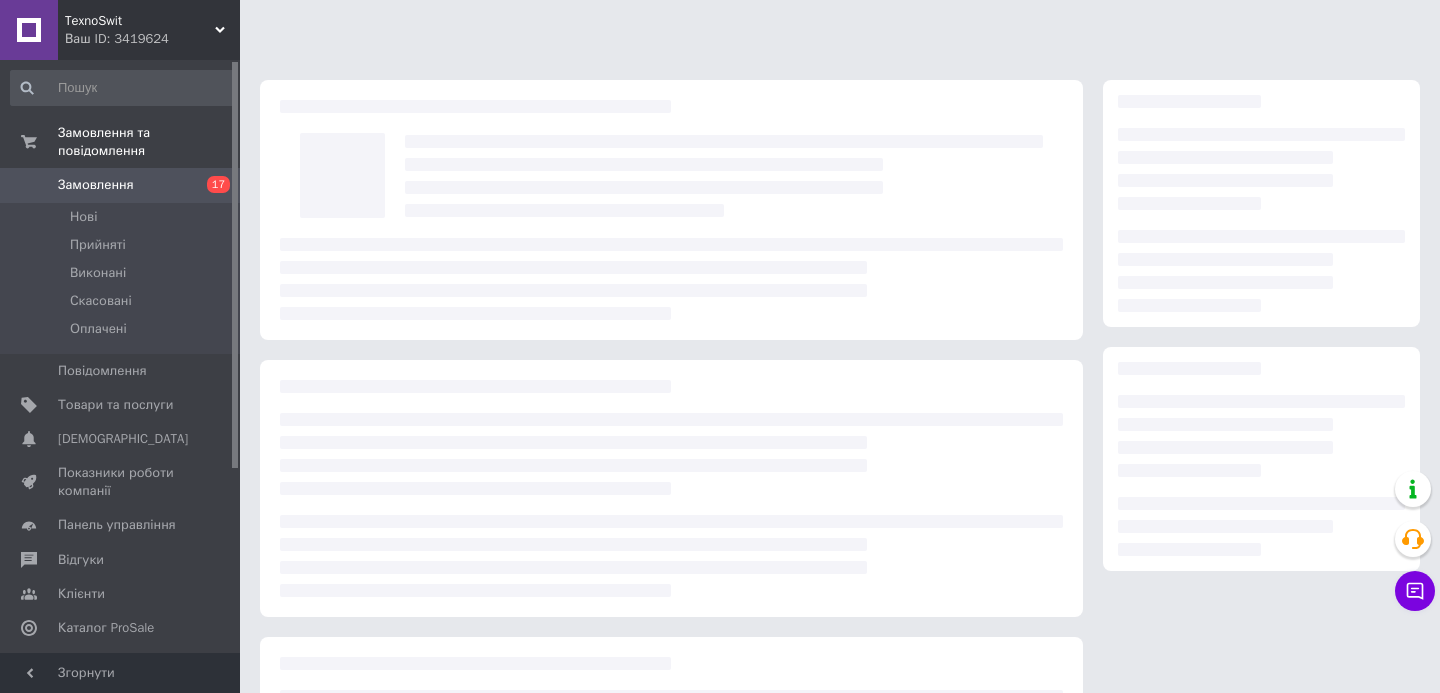 scroll, scrollTop: 146, scrollLeft: 0, axis: vertical 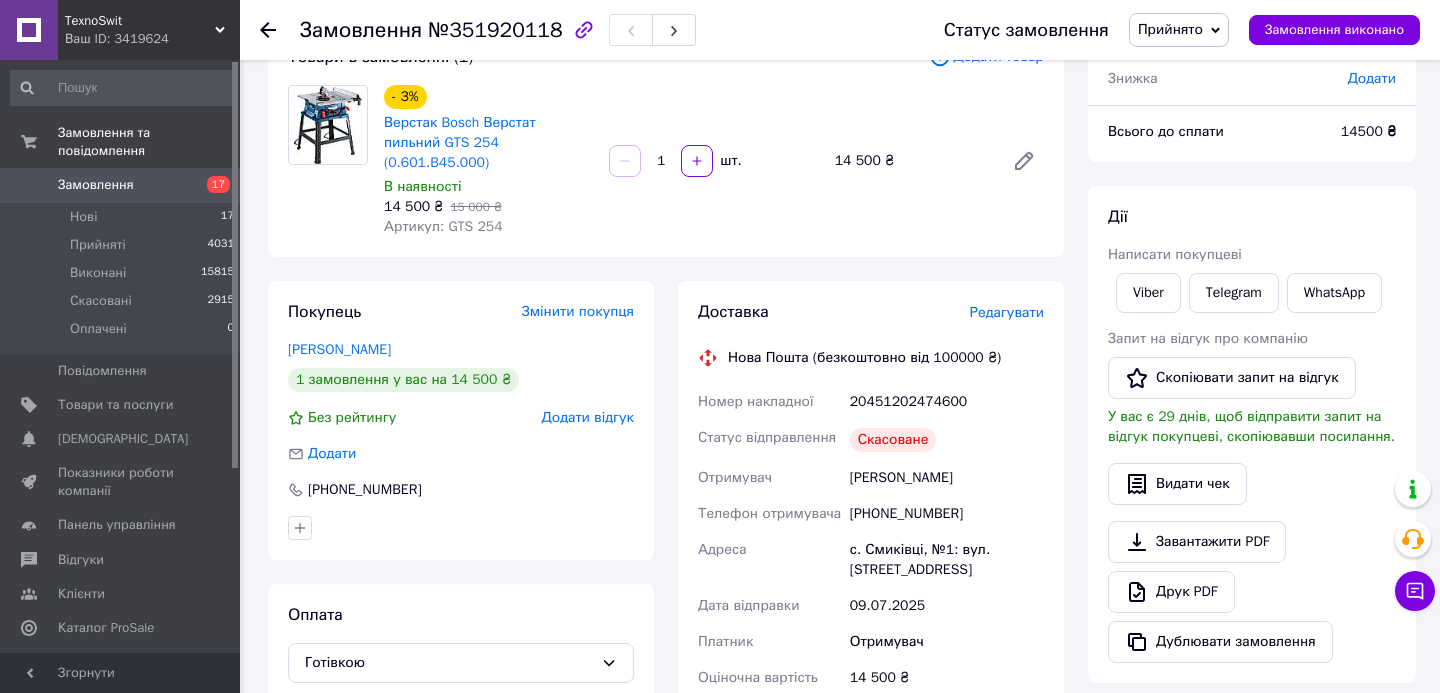 click on "Редагувати" at bounding box center (1007, 312) 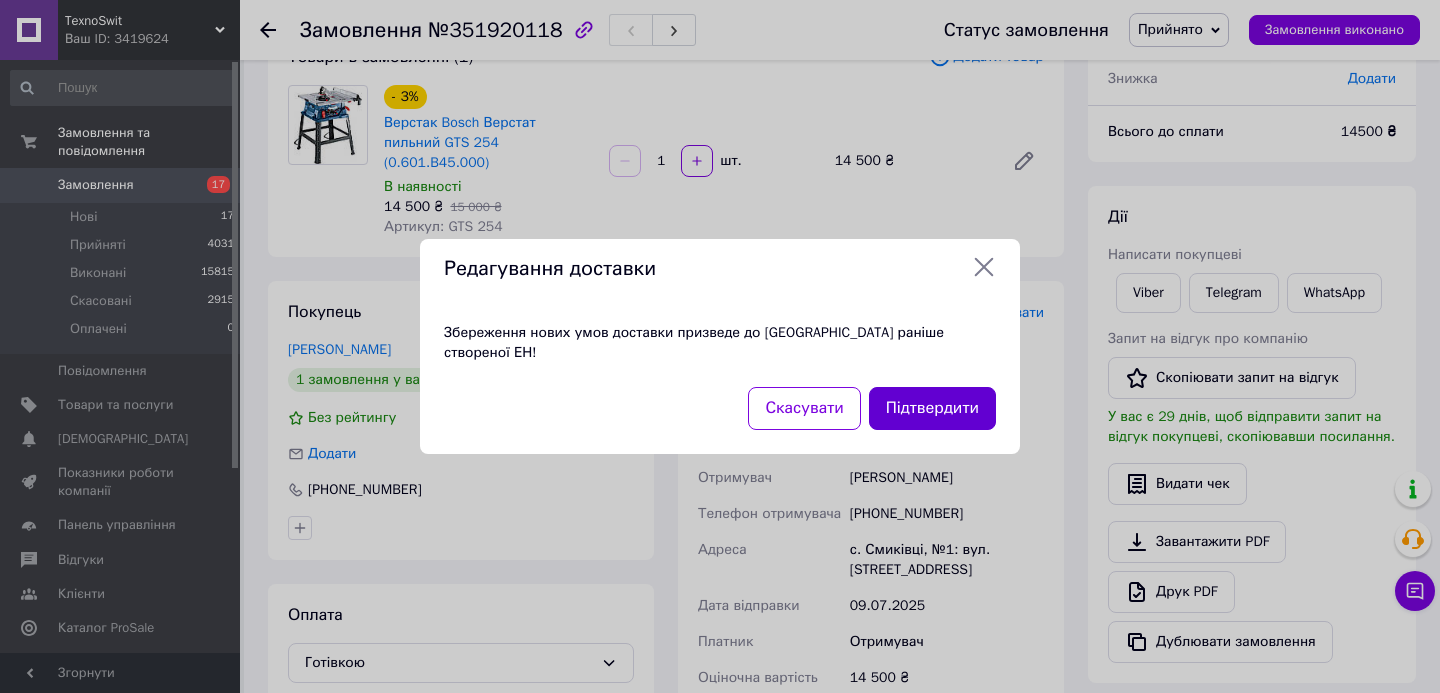 click on "Підтвердити" at bounding box center (932, 408) 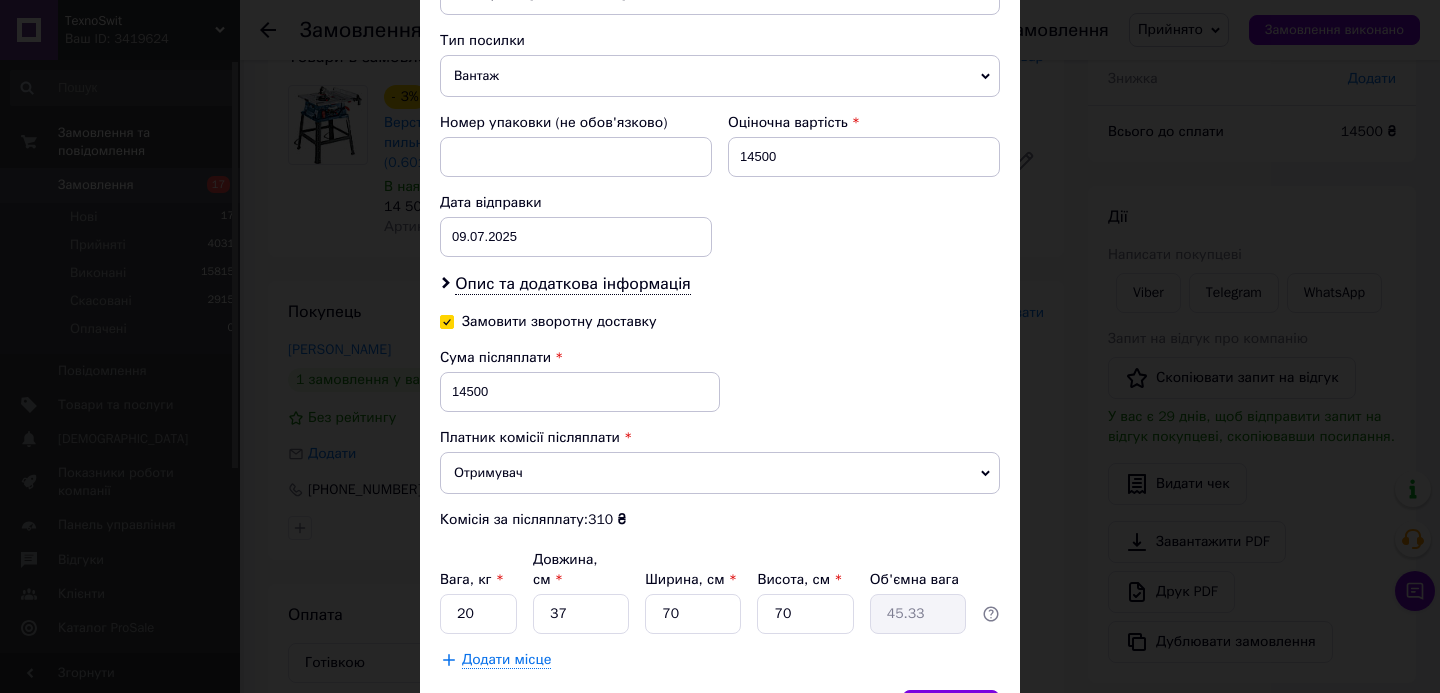 scroll, scrollTop: 799, scrollLeft: 0, axis: vertical 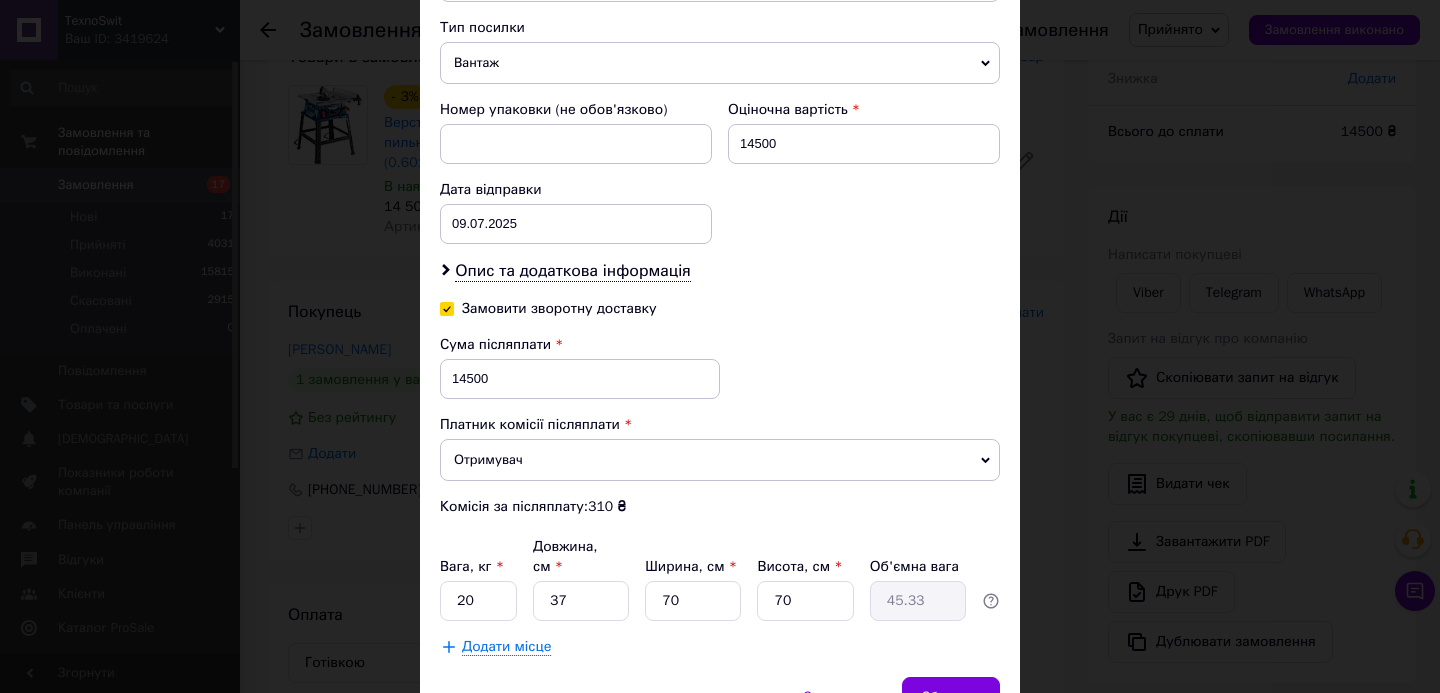 click on "Опис та додаткова інформація" at bounding box center [720, 271] 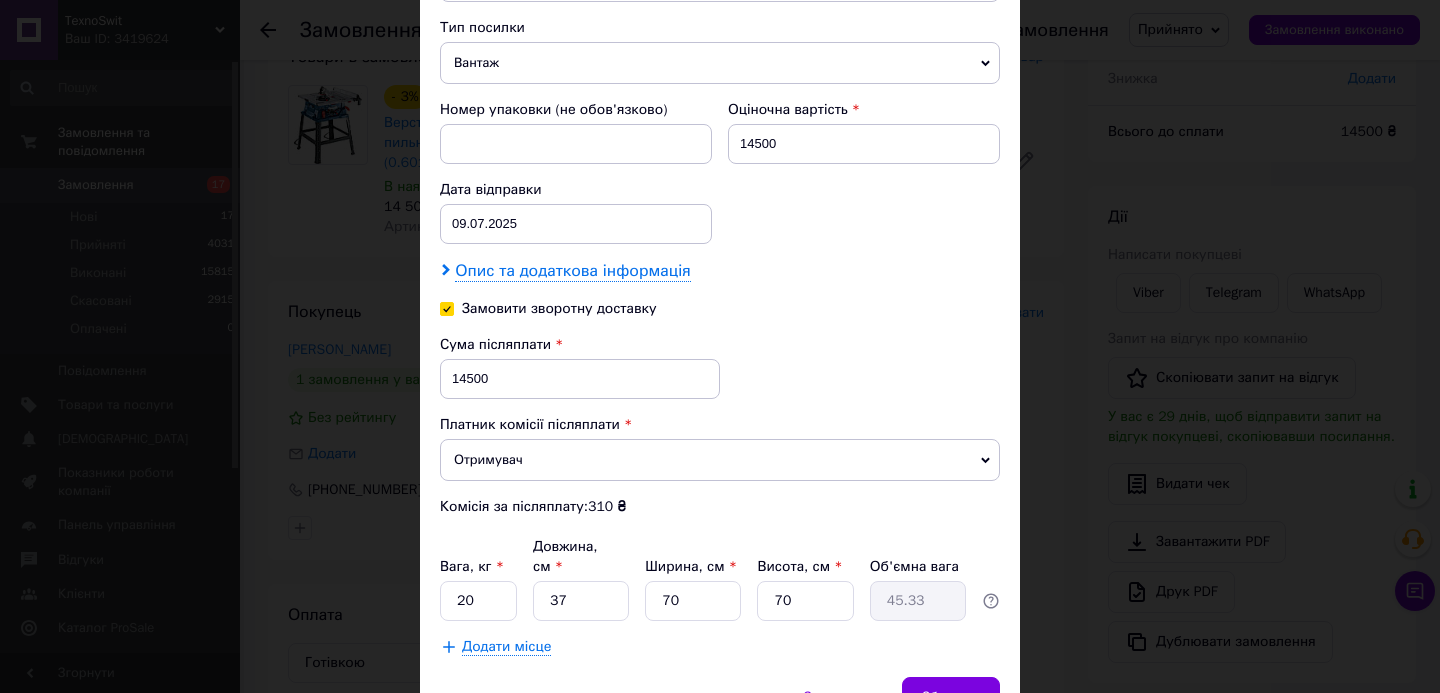 click on "Опис та додаткова інформація" at bounding box center (572, 271) 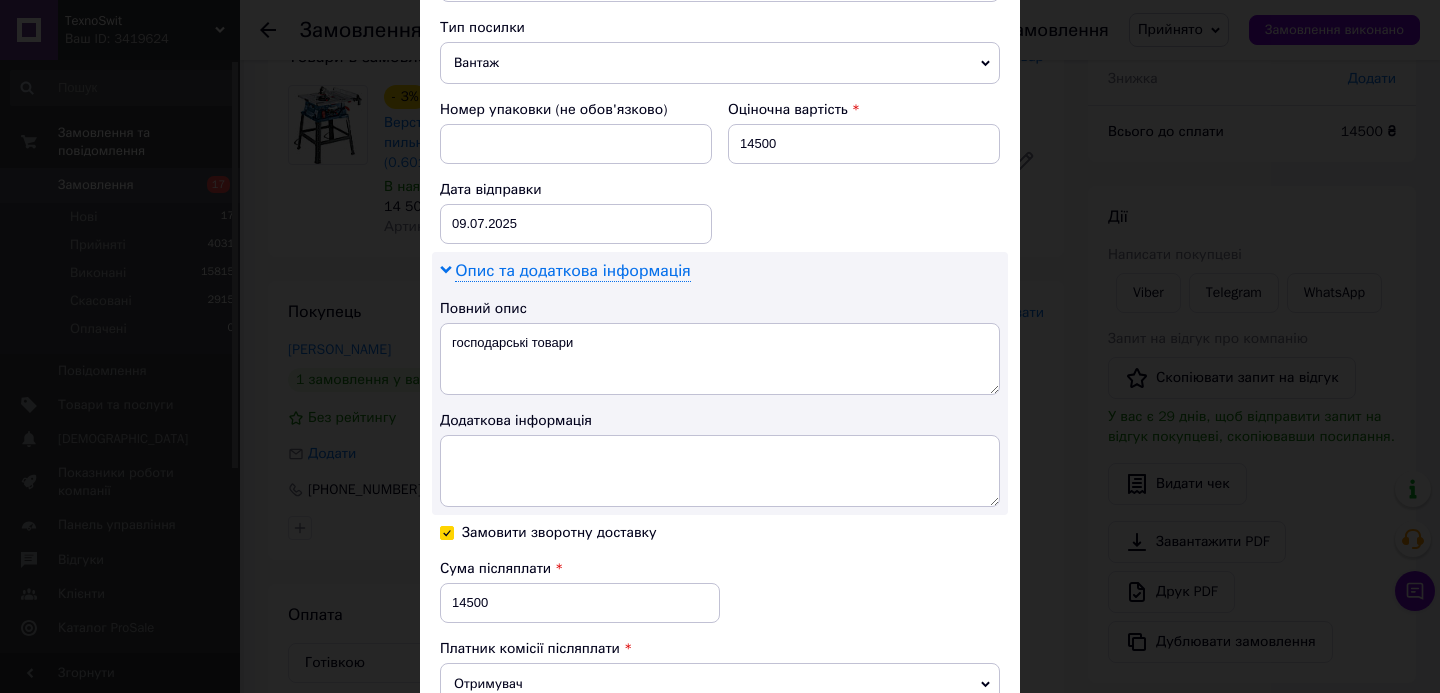 click on "Опис та додаткова інформація" at bounding box center [572, 271] 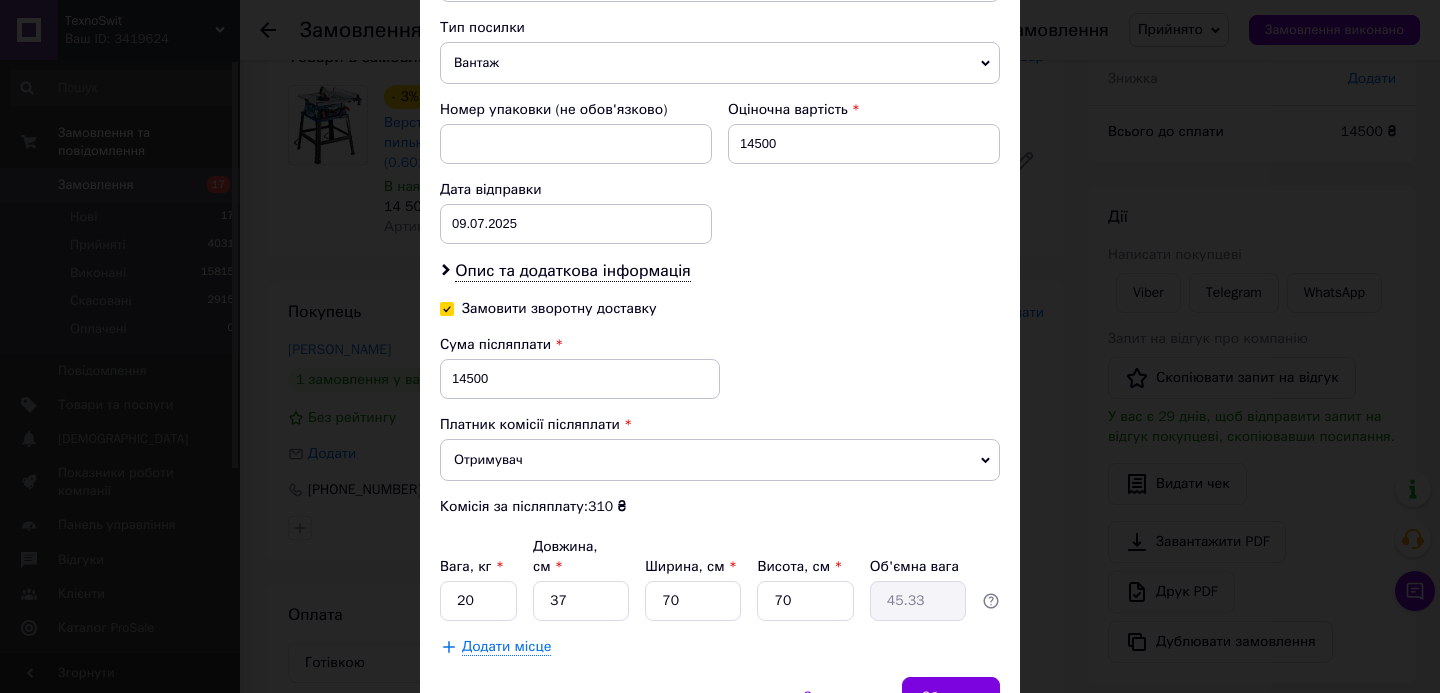 scroll, scrollTop: 893, scrollLeft: 0, axis: vertical 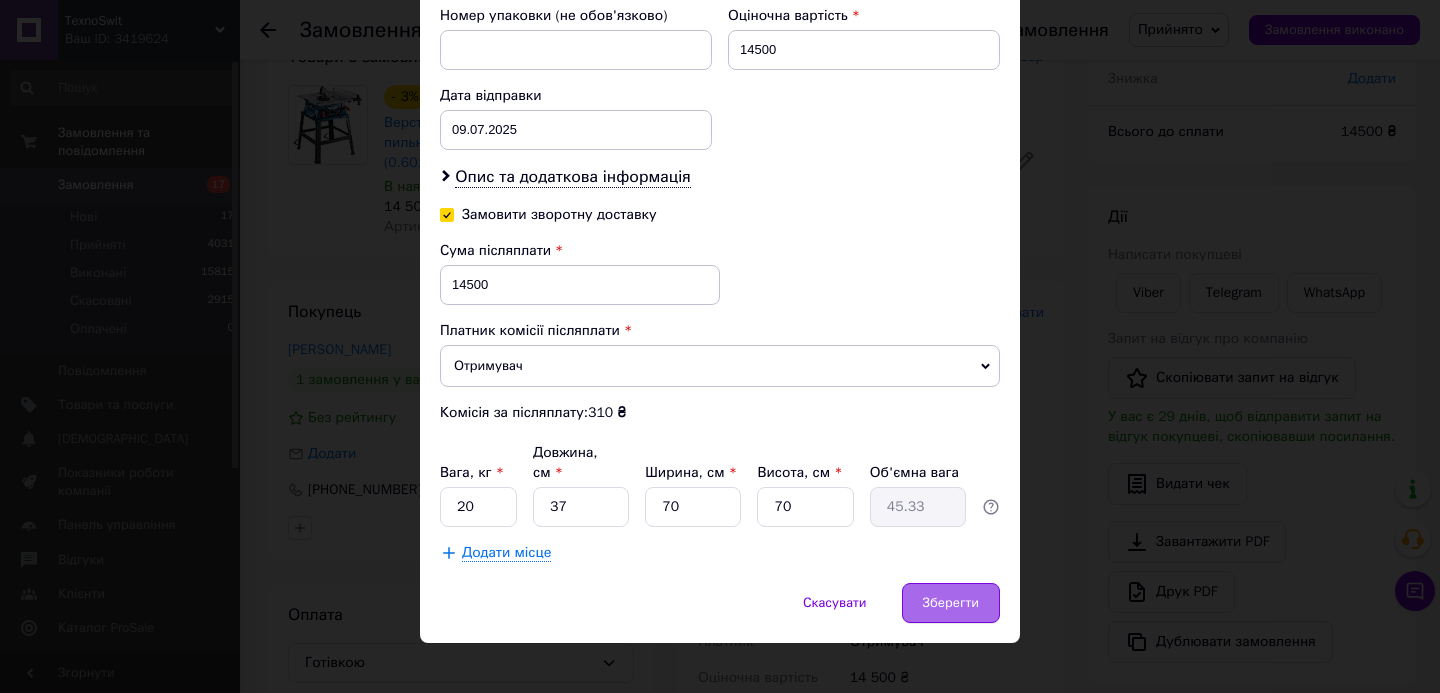 click on "Зберегти" at bounding box center [951, 603] 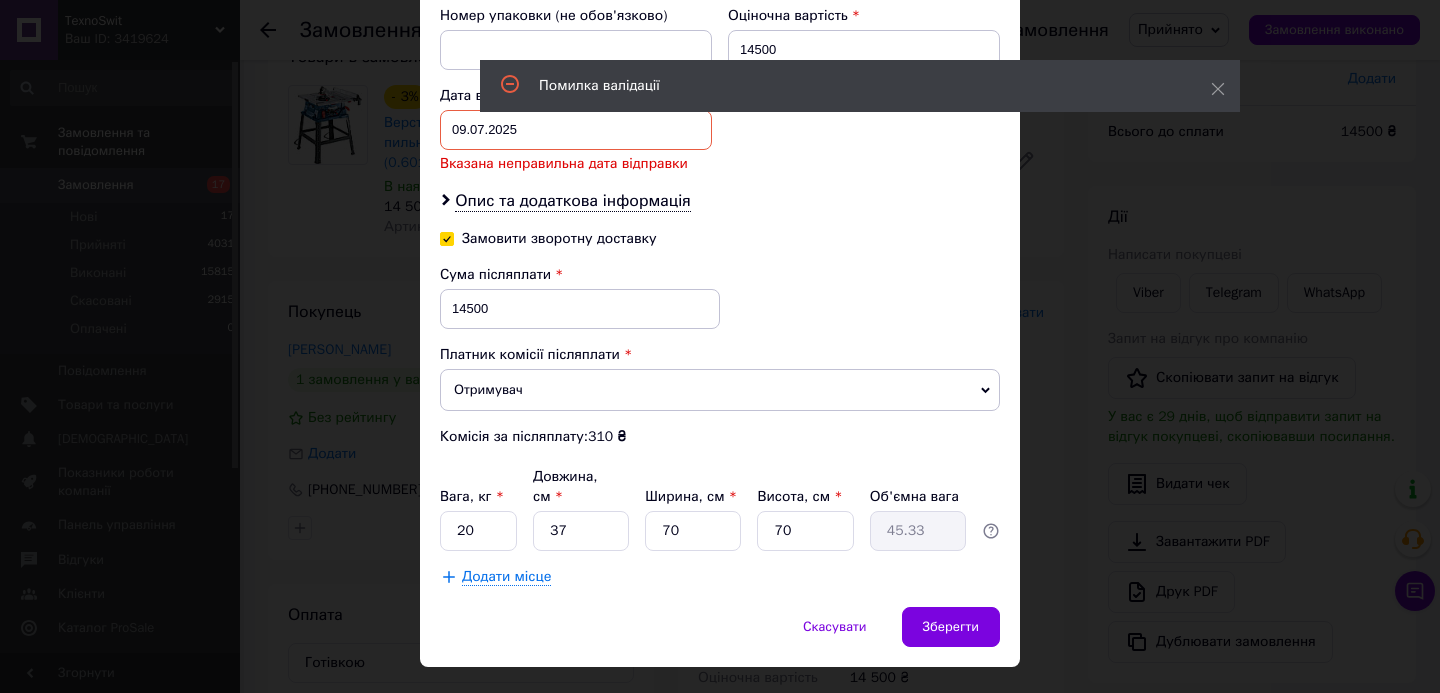 click on "09.07.2025 < 2025 > < Июль > Пн Вт Ср Чт Пт Сб Вс 30 1 2 3 4 5 6 7 8 9 10 11 12 13 14 15 16 17 18 19 20 21 22 23 24 25 26 27 28 29 30 31 1 2 3 4 5 6 7 8 9 10" at bounding box center [576, 130] 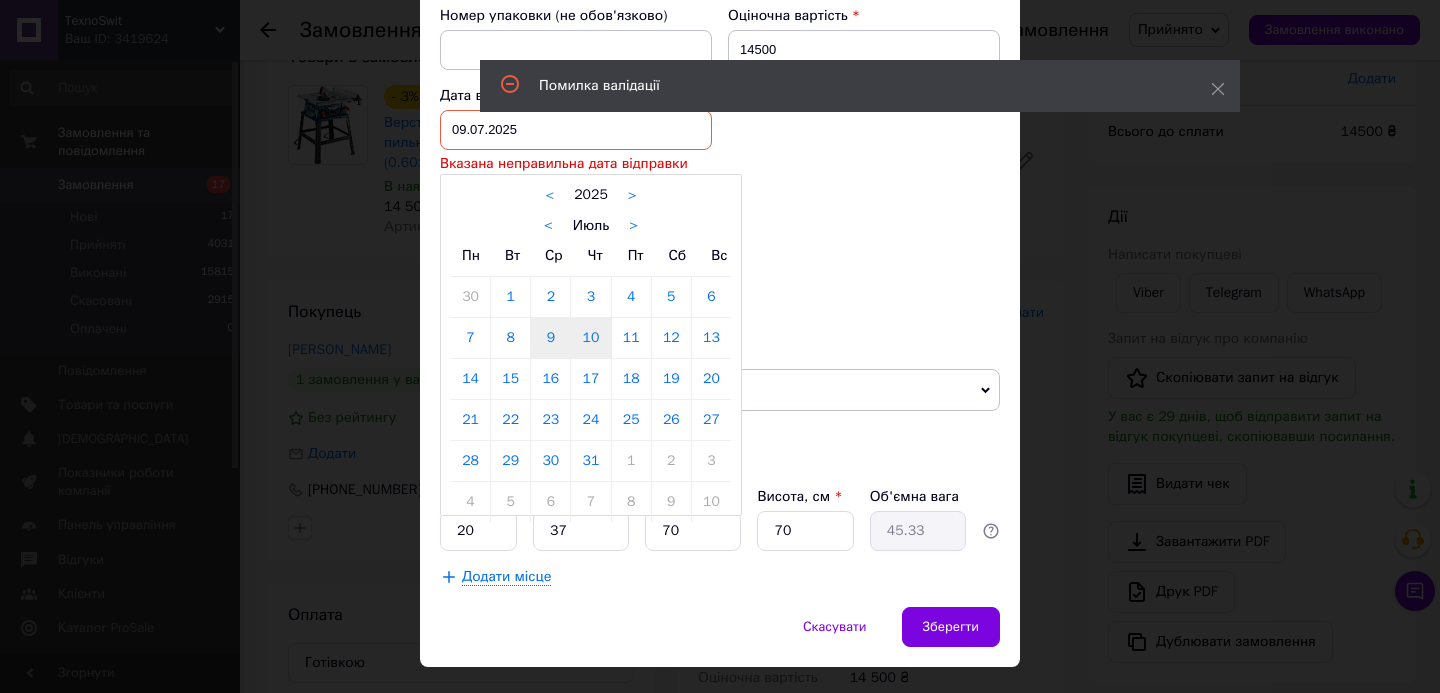 click on "10" at bounding box center (590, 338) 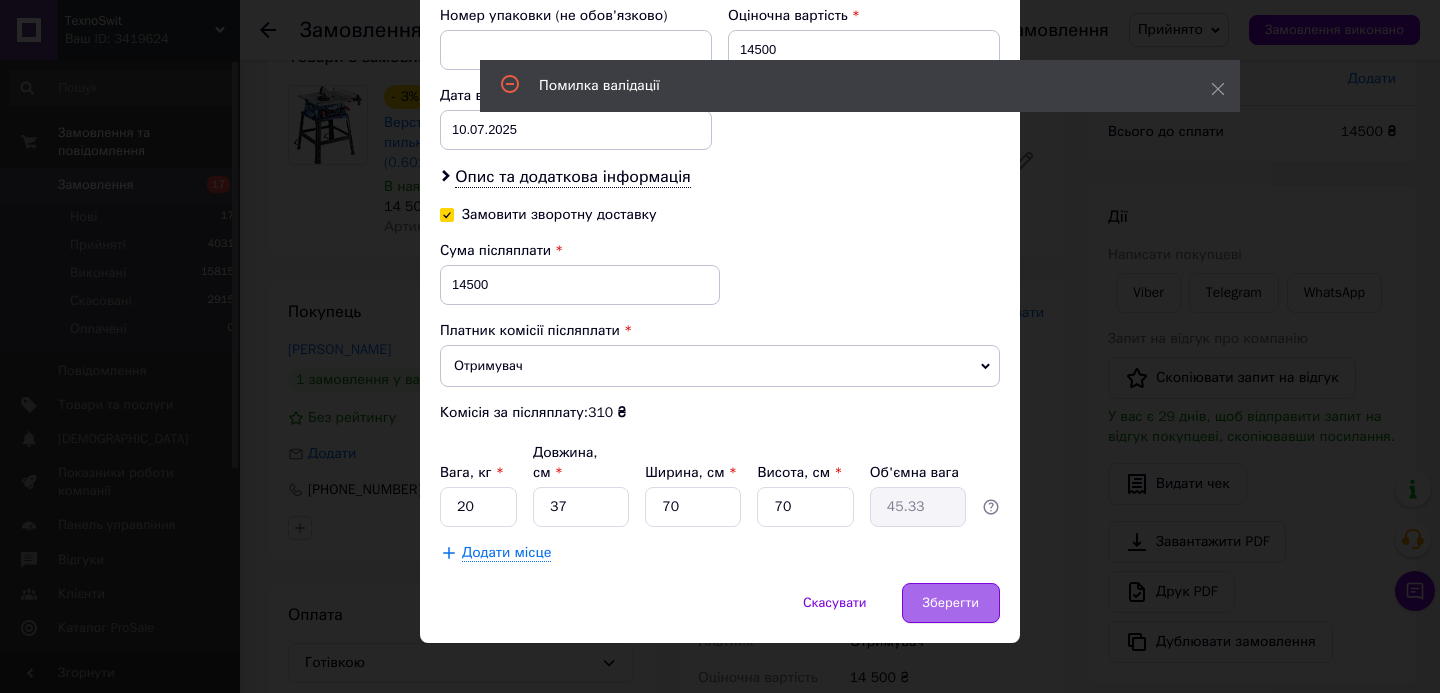 click on "Зберегти" at bounding box center (951, 603) 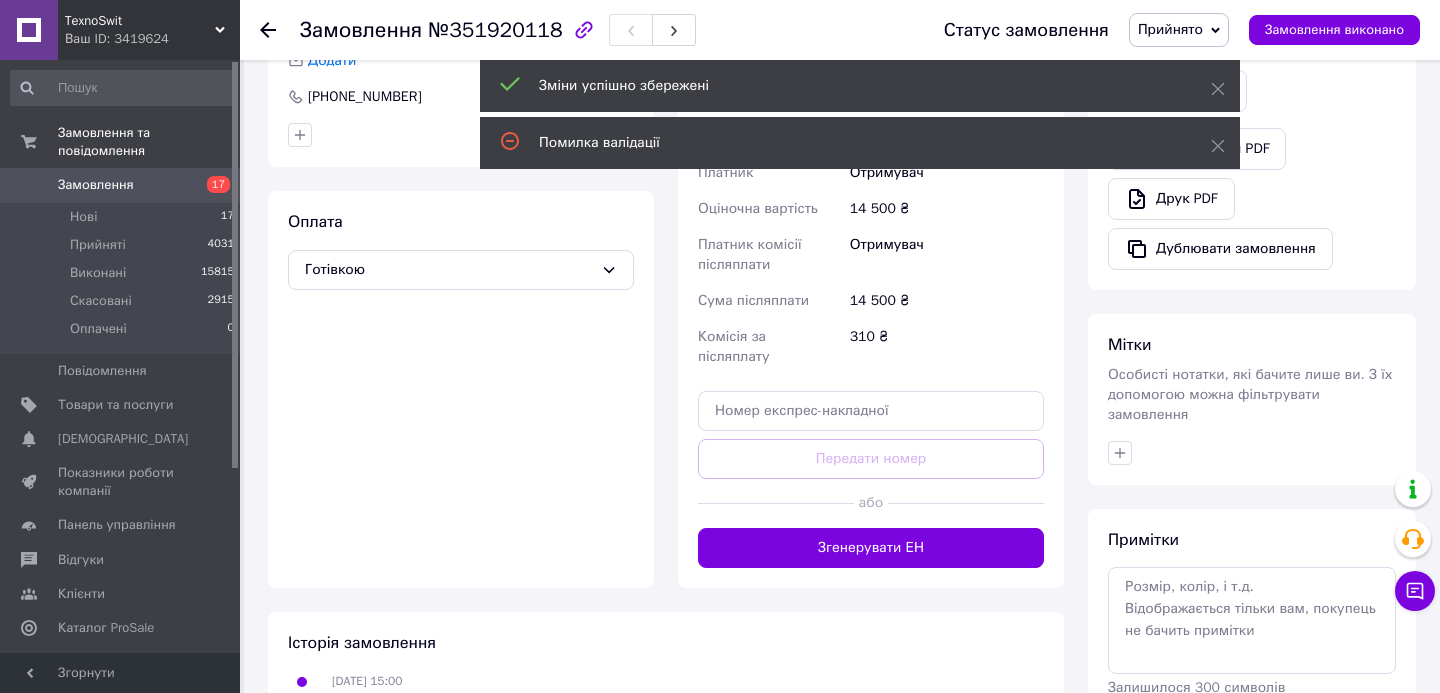scroll, scrollTop: 558, scrollLeft: 0, axis: vertical 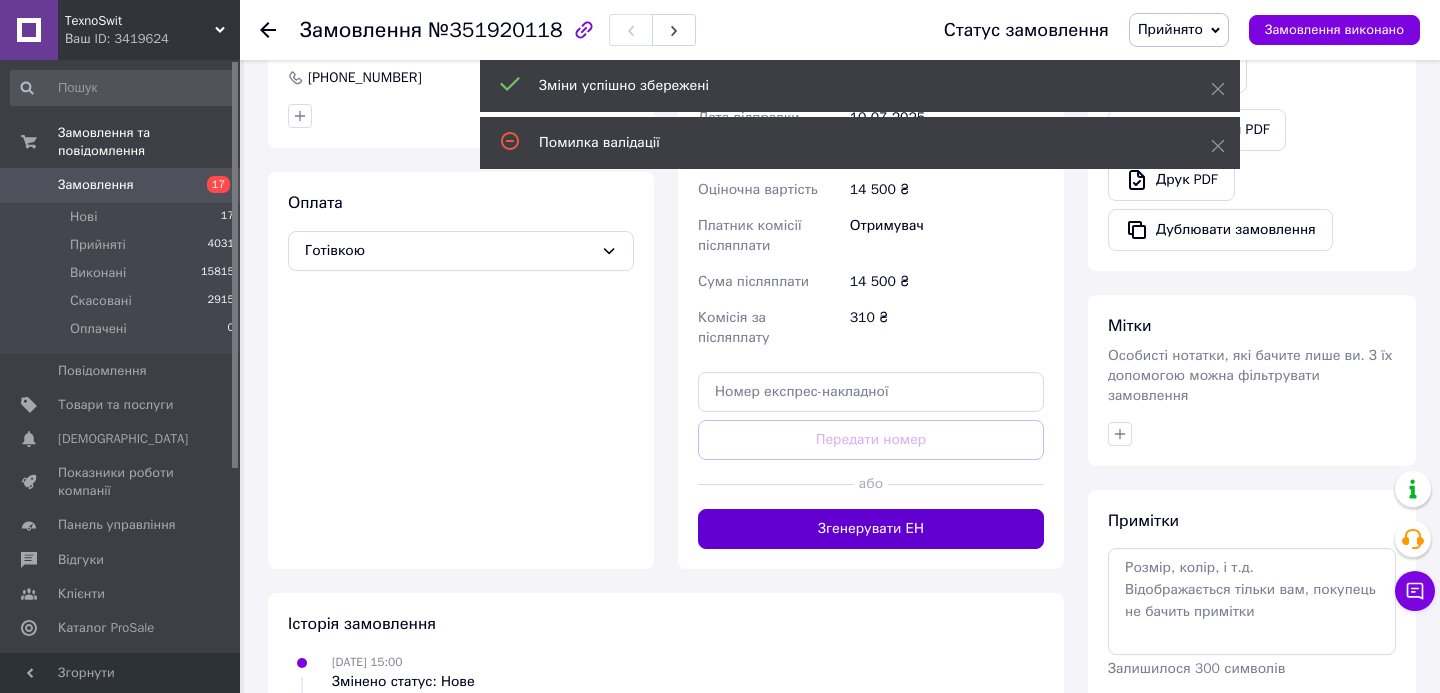 click on "Згенерувати ЕН" at bounding box center [871, 529] 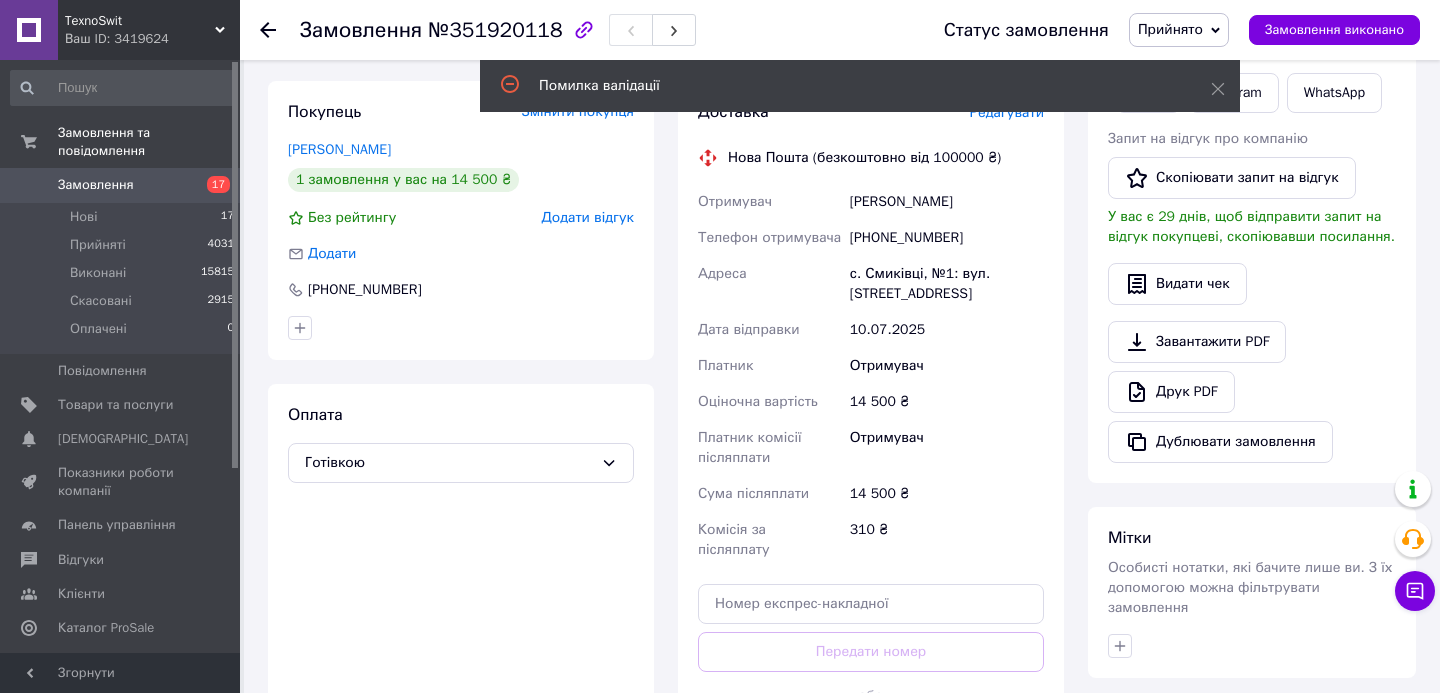 scroll, scrollTop: 343, scrollLeft: 0, axis: vertical 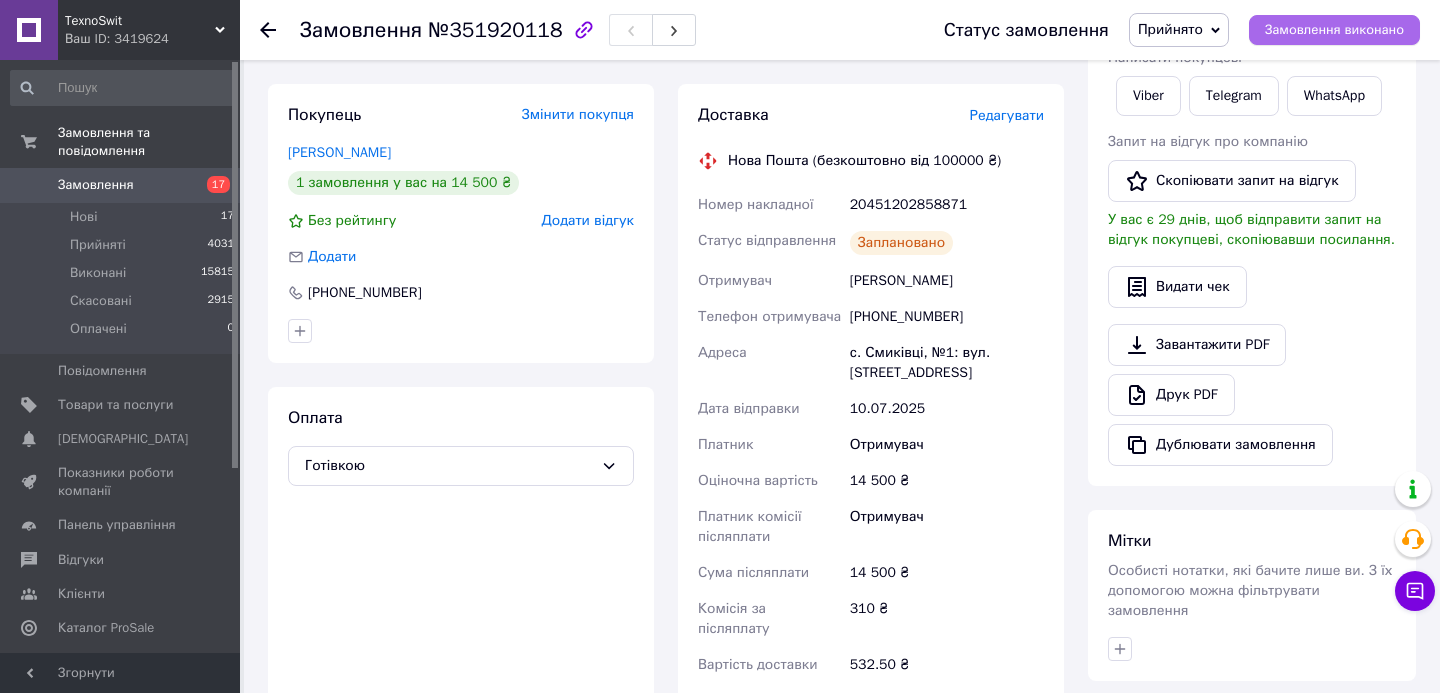 click on "Замовлення виконано" at bounding box center (1334, 30) 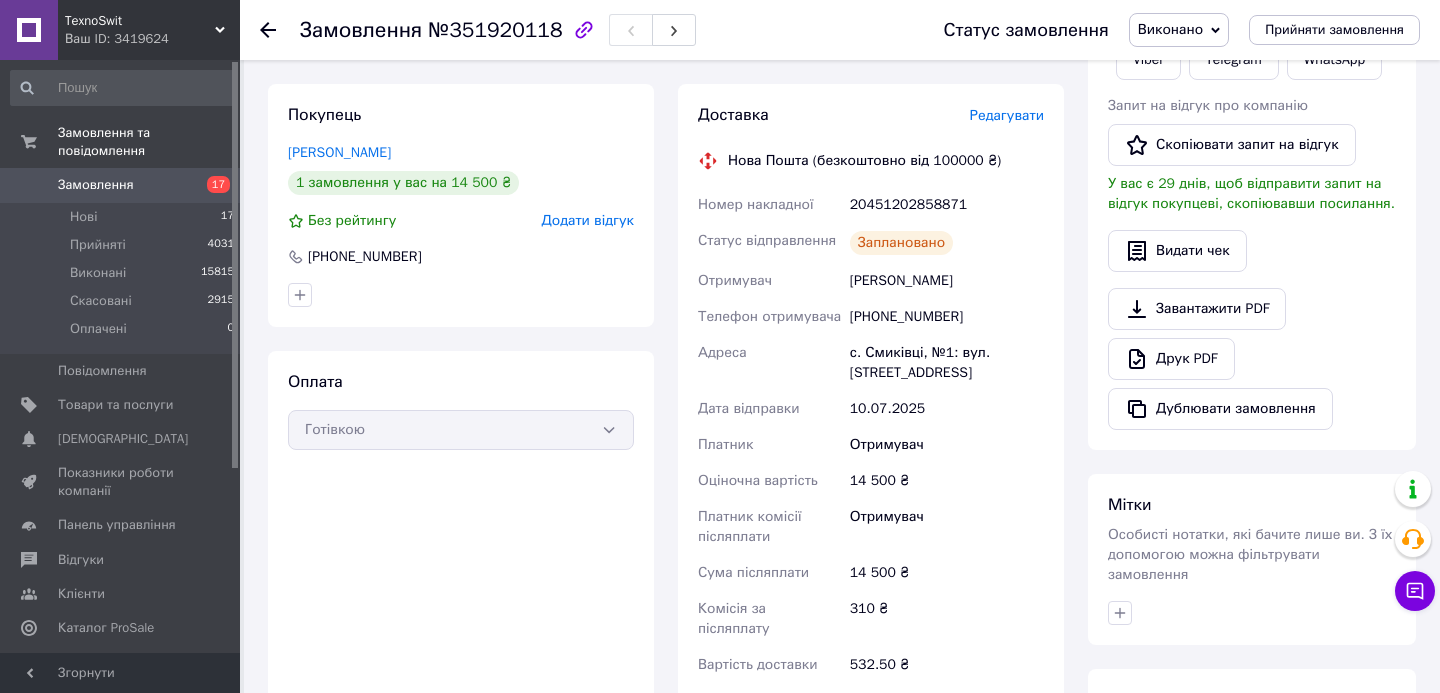 scroll, scrollTop: 0, scrollLeft: 0, axis: both 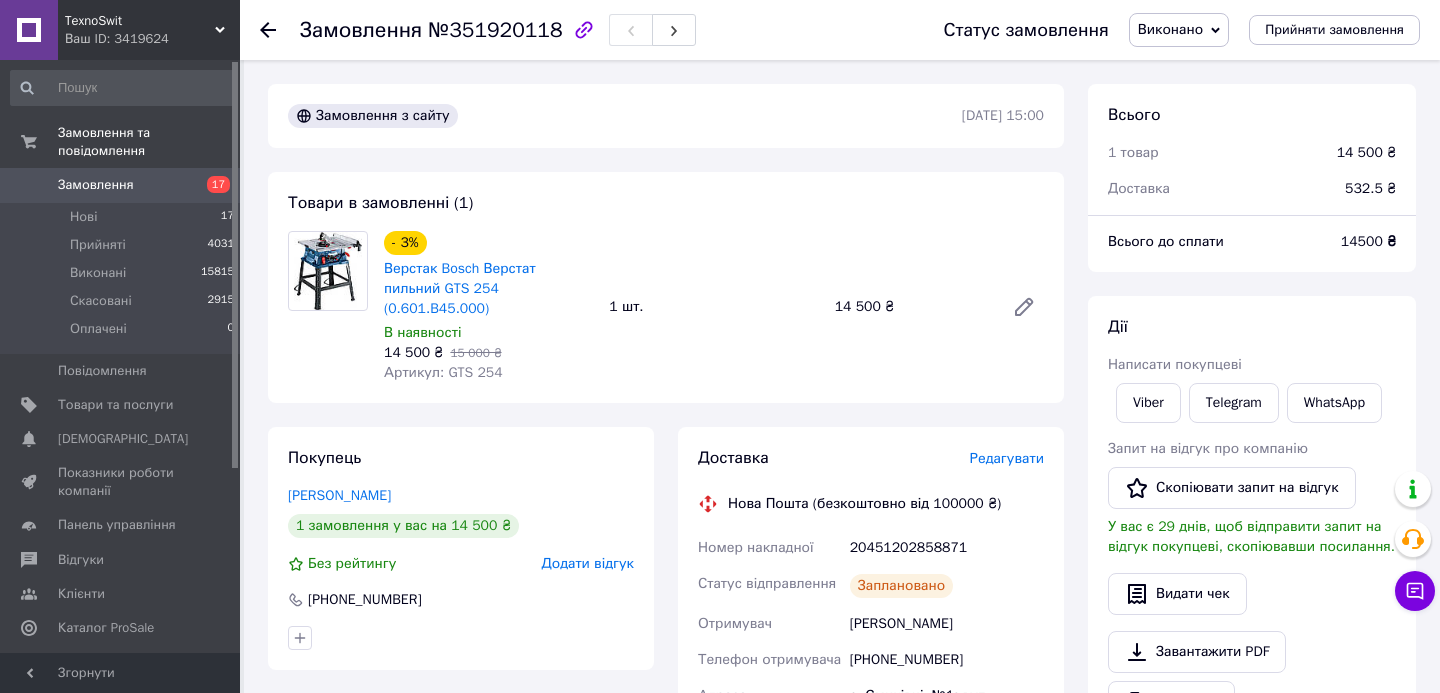 click on "17" at bounding box center [212, 185] 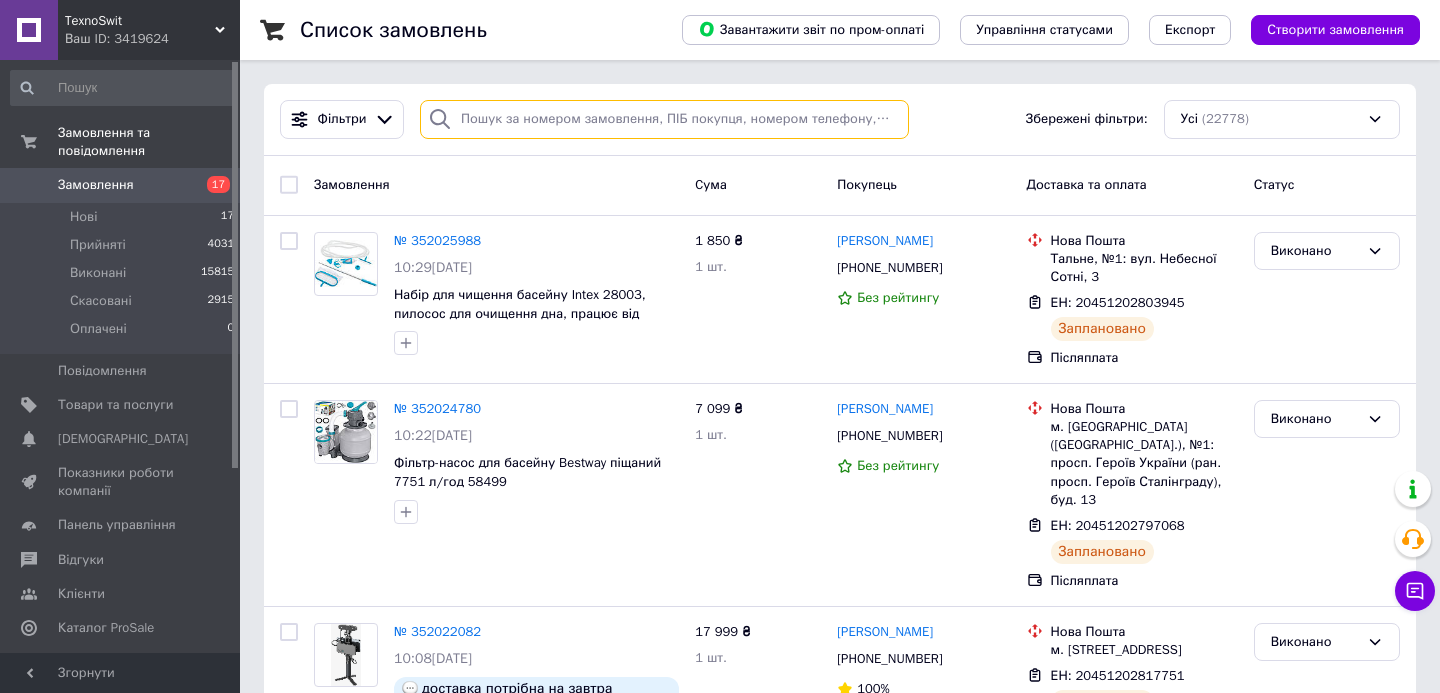 click at bounding box center [664, 119] 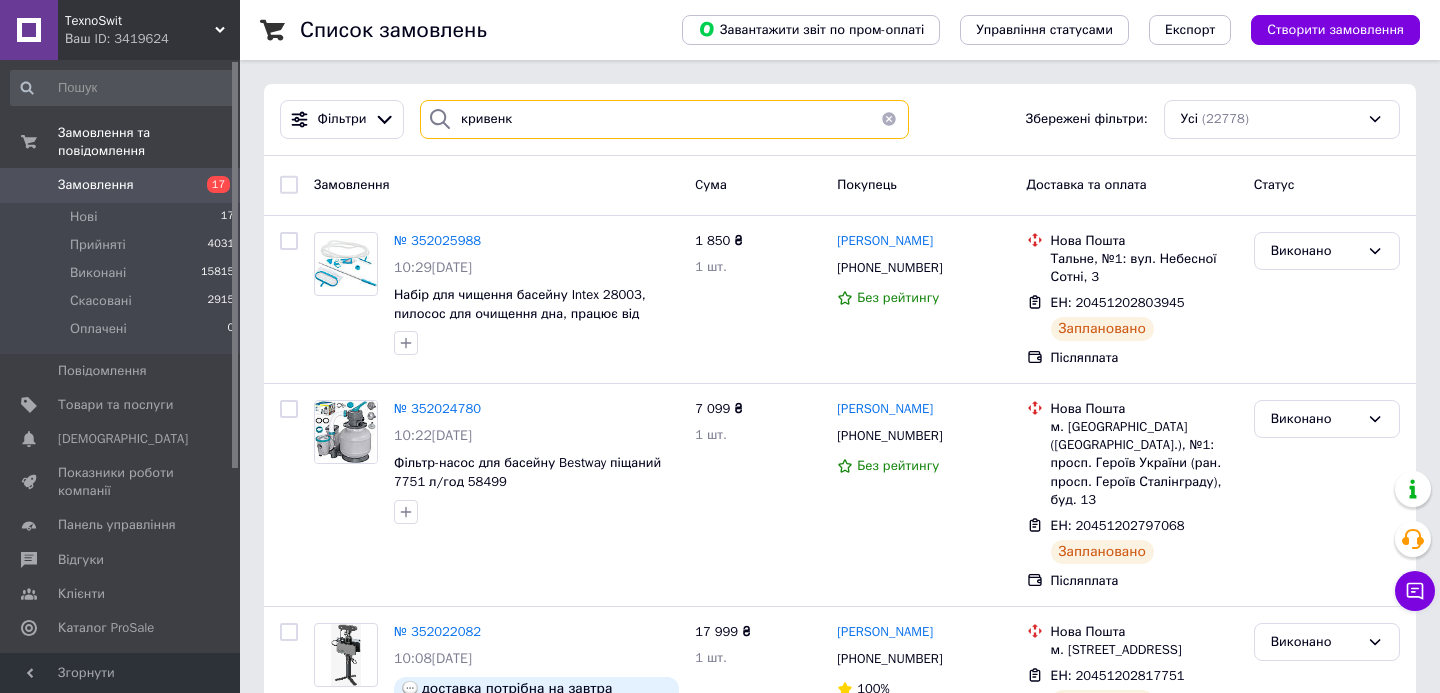 type on "кривенко" 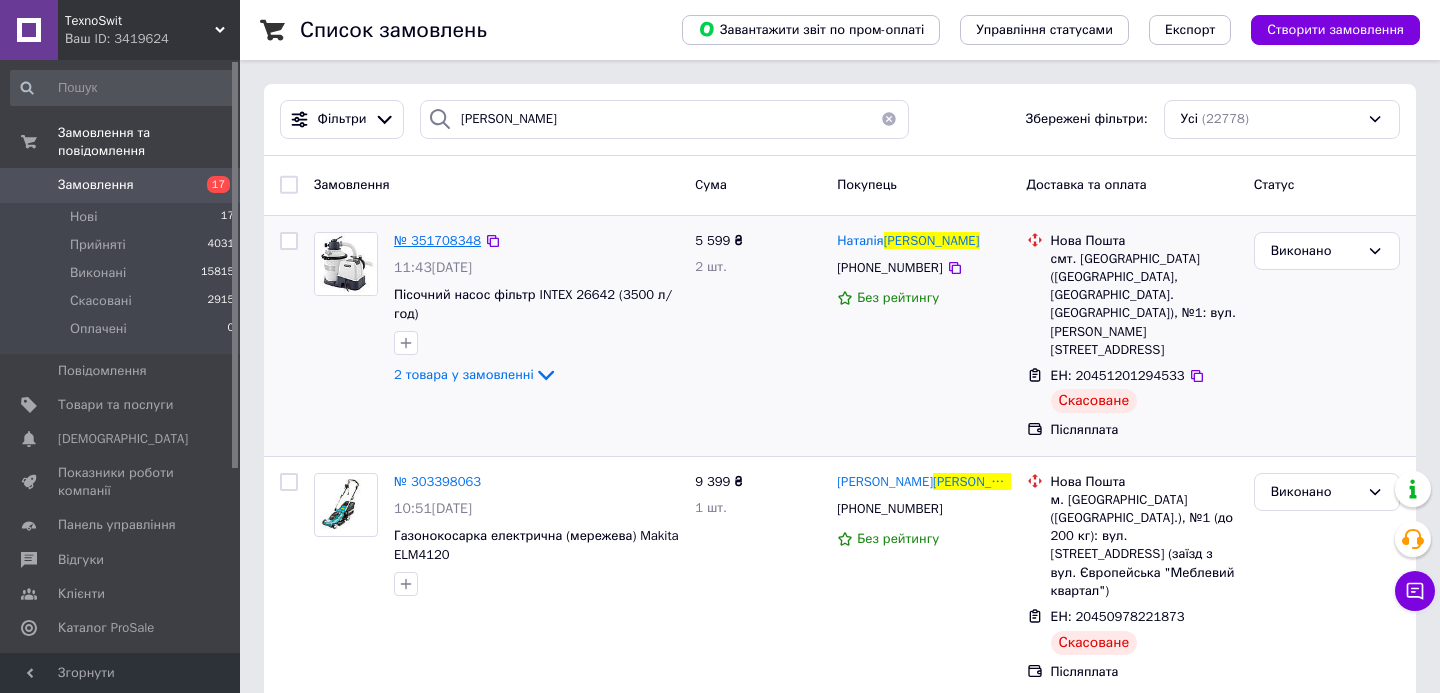 click on "№ 351708348" at bounding box center [437, 240] 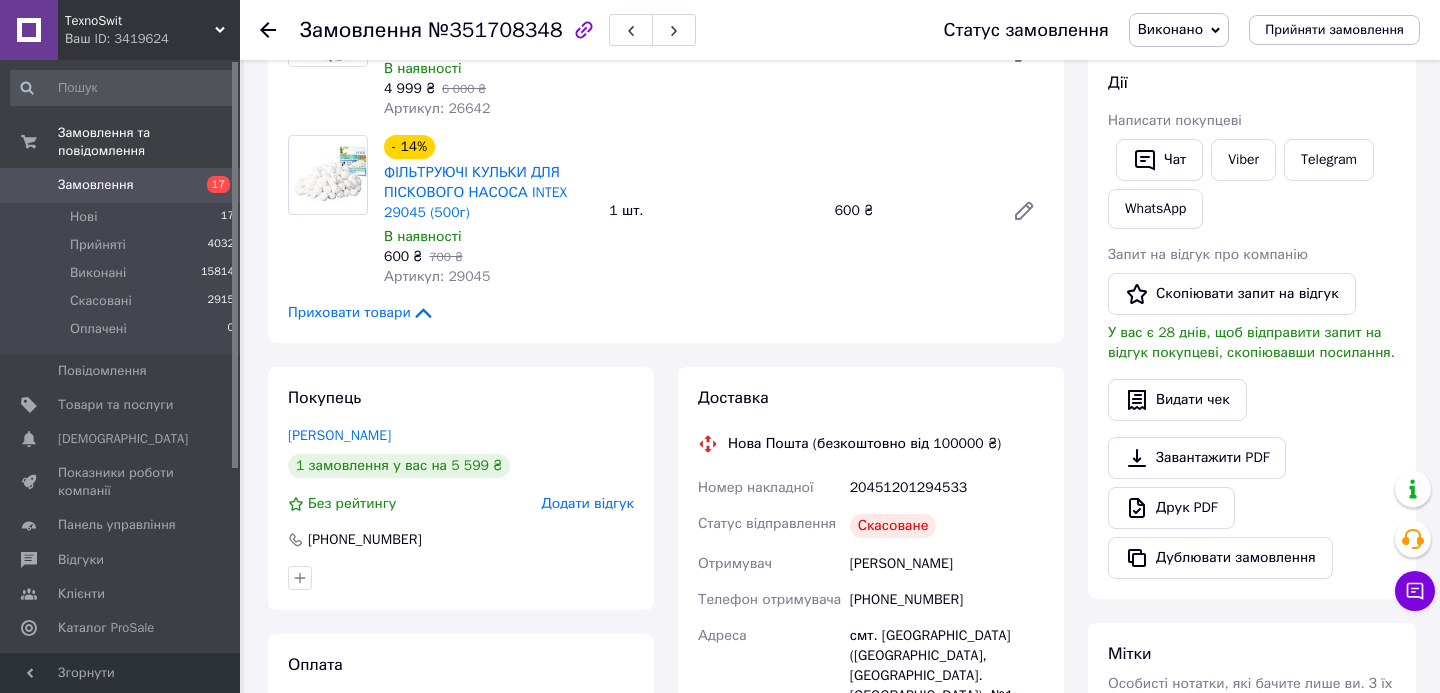 scroll, scrollTop: 178, scrollLeft: 0, axis: vertical 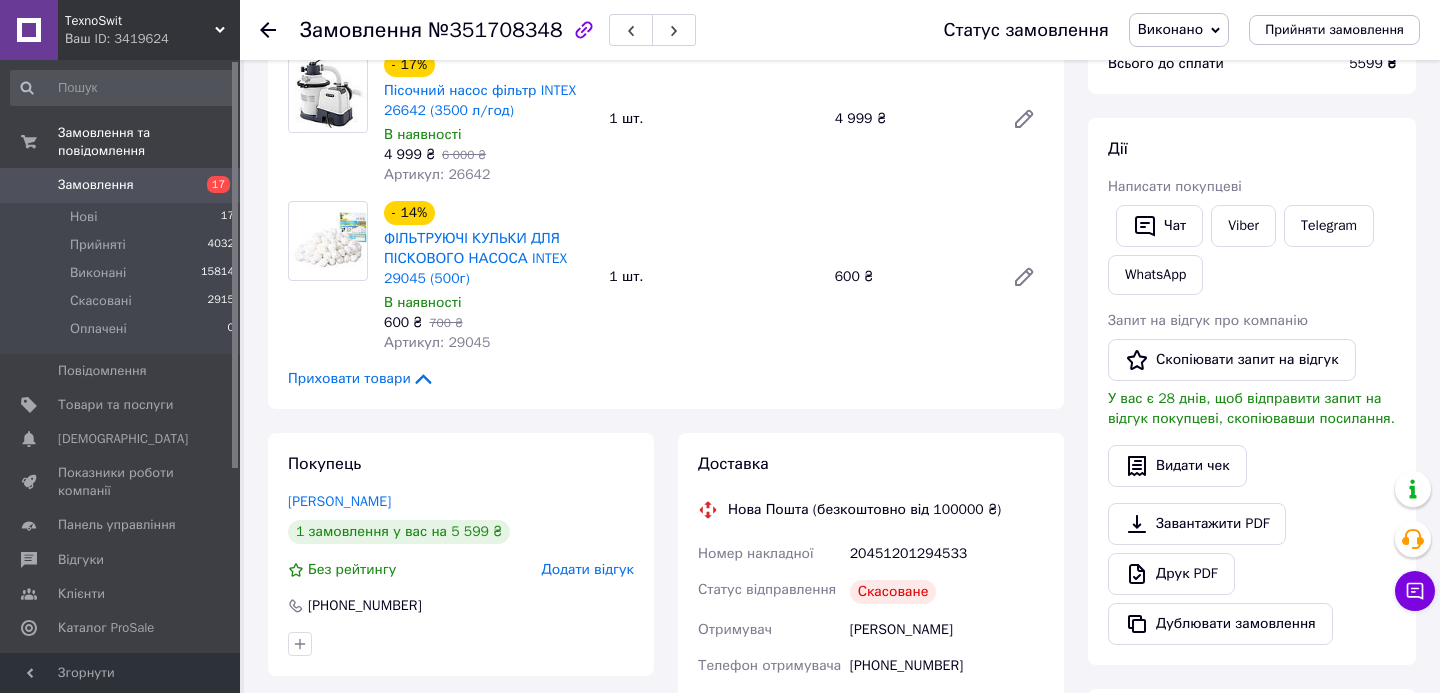 click on "Замовлення" at bounding box center (96, 185) 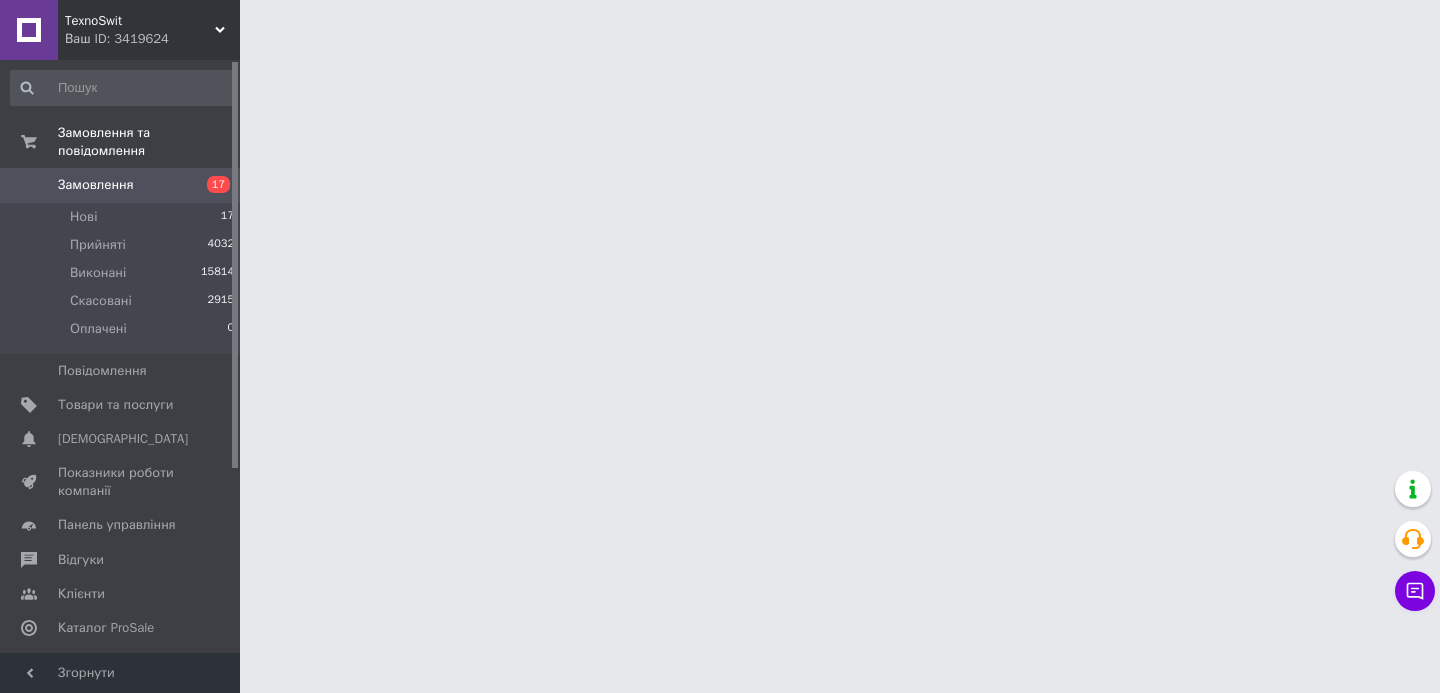 scroll, scrollTop: 0, scrollLeft: 0, axis: both 